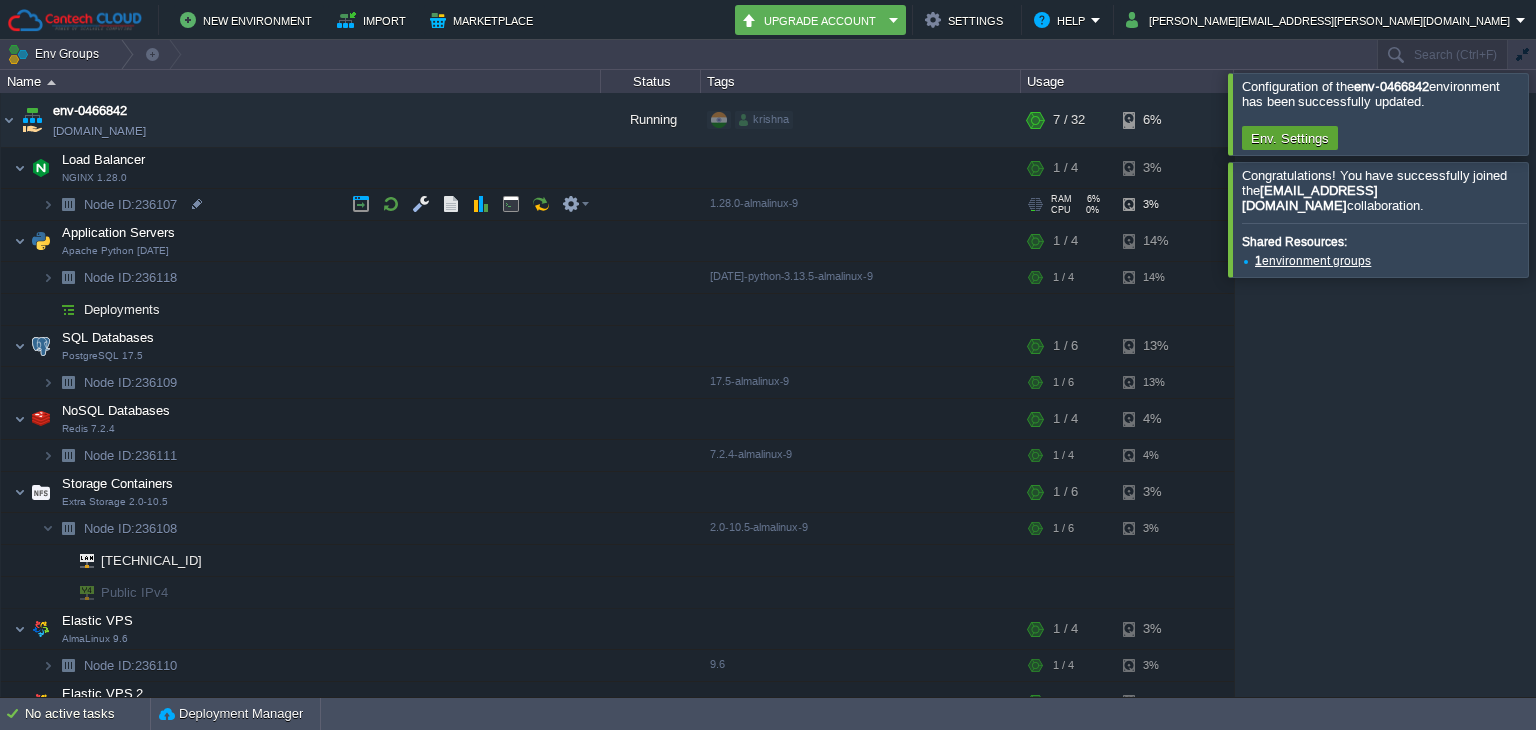 scroll, scrollTop: 0, scrollLeft: 0, axis: both 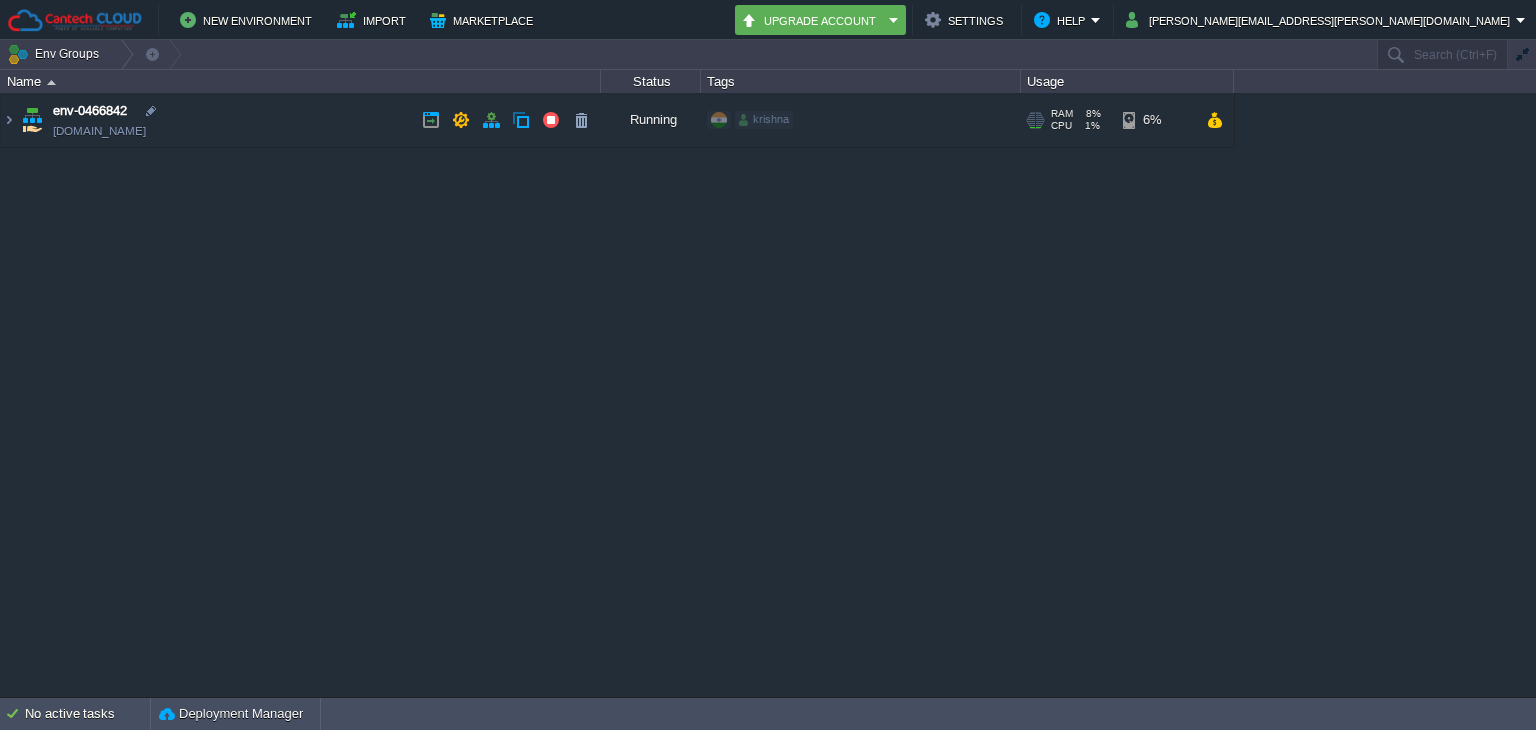 click on "env-0466842 env-0466842.in1.cantechcloud.com" at bounding box center (301, 120) 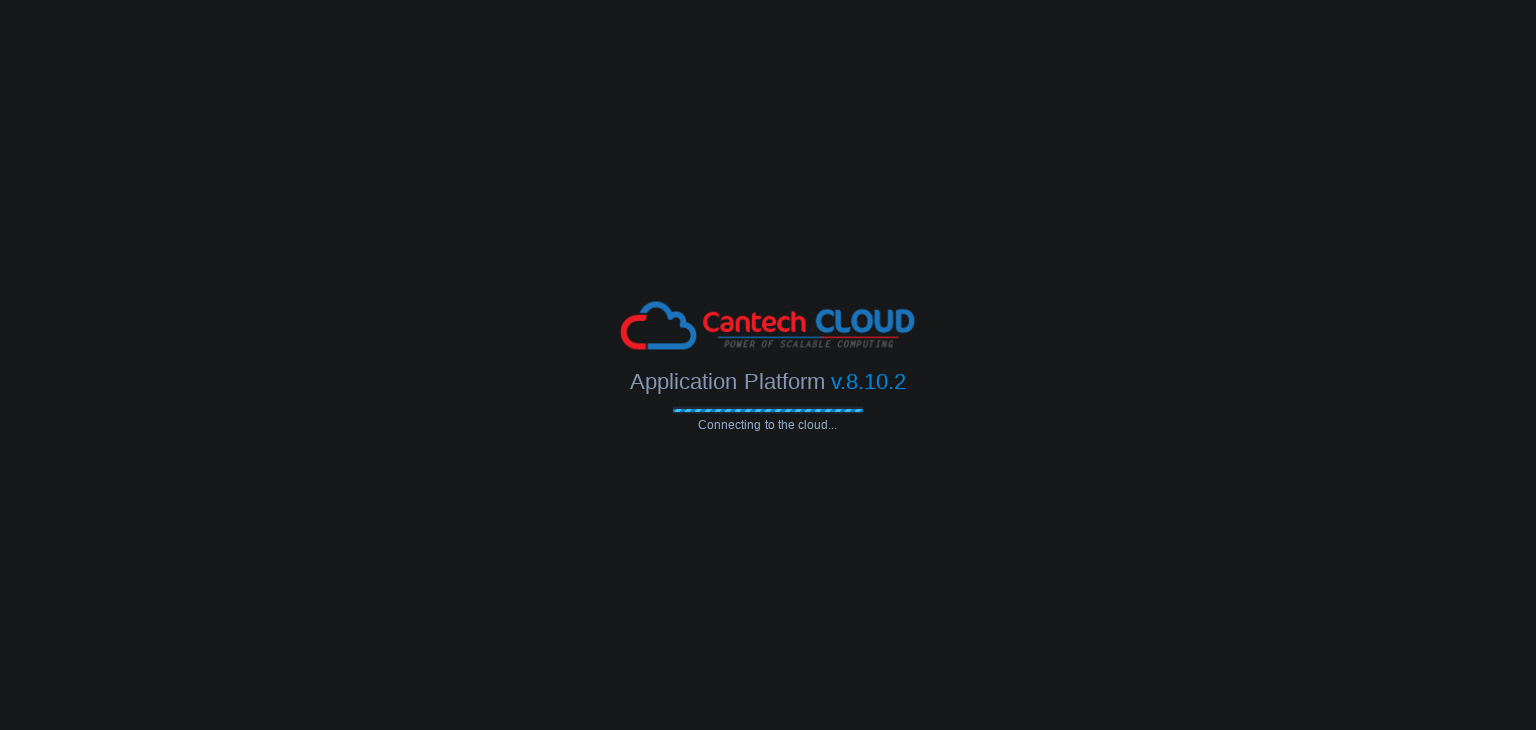 scroll, scrollTop: 0, scrollLeft: 0, axis: both 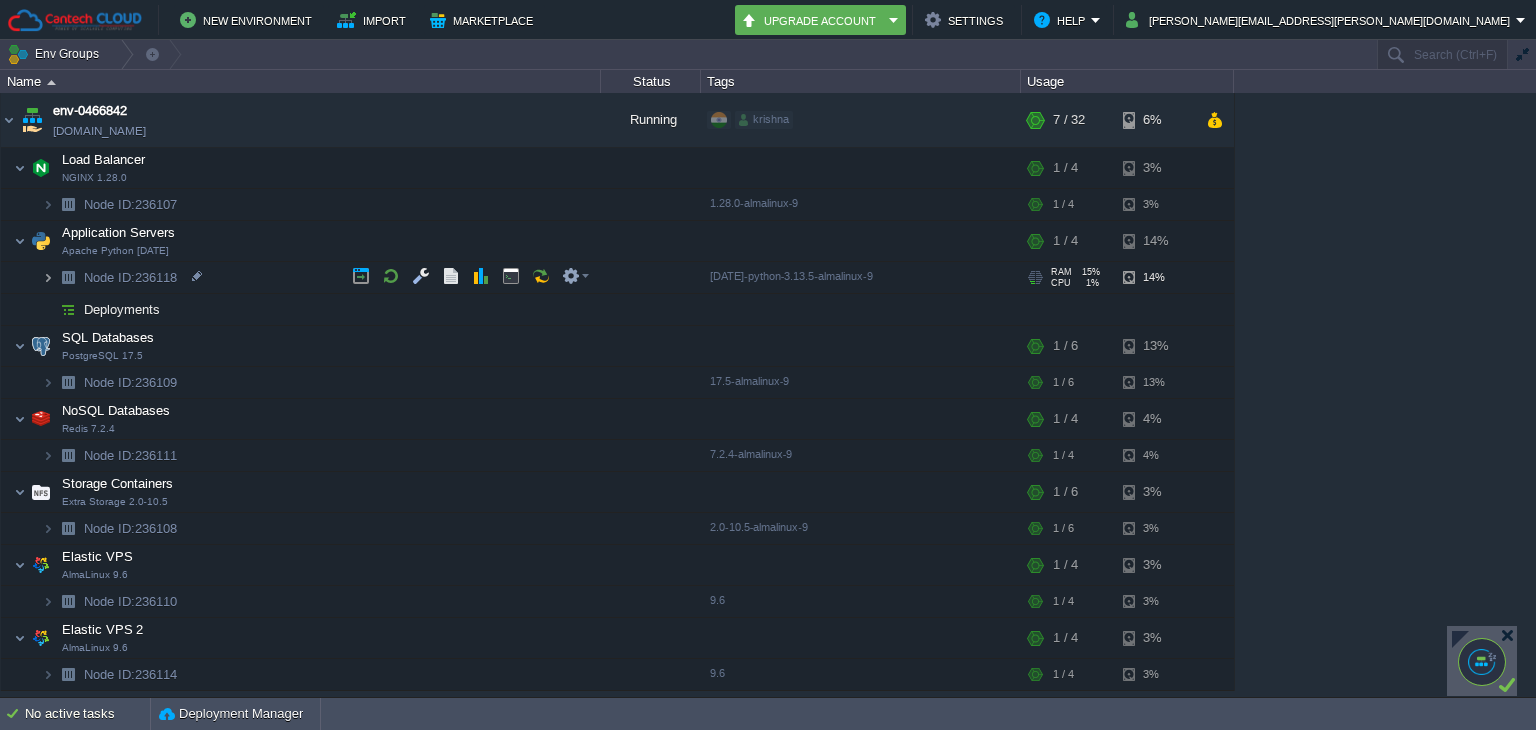 click at bounding box center [48, 277] 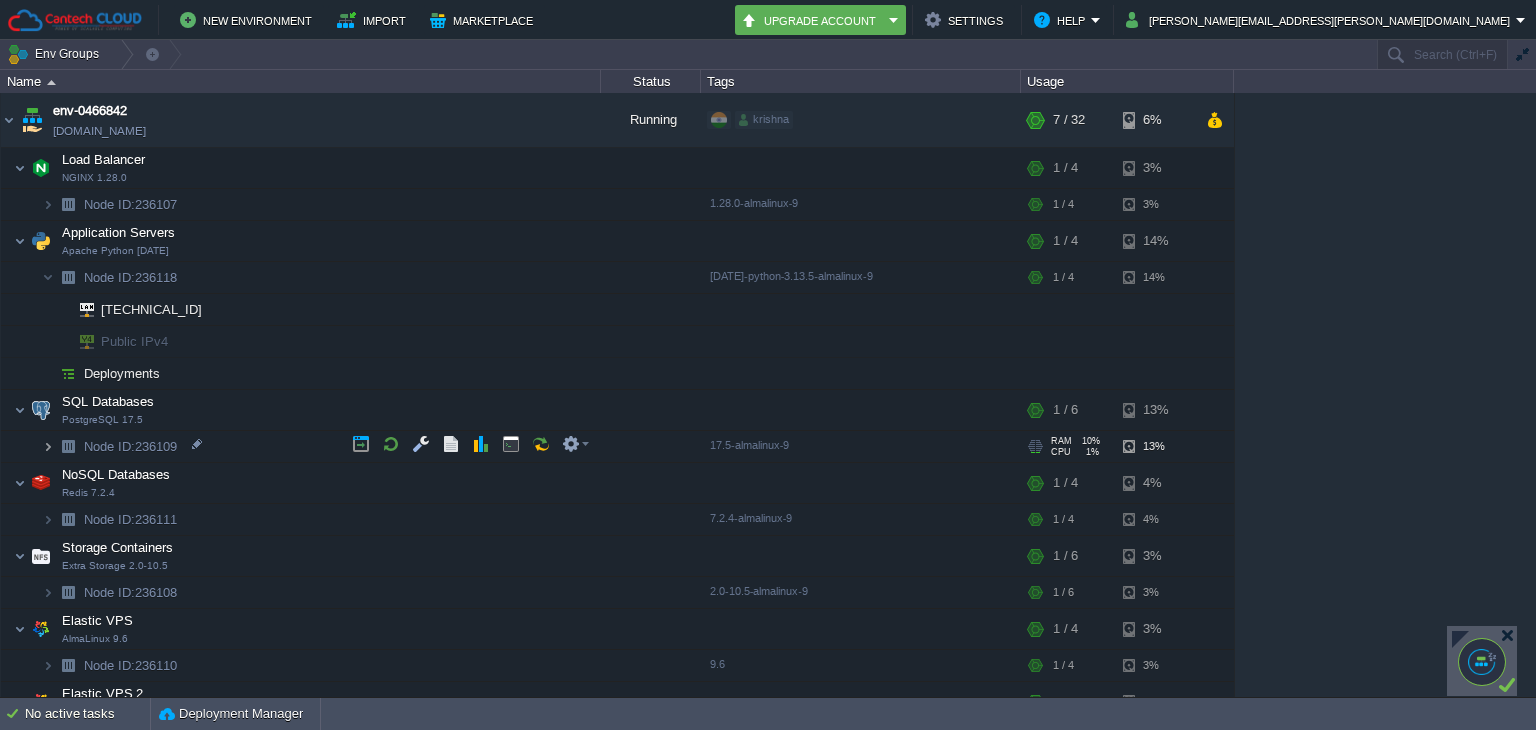 click at bounding box center (48, 446) 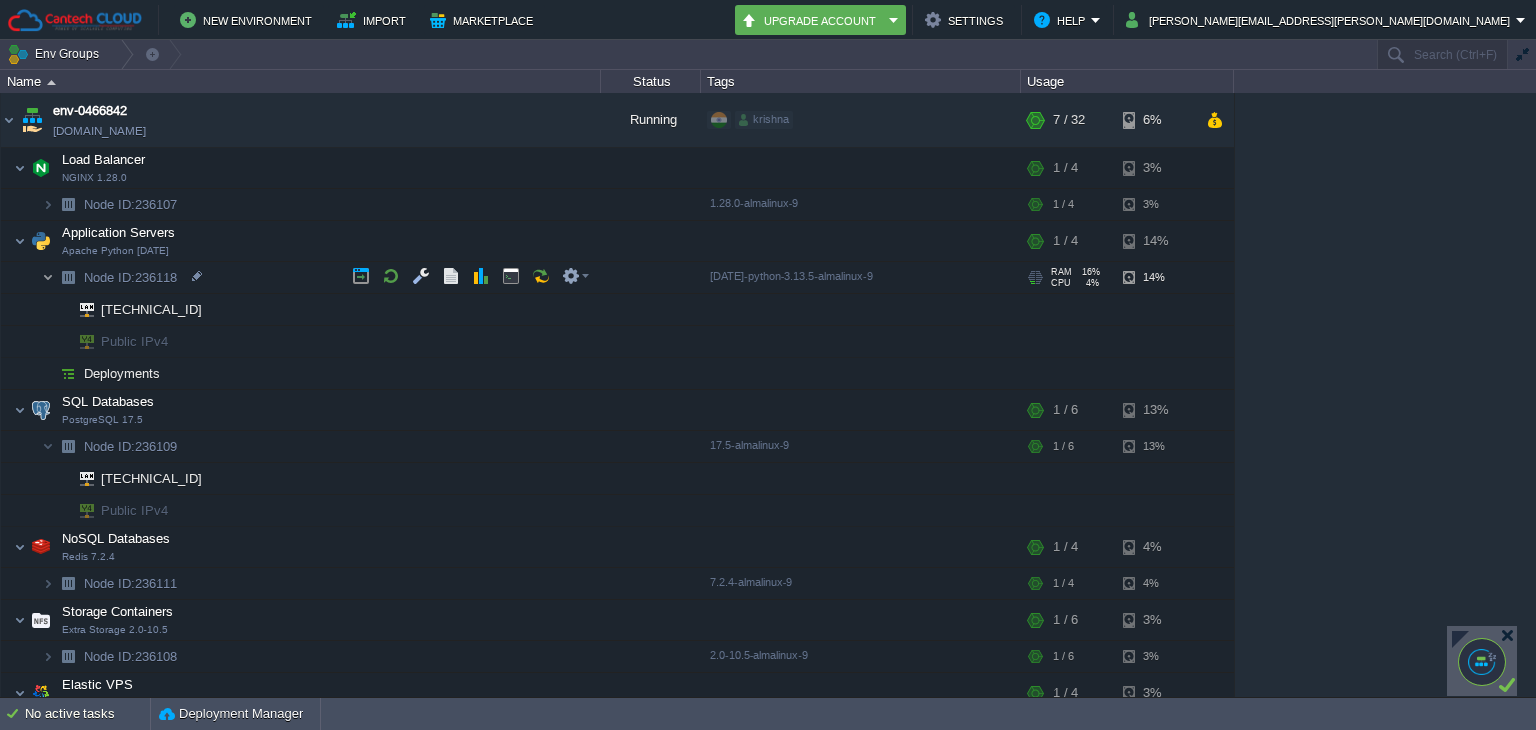 click at bounding box center [48, 277] 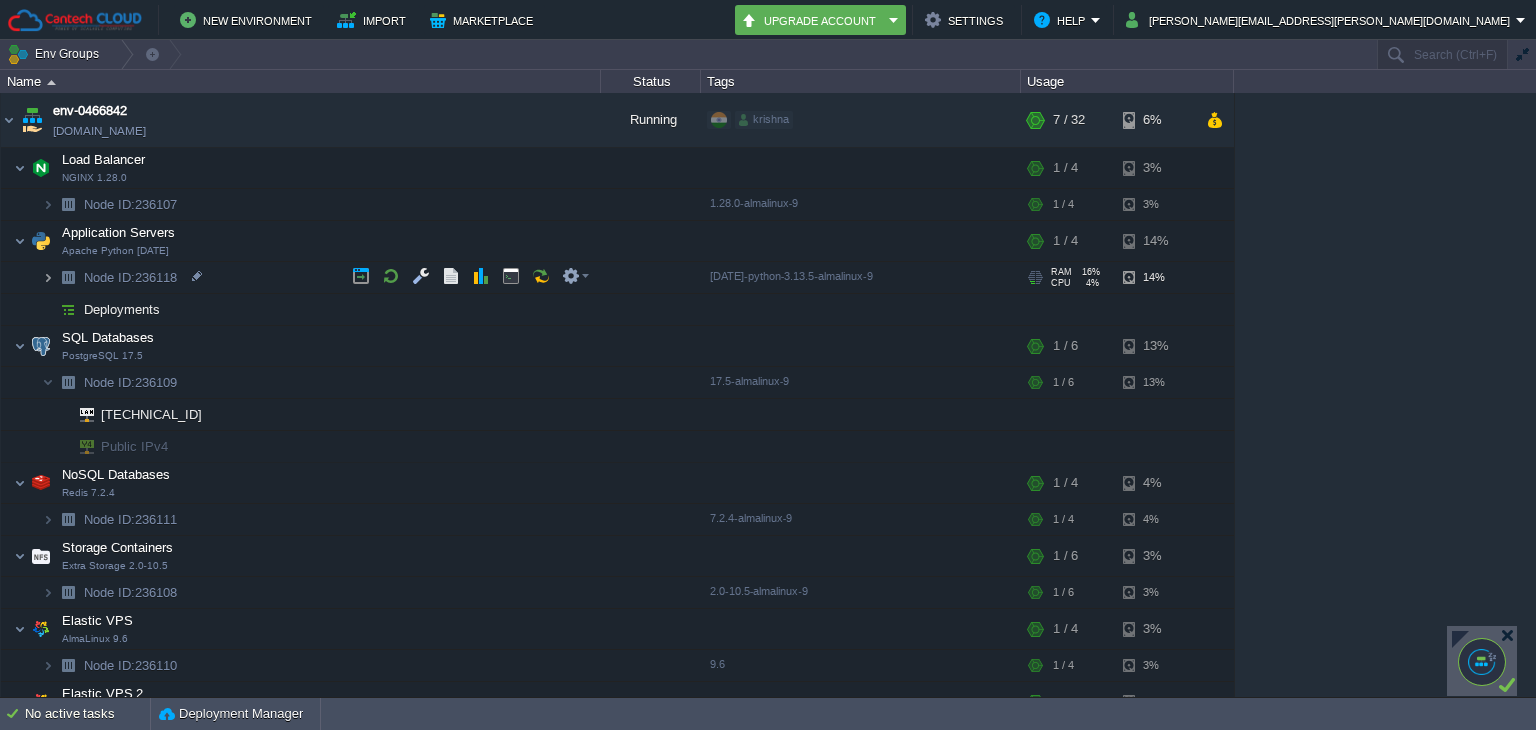 click at bounding box center [48, 277] 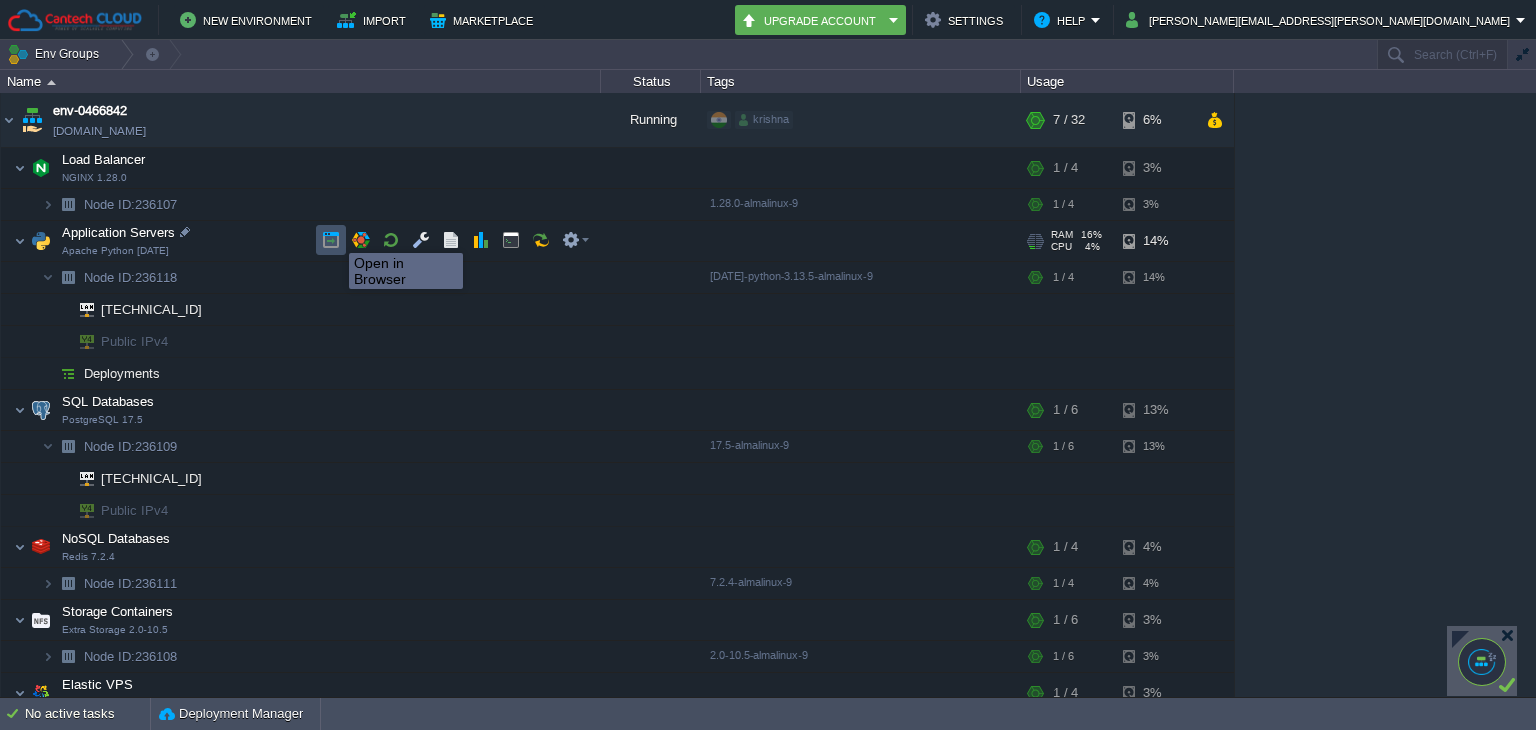 click at bounding box center [331, 240] 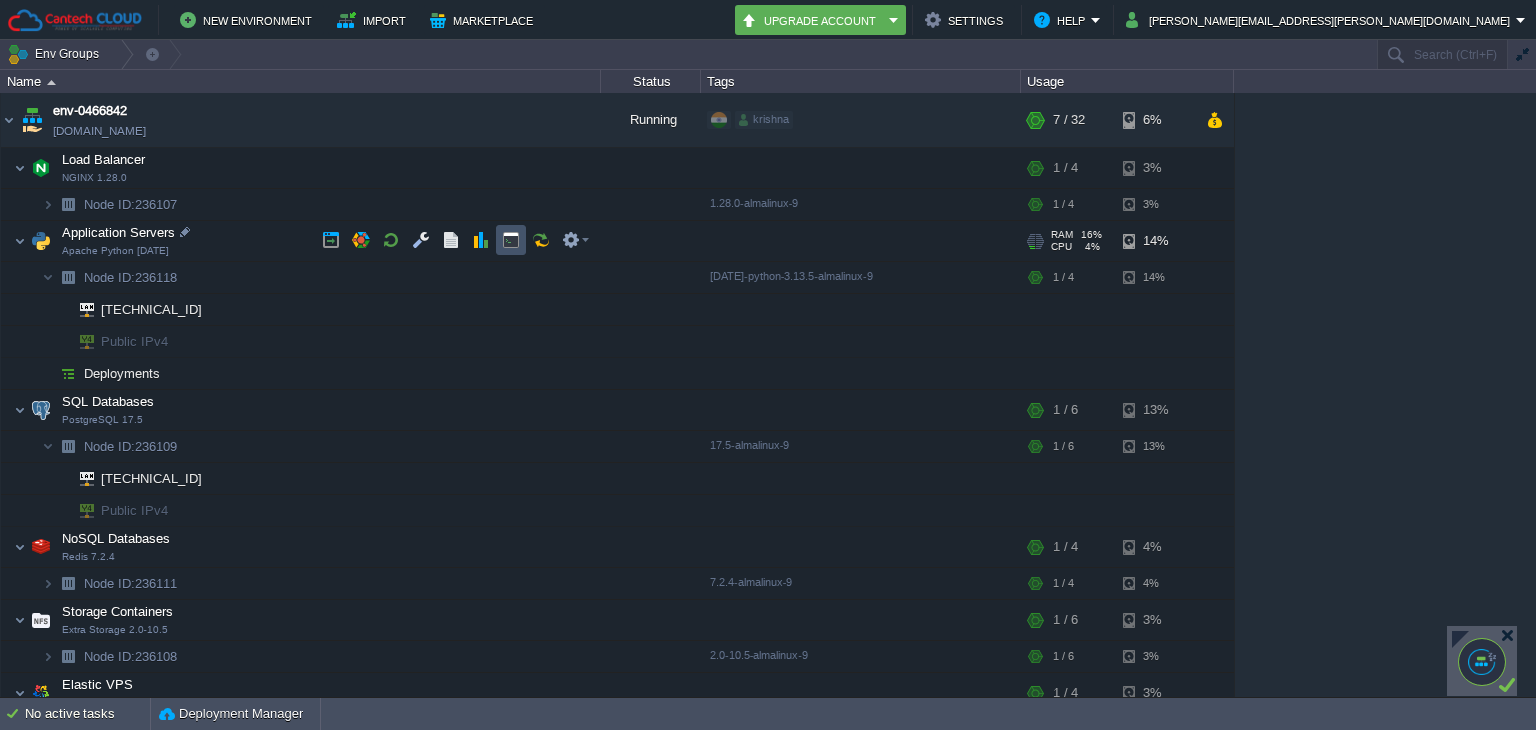 click at bounding box center (511, 240) 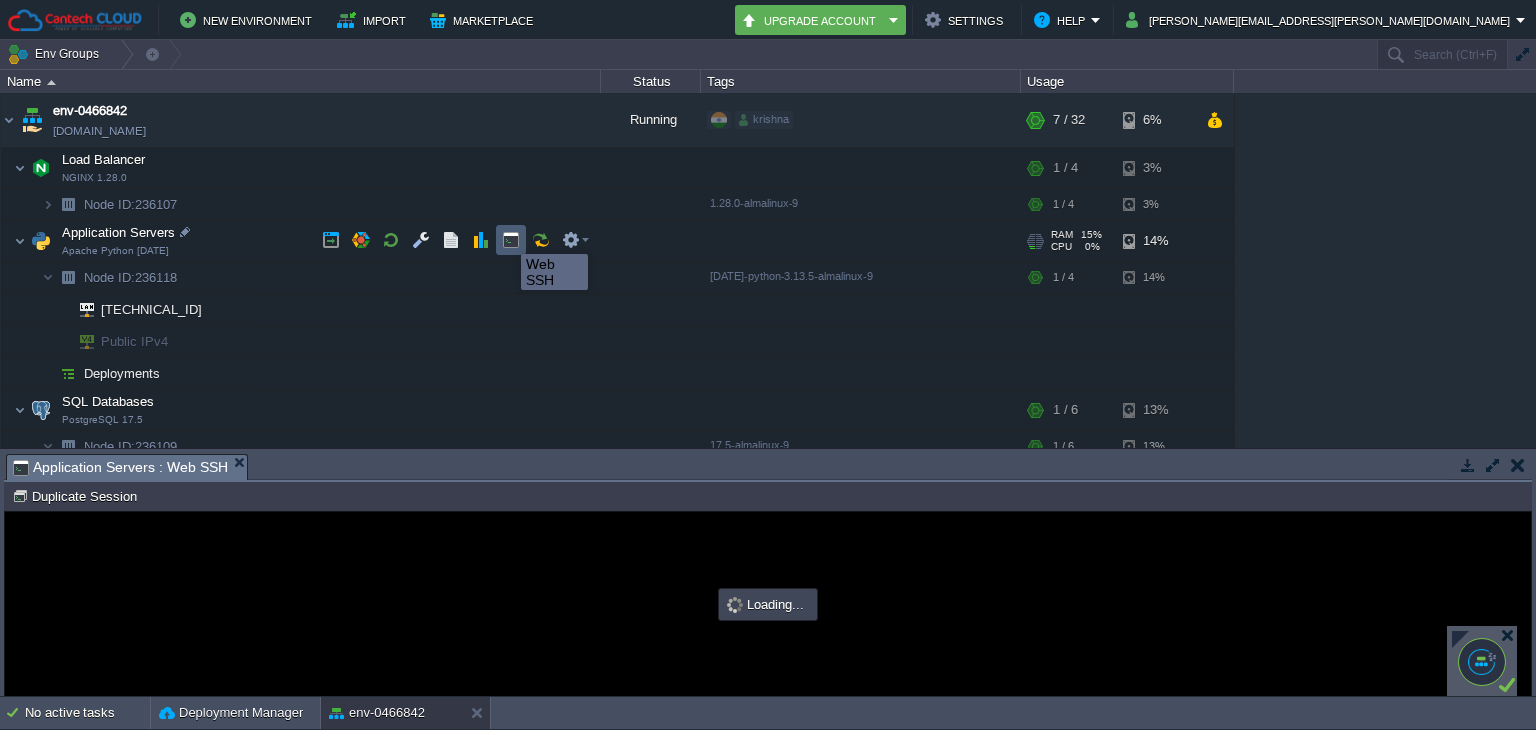 scroll, scrollTop: 0, scrollLeft: 0, axis: both 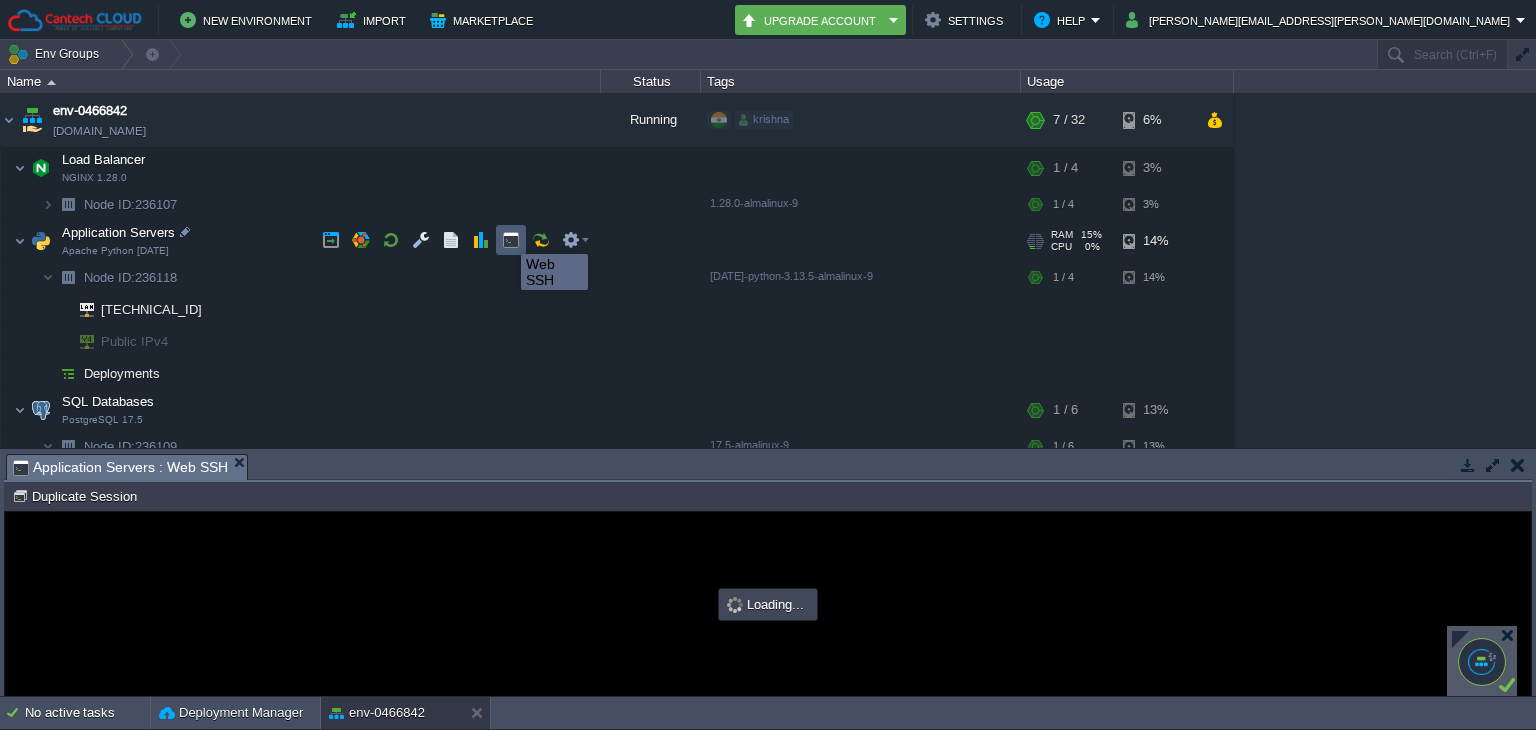 type on "#000000" 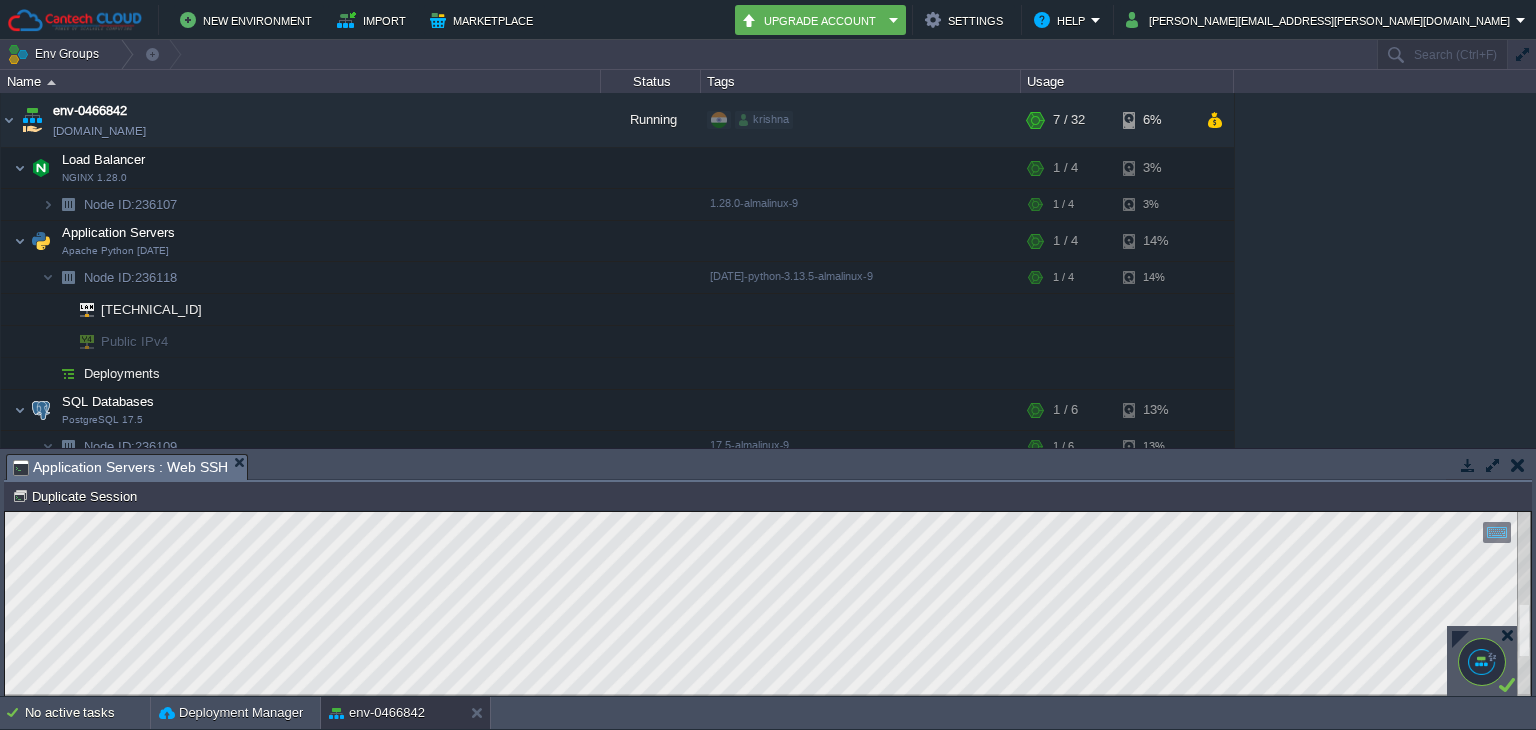 click at bounding box center [1517, 465] 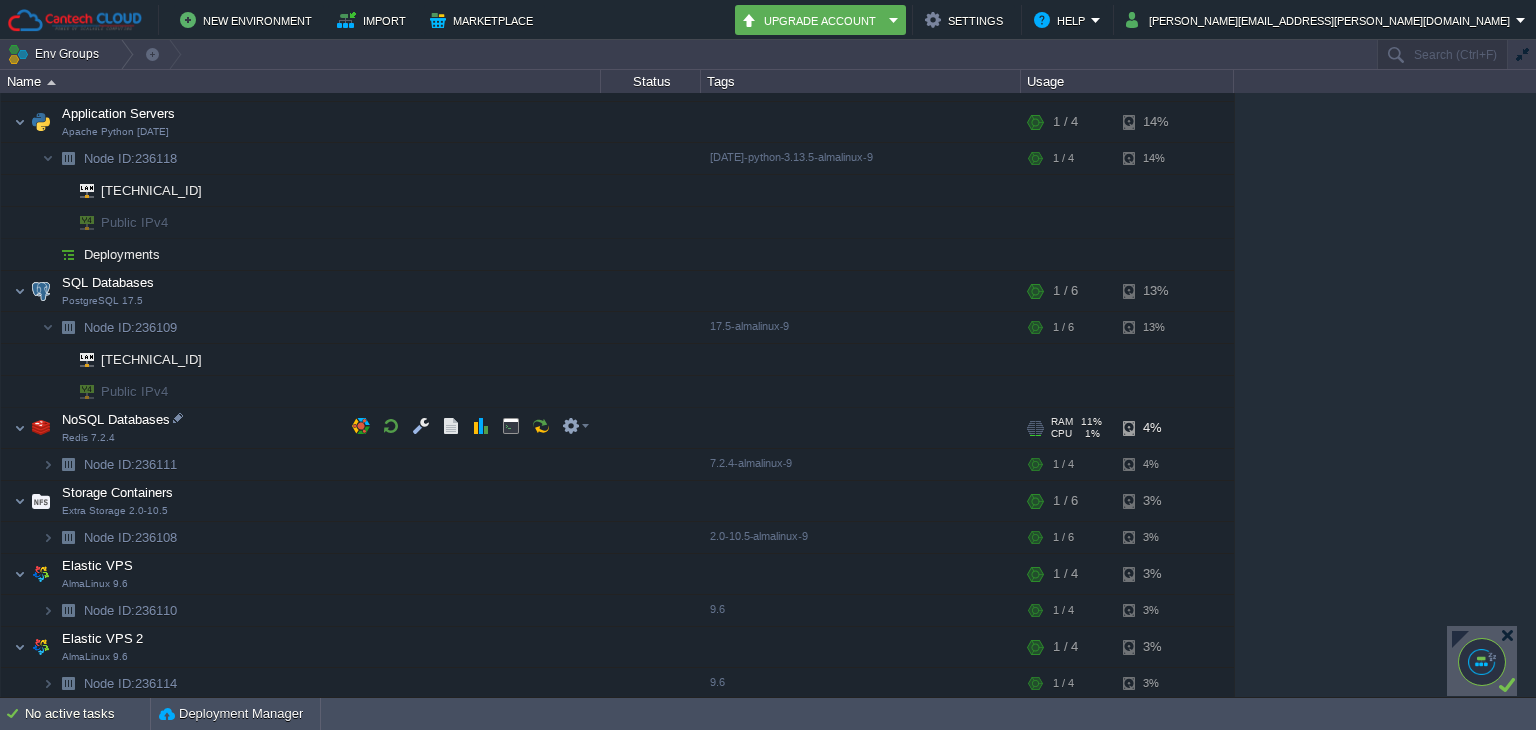 scroll, scrollTop: 0, scrollLeft: 0, axis: both 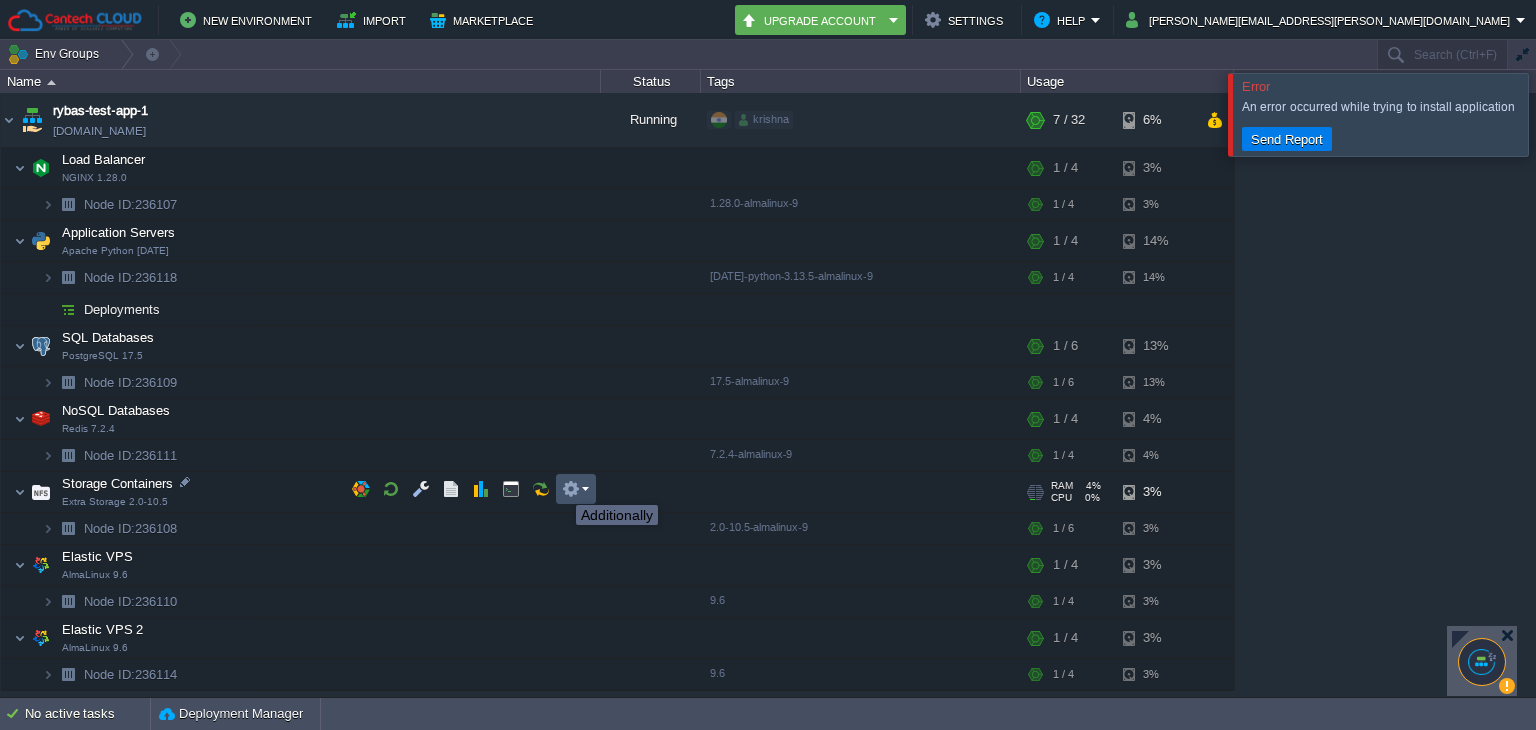 click at bounding box center [571, 489] 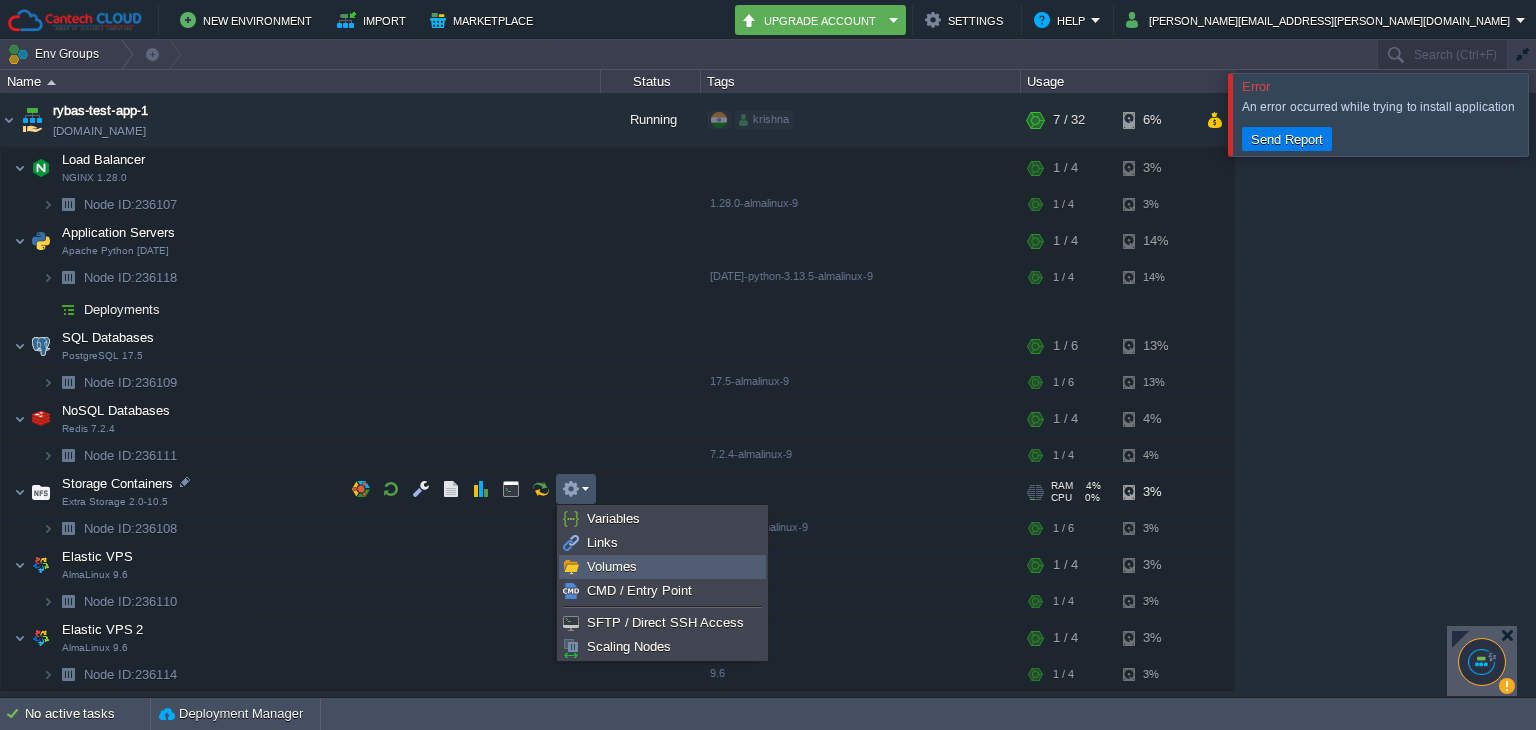click on "Volumes" at bounding box center (612, 566) 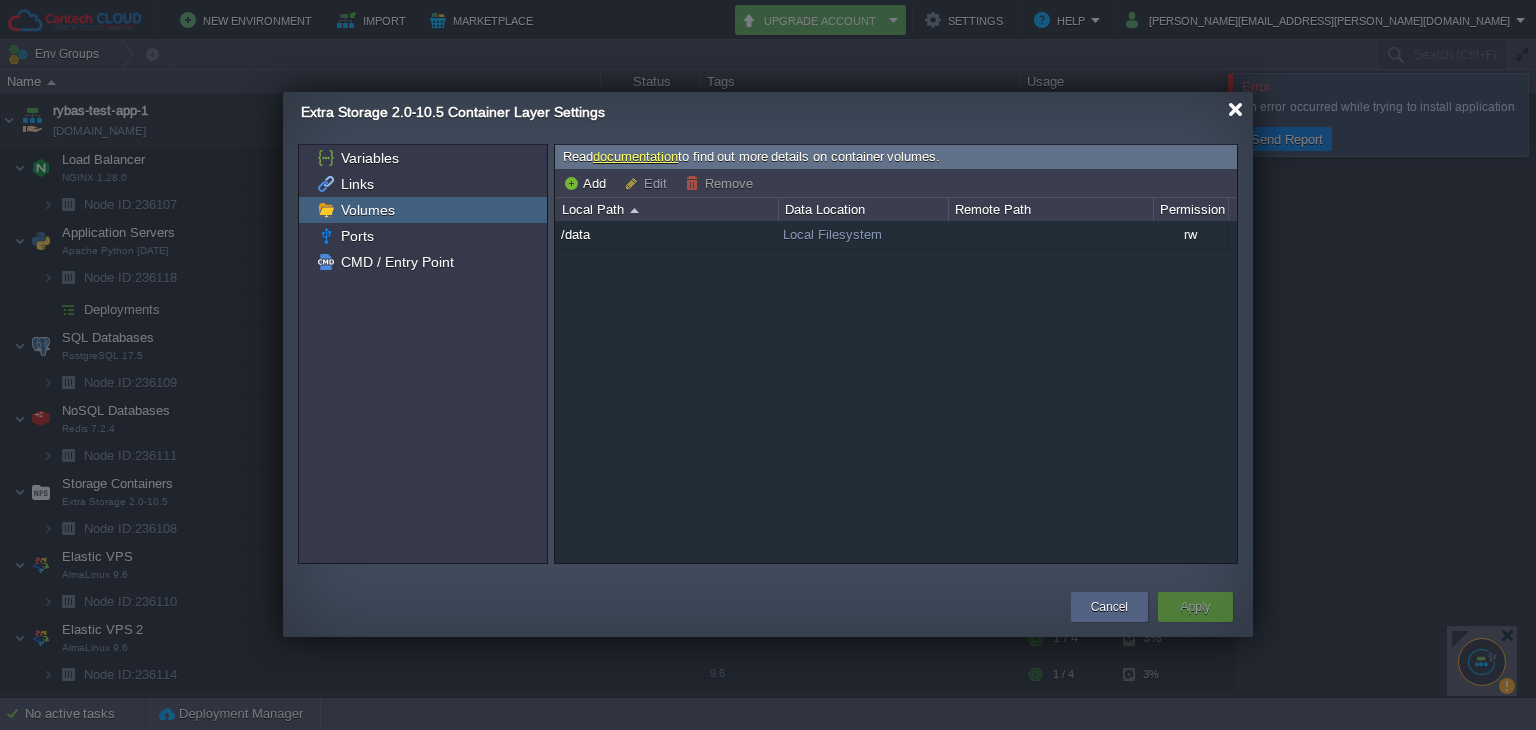 click at bounding box center [1235, 109] 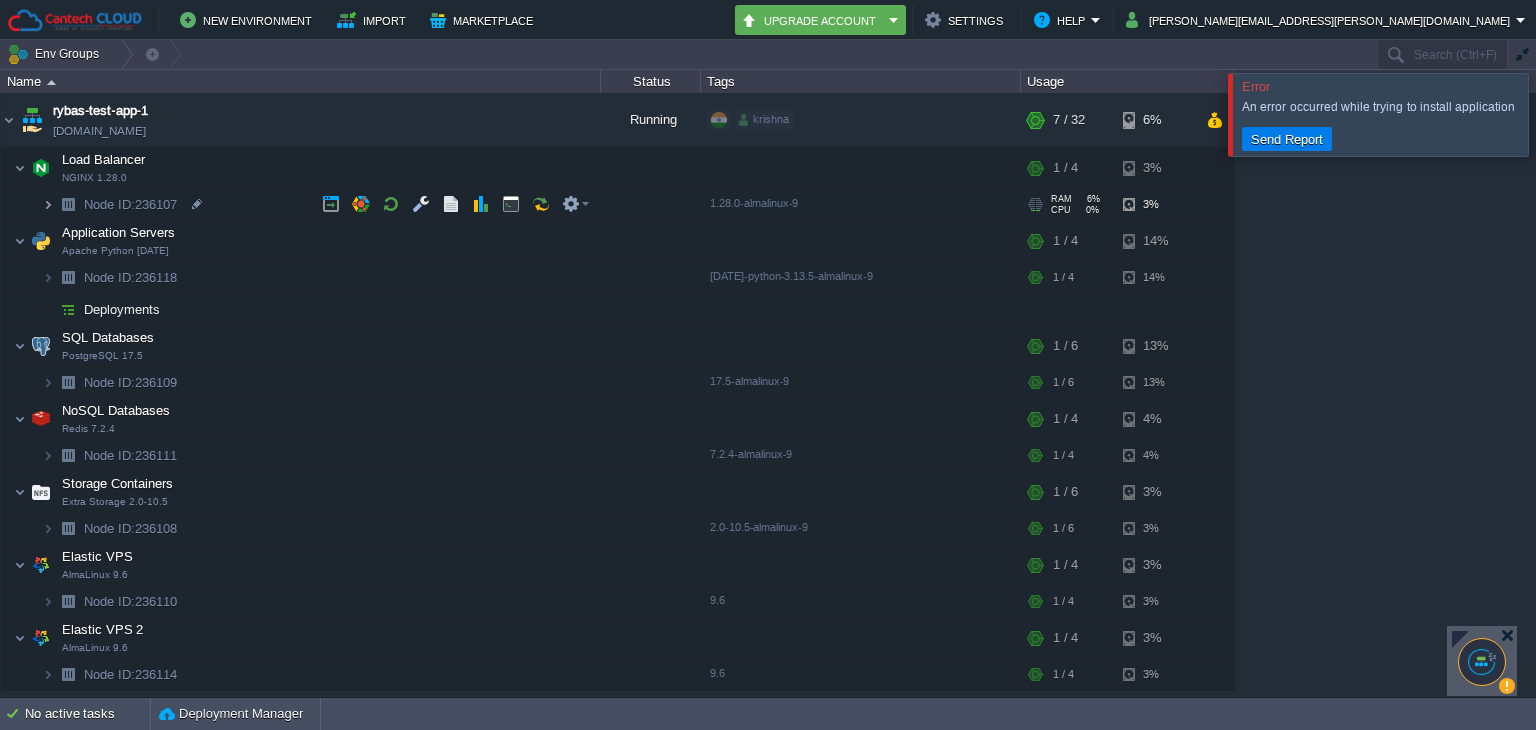 click at bounding box center (48, 204) 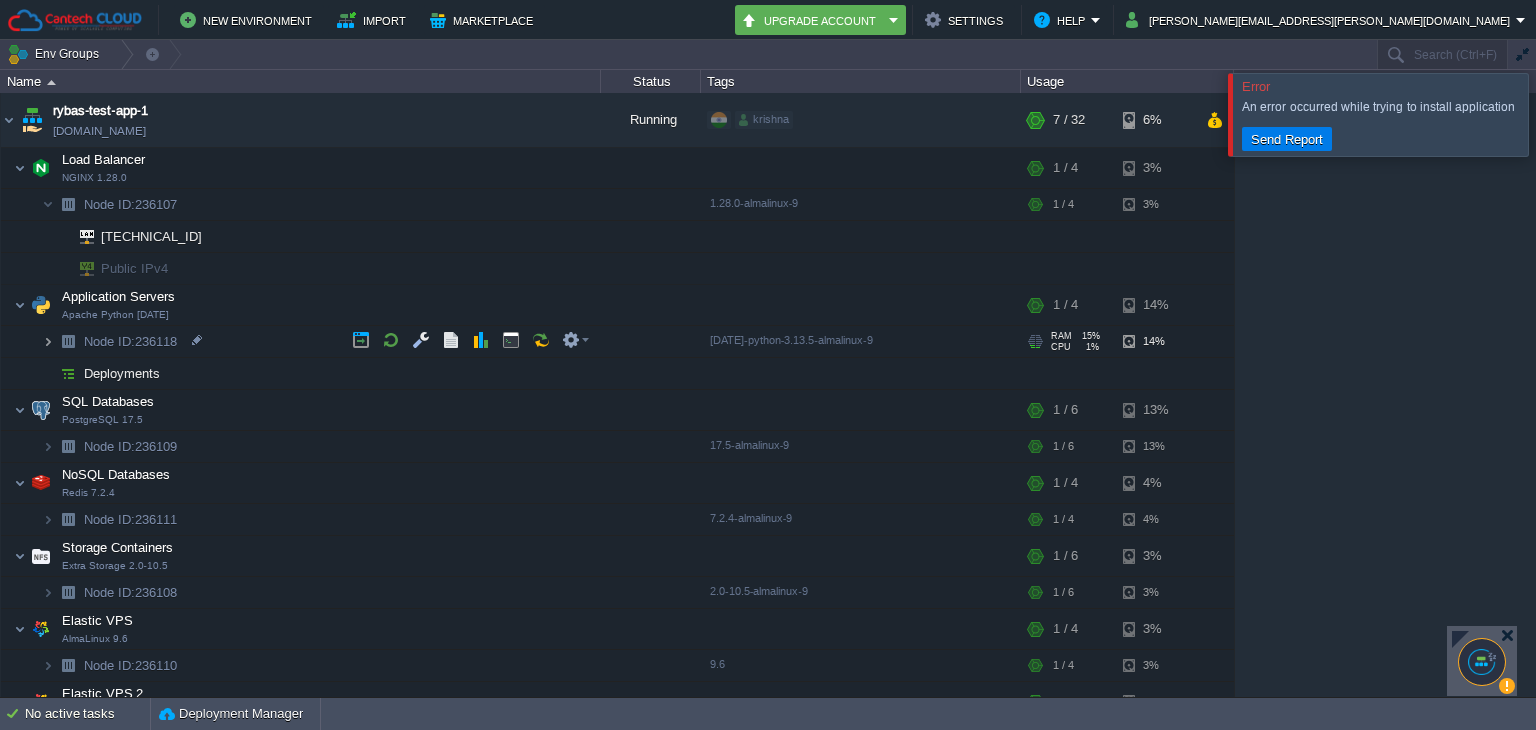 click at bounding box center (48, 341) 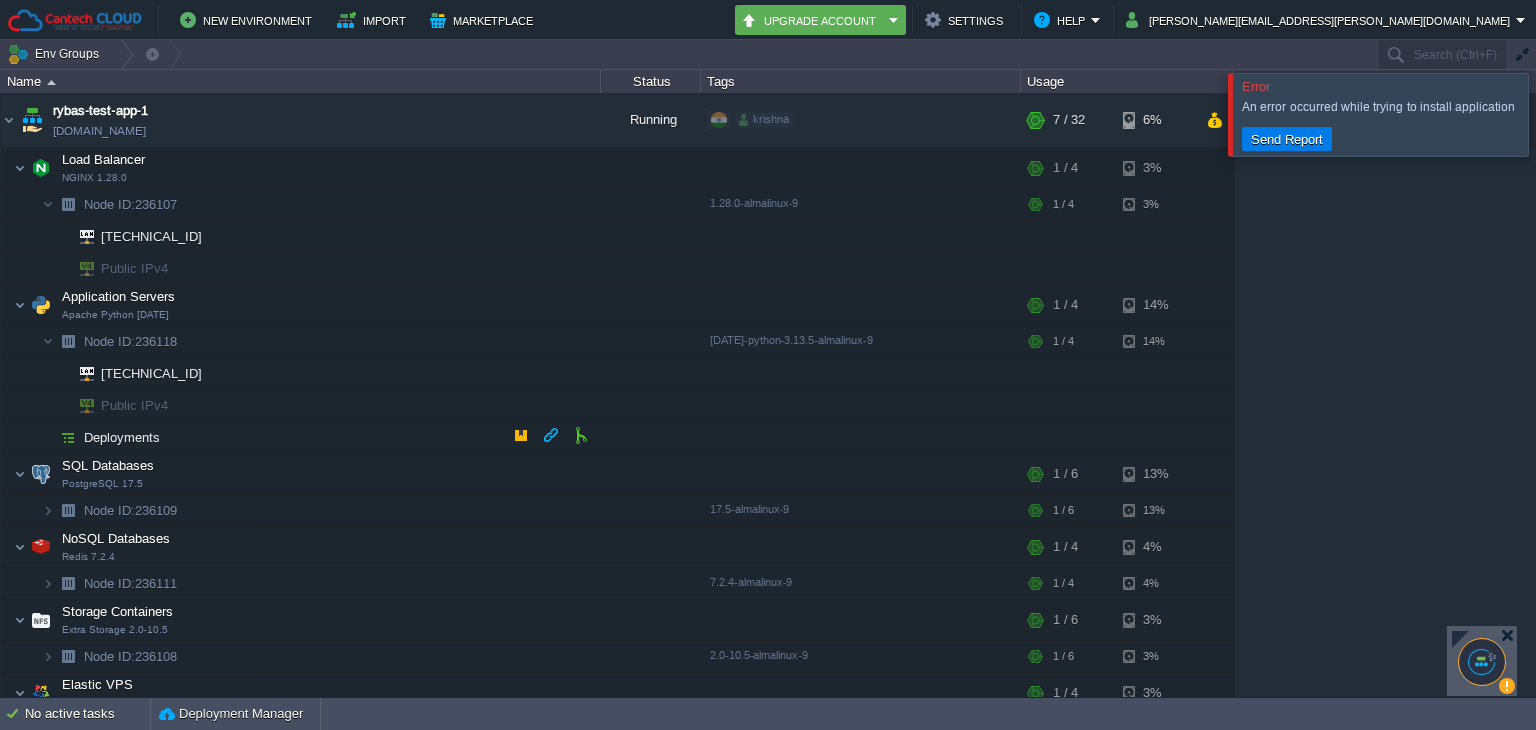 scroll, scrollTop: 118, scrollLeft: 0, axis: vertical 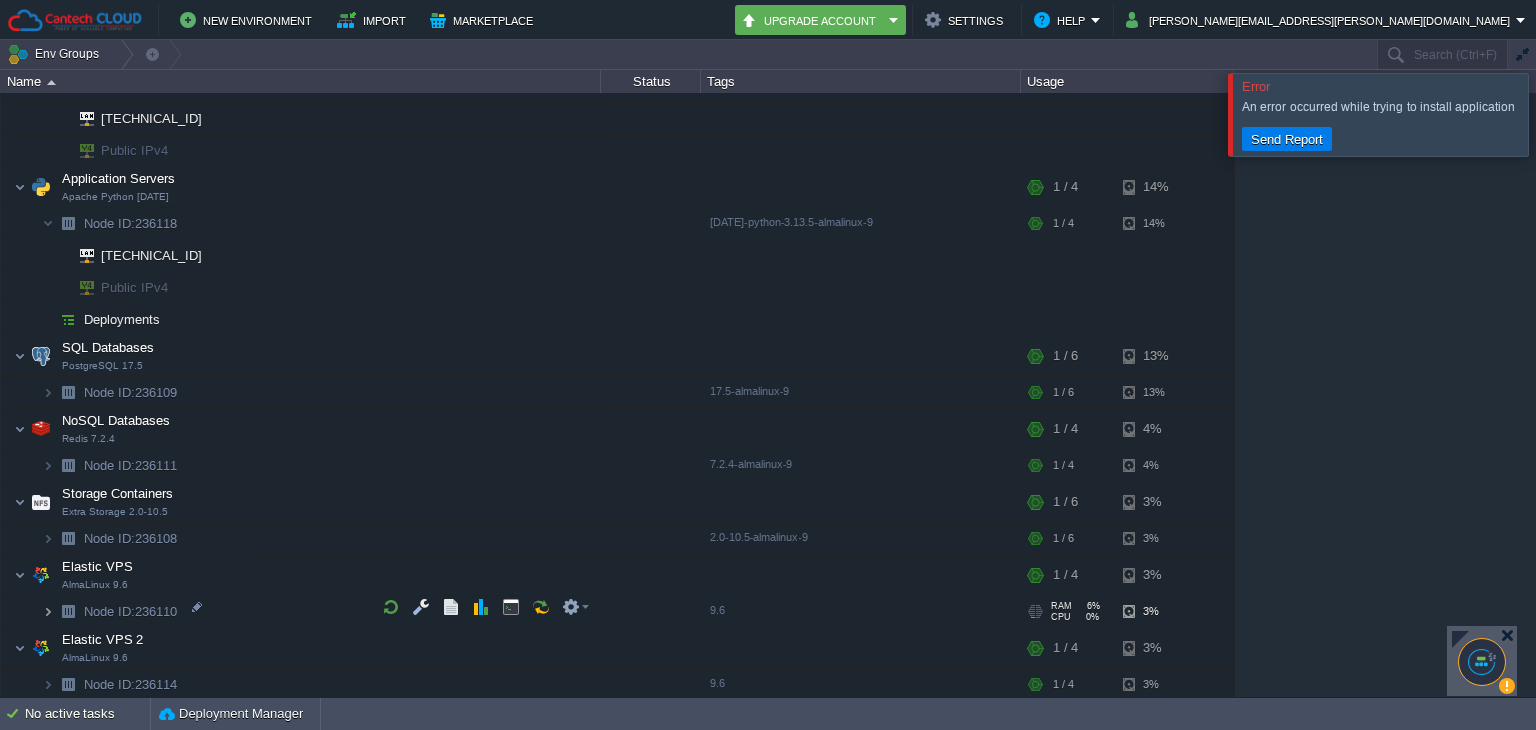click at bounding box center (48, 611) 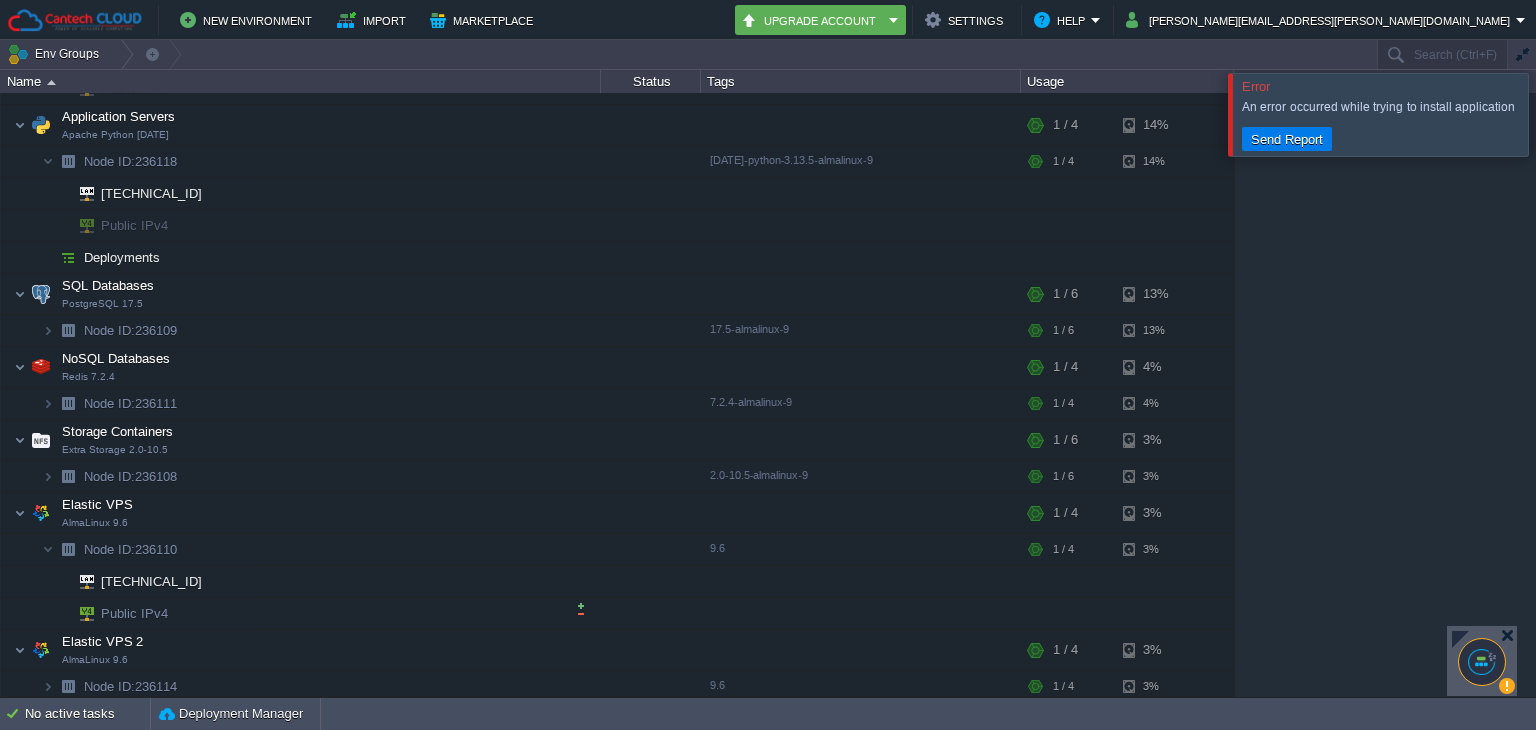 scroll, scrollTop: 0, scrollLeft: 0, axis: both 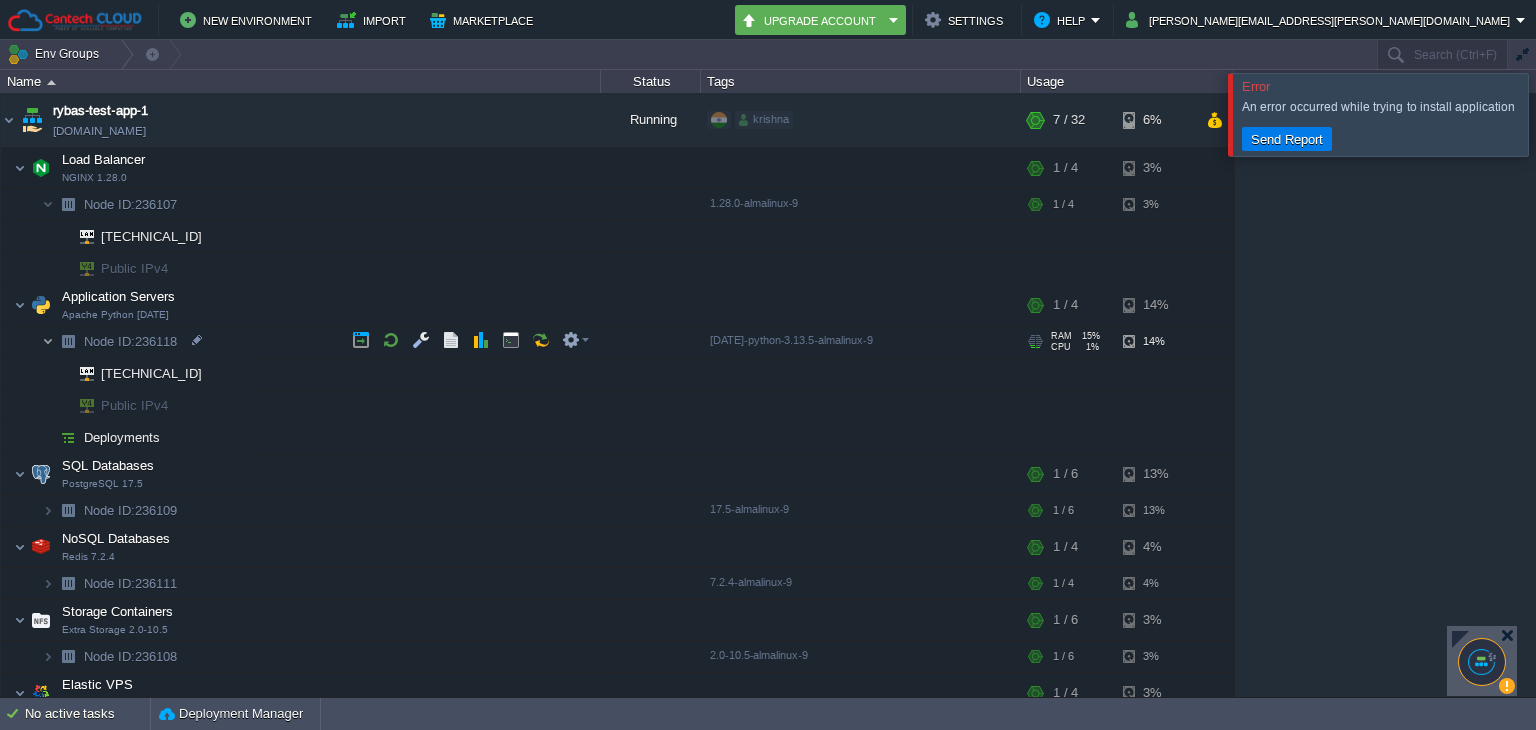 click at bounding box center (48, 341) 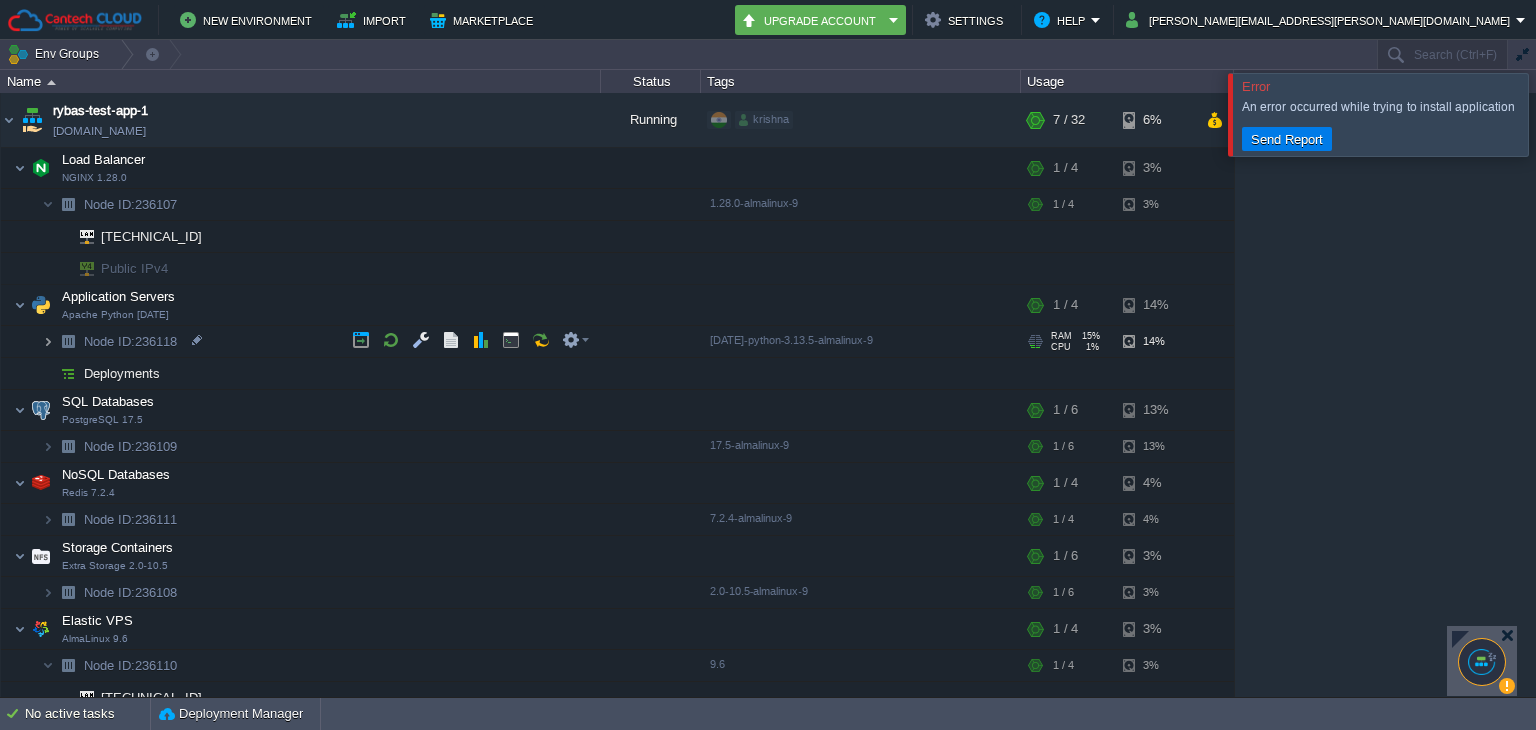 click at bounding box center (48, 341) 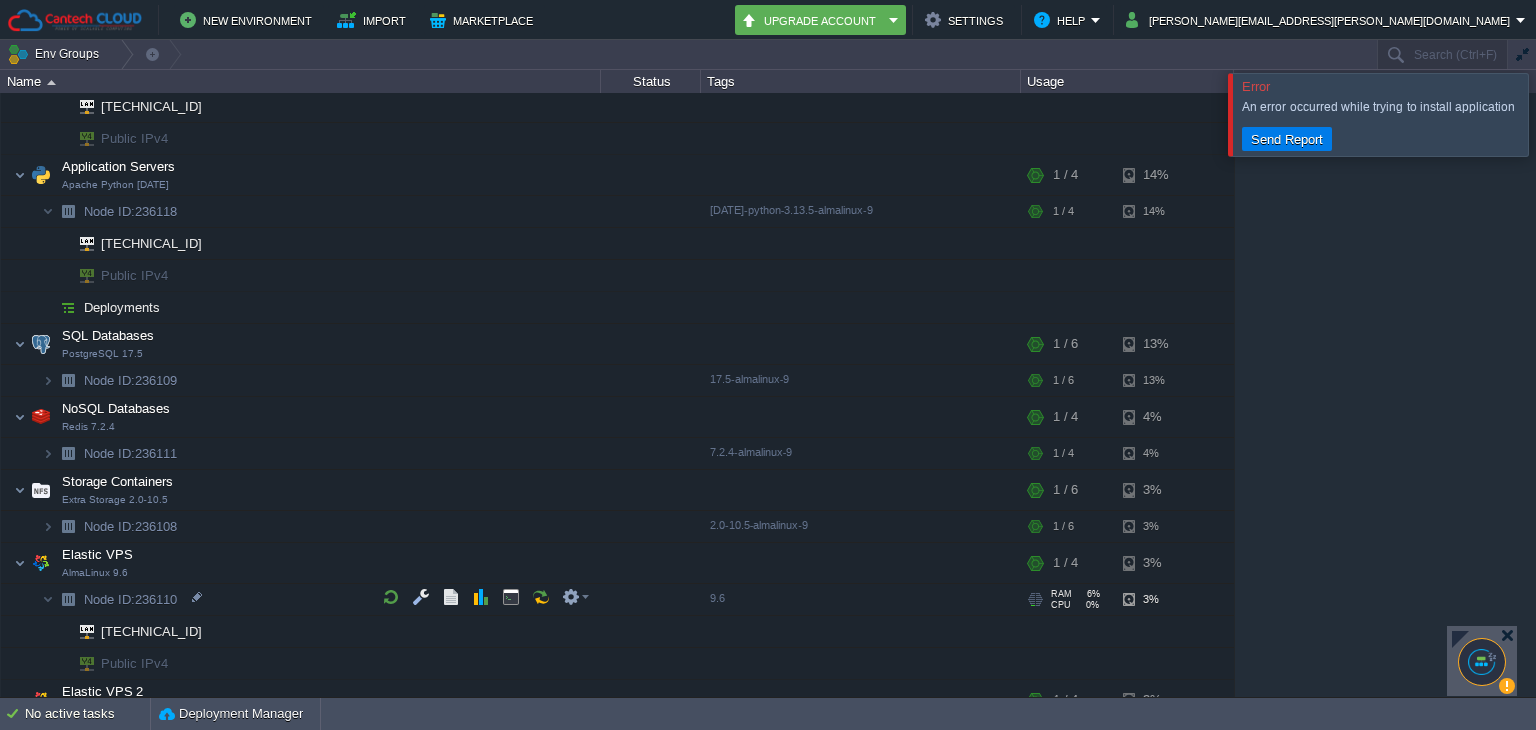 scroll, scrollTop: 0, scrollLeft: 0, axis: both 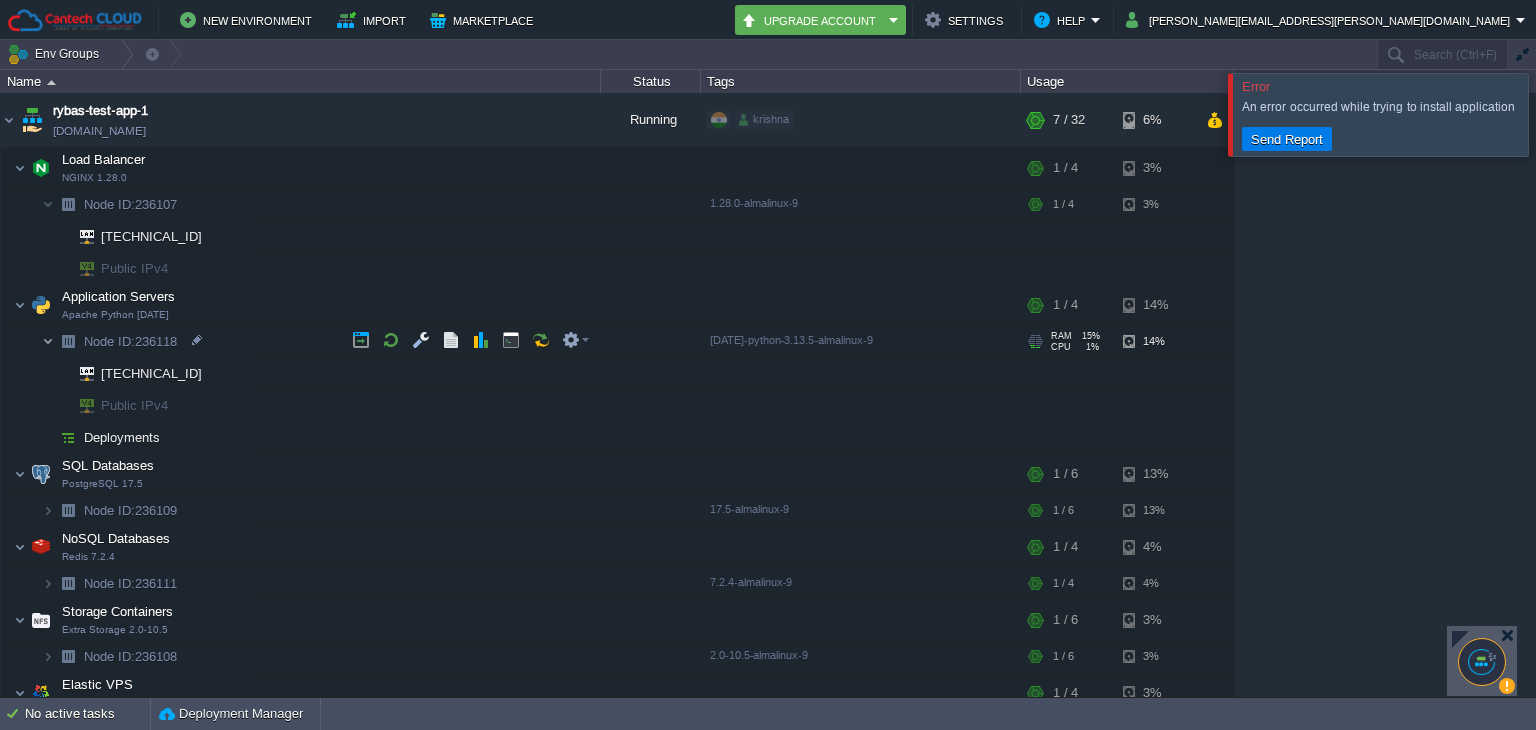 click at bounding box center (48, 341) 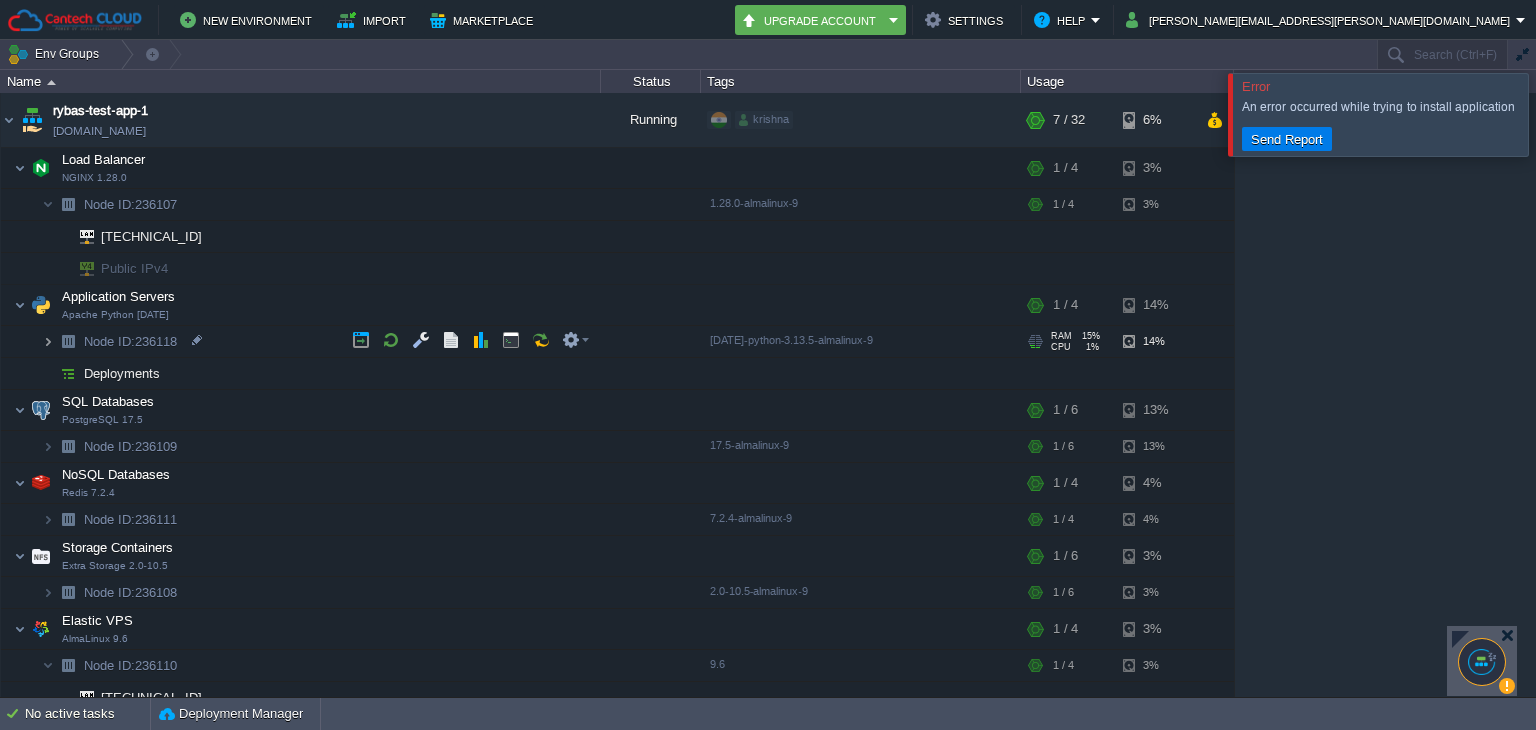 click at bounding box center (48, 341) 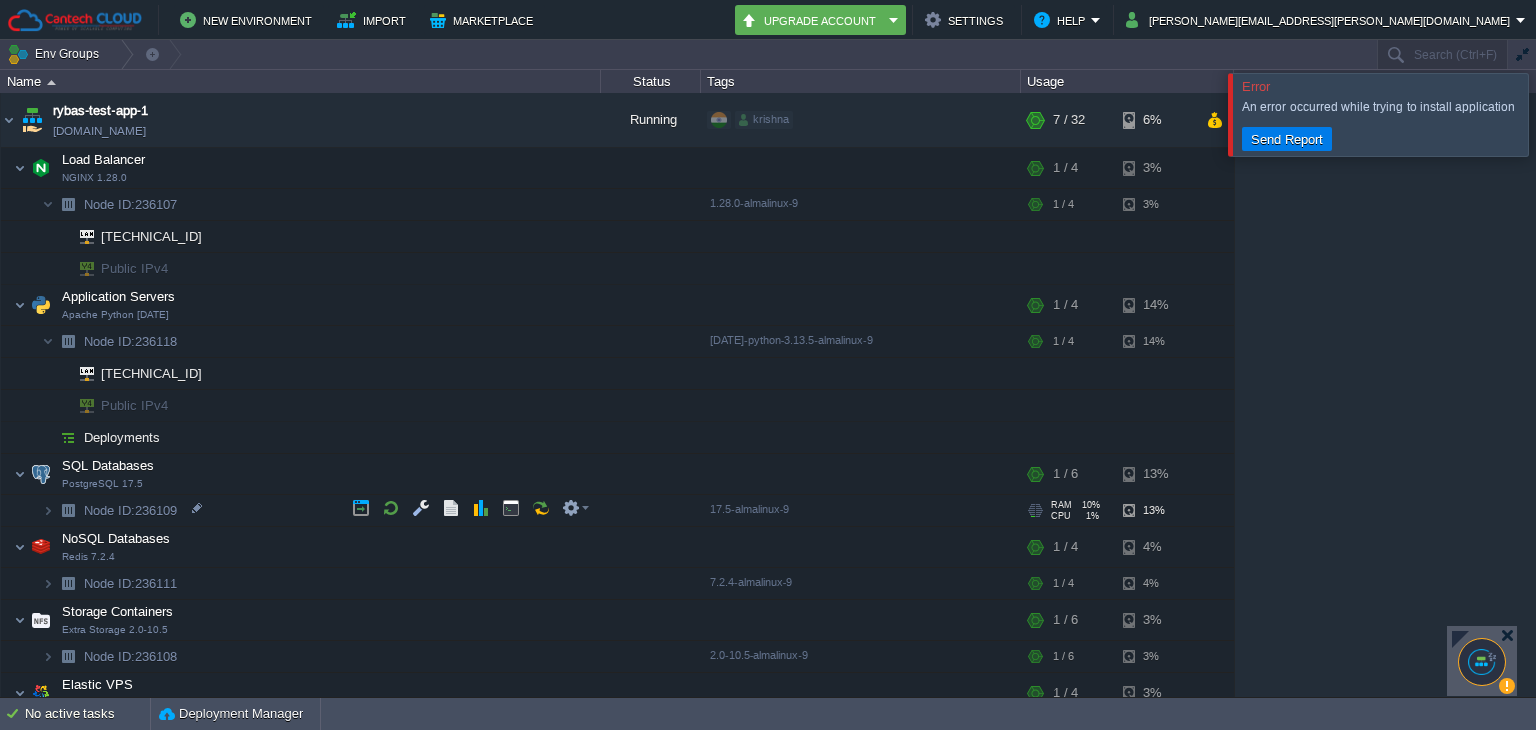 click at bounding box center [68, 510] 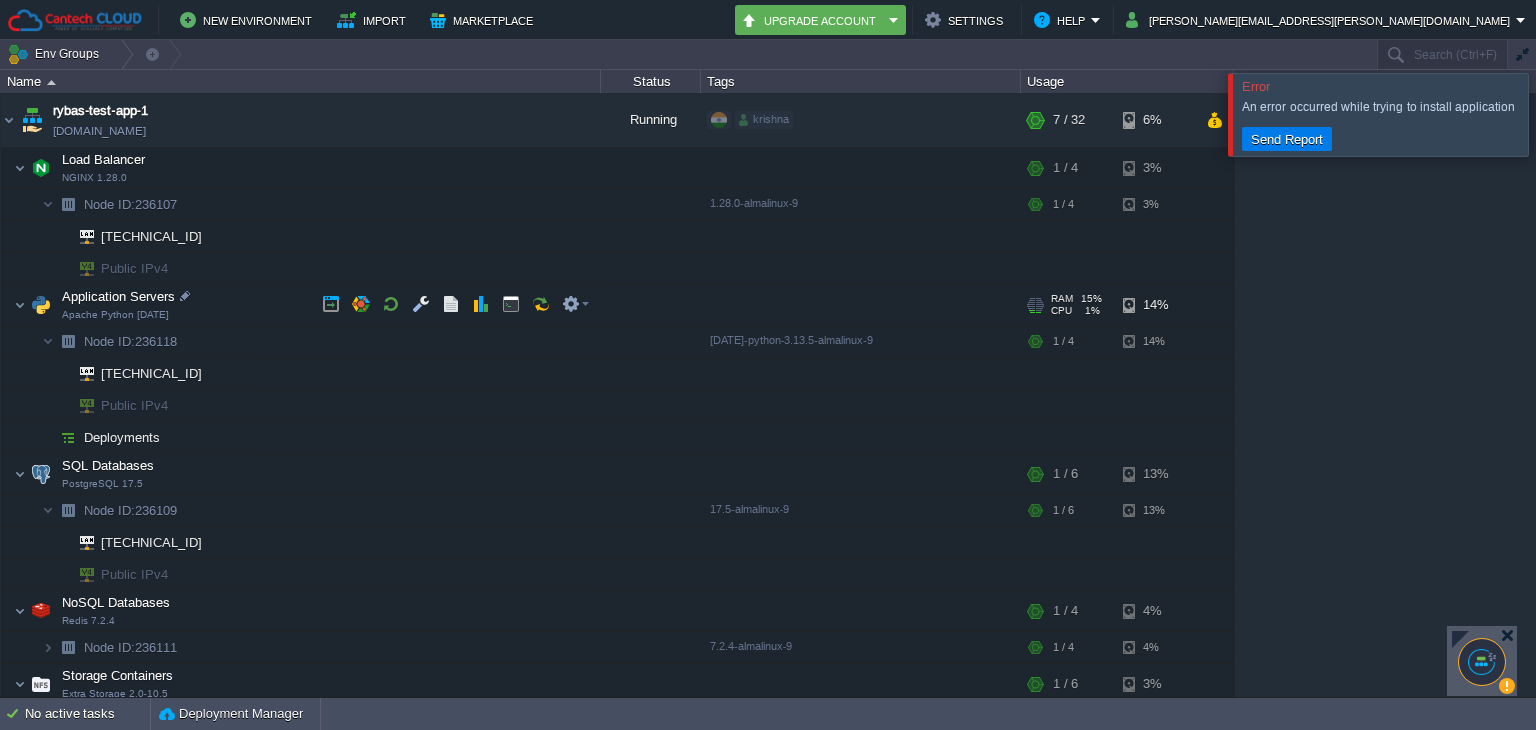 click on "Application Servers Apache Python 2.4.64" at bounding box center (301, 305) 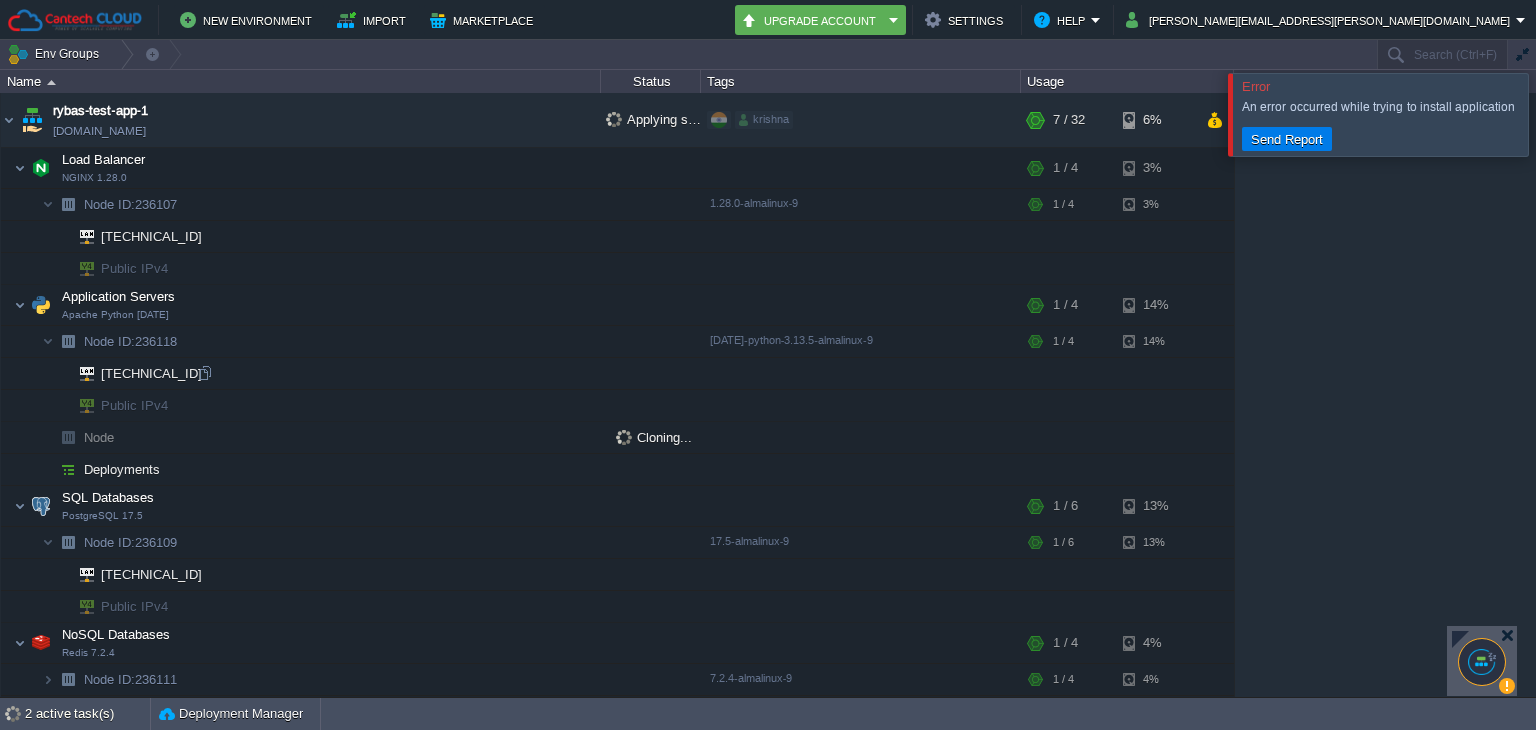 scroll, scrollTop: 68, scrollLeft: 0, axis: vertical 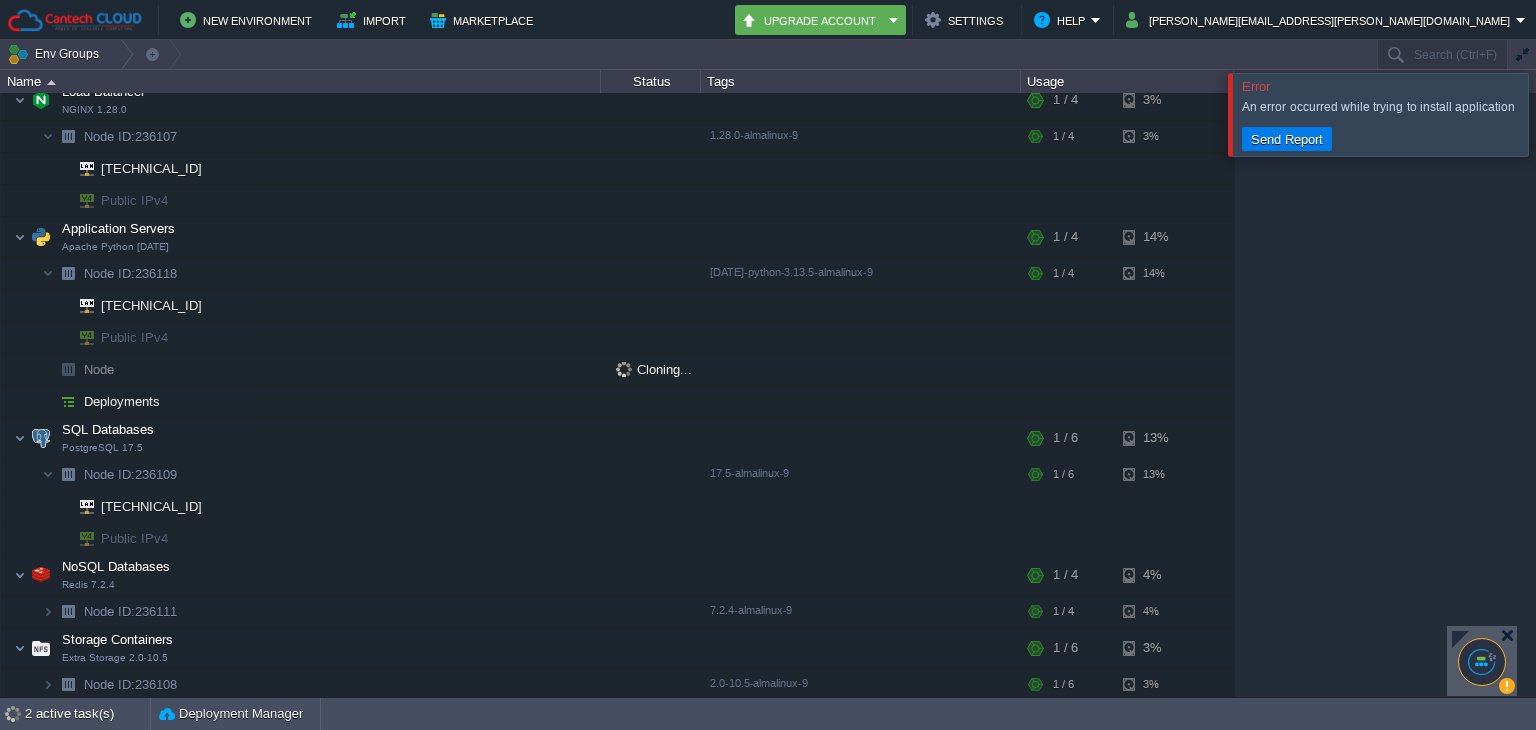 click on "rybas-test-app-1 env-0466842.in1.cantechcloud.com Applying settings...                               krishna              + Add to Env Group                                                                                                                                                            RAM                 8%                                         CPU                 1%                             7 / 32                    6%       Load Balancer NGINX 1.28.0                                                                                                                                                            RAM                 6%                                         CPU                 0%                             1 / 4                    3%     Node ID:  236107                                                1.28.0-almalinux-9                                                                                                                                                            RAM 6% 0%" at bounding box center (768, 395) 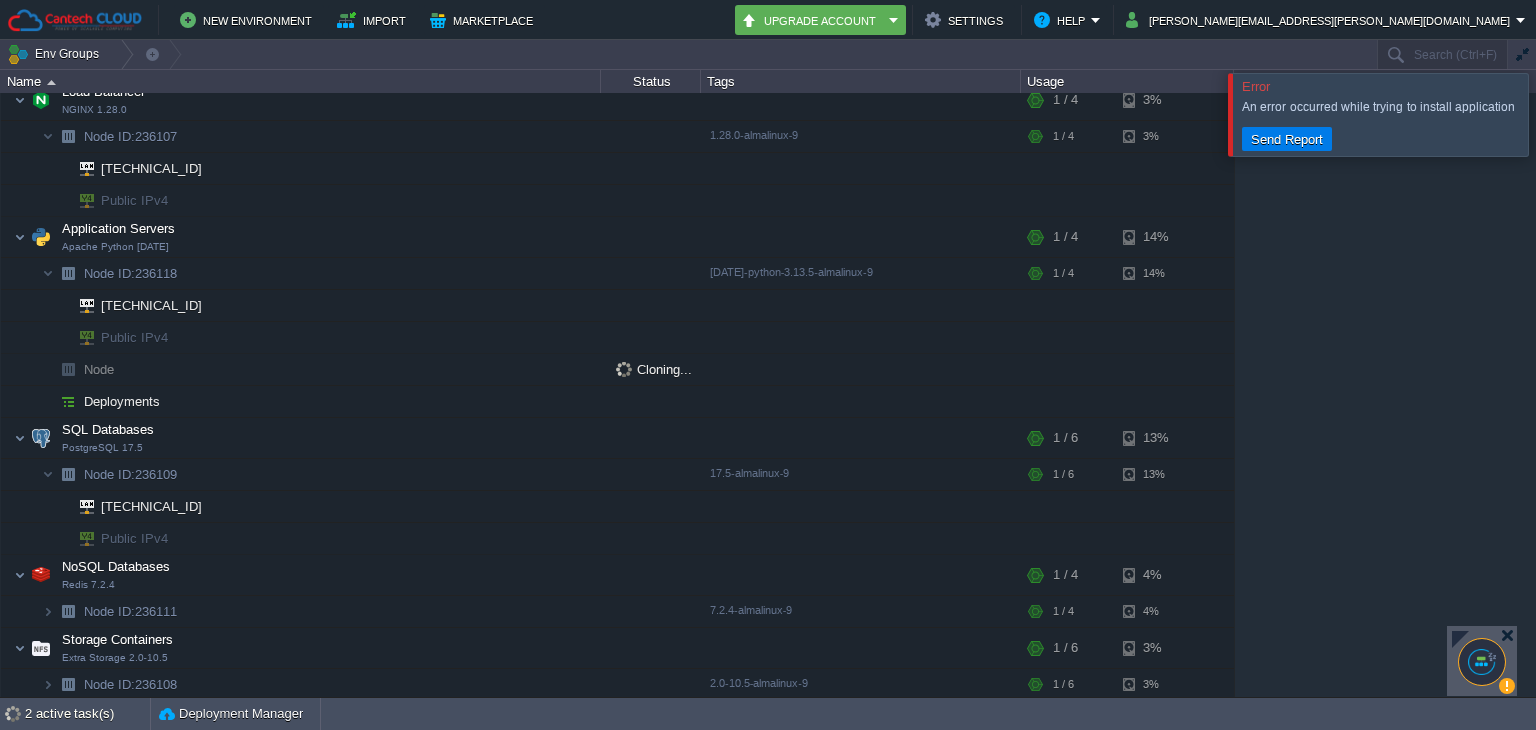 click at bounding box center (1560, 114) 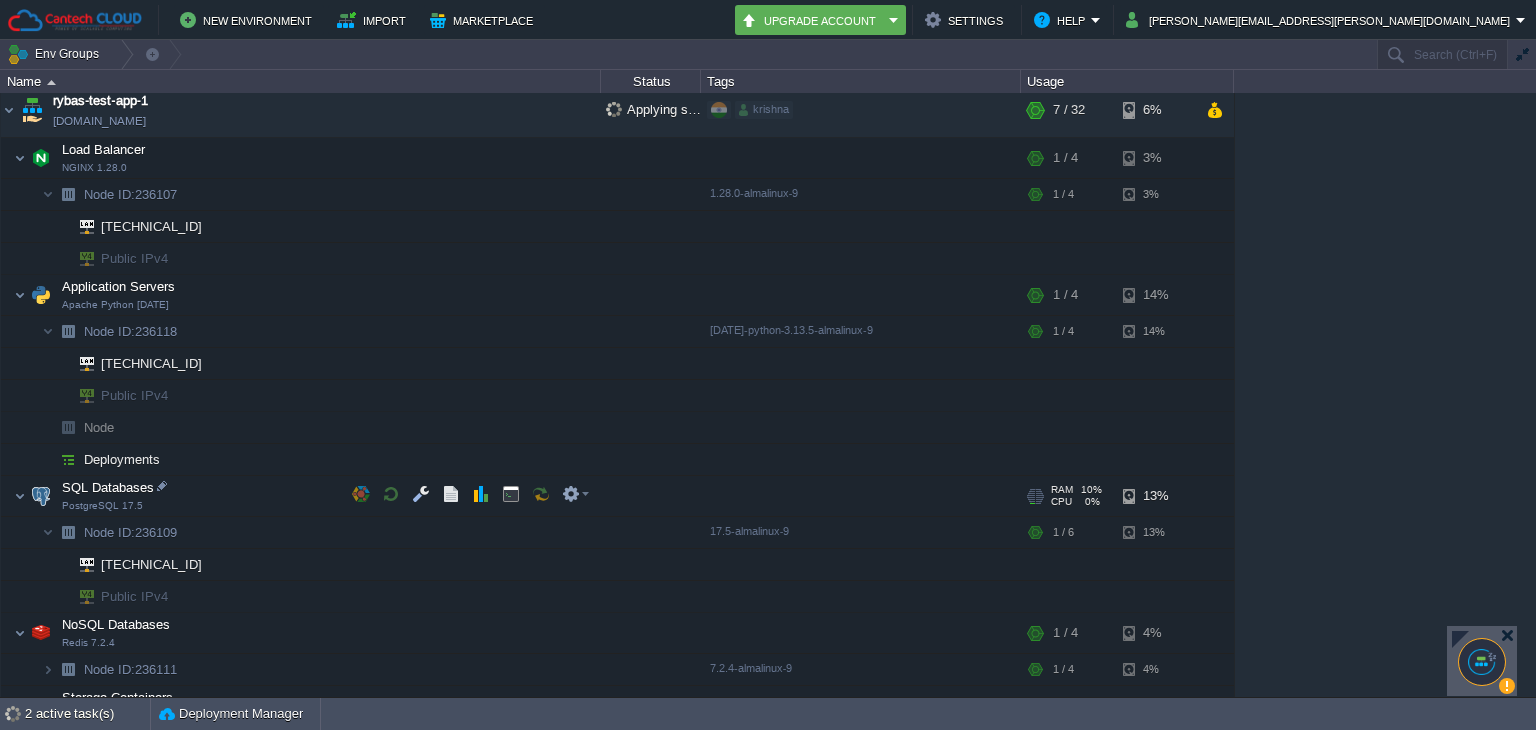scroll, scrollTop: 68, scrollLeft: 0, axis: vertical 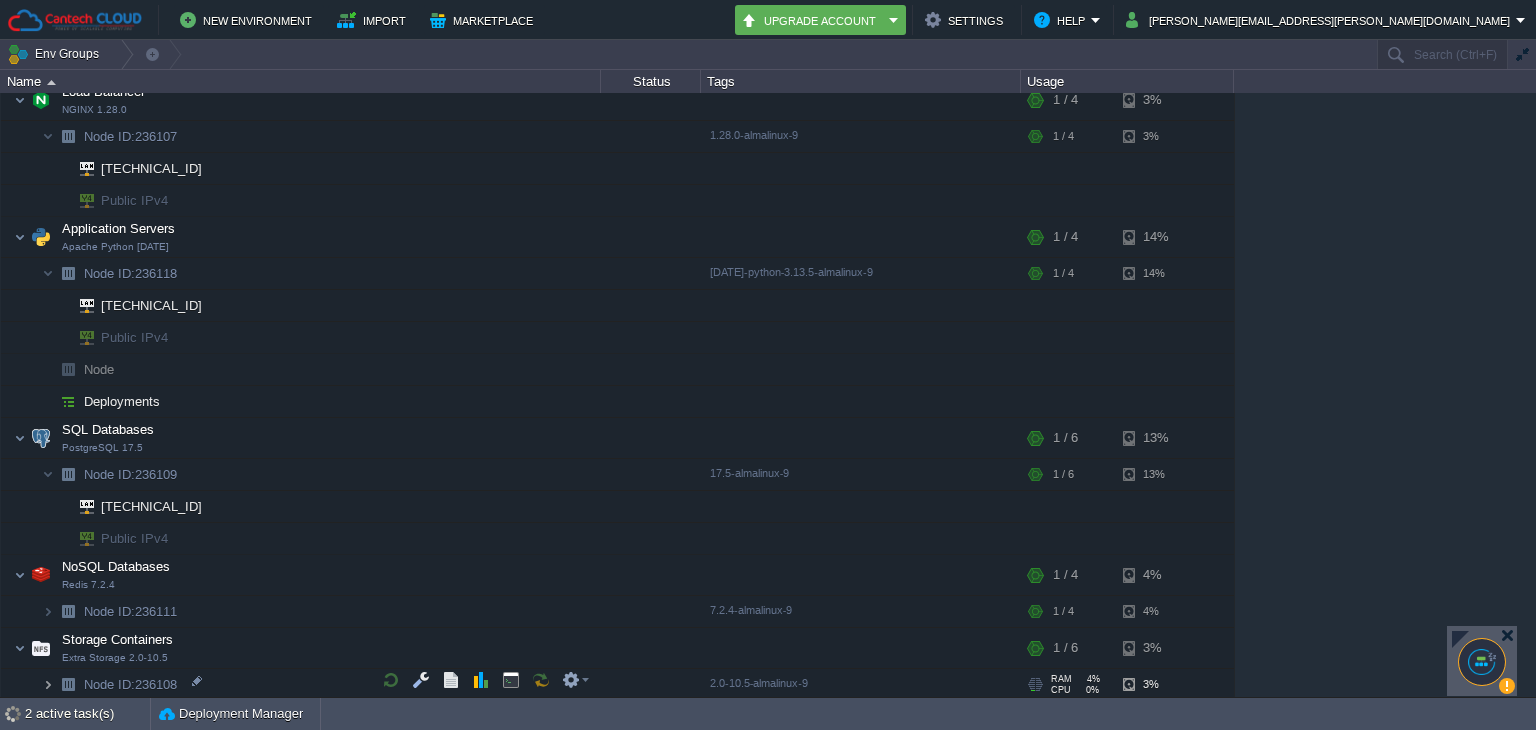 click at bounding box center [48, 684] 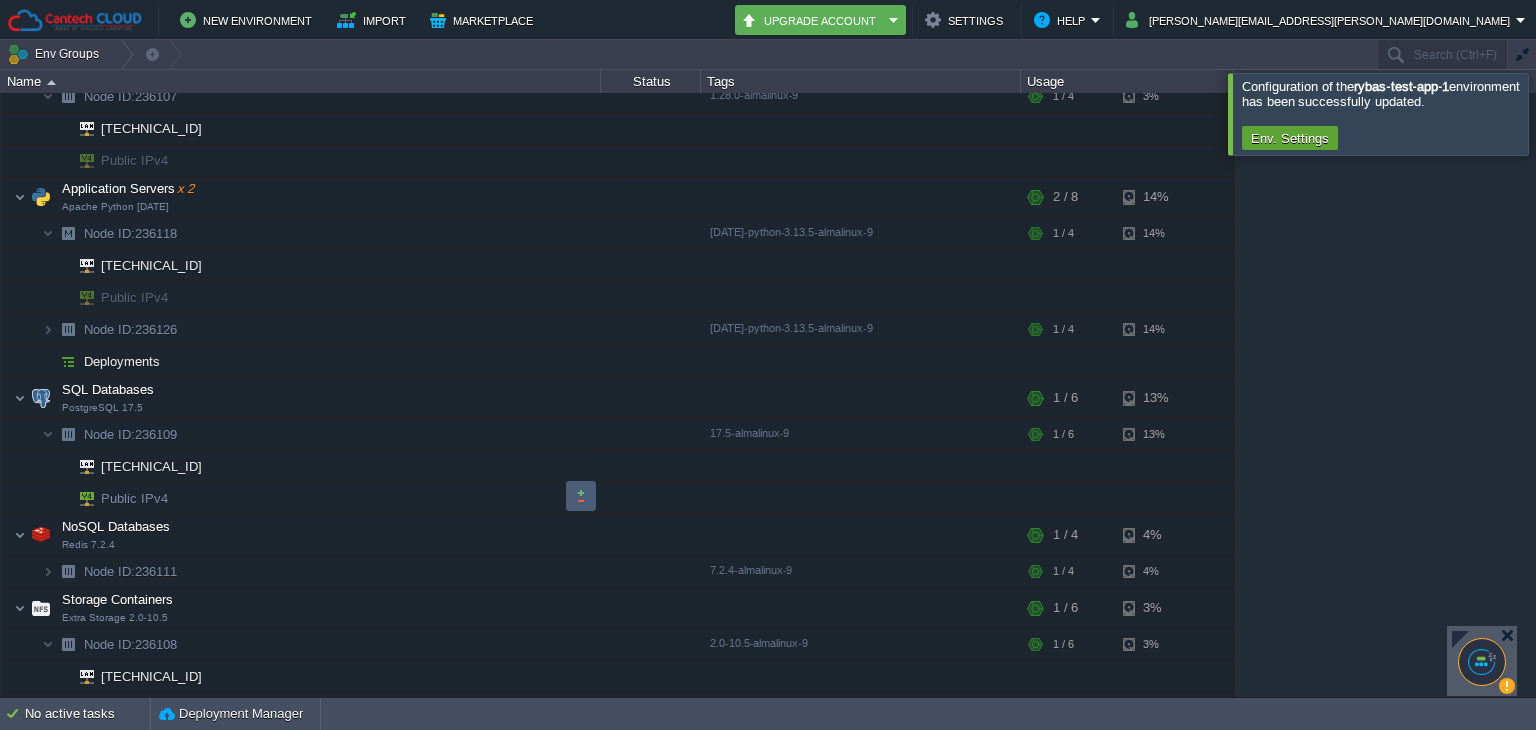 scroll, scrollTop: 108, scrollLeft: 0, axis: vertical 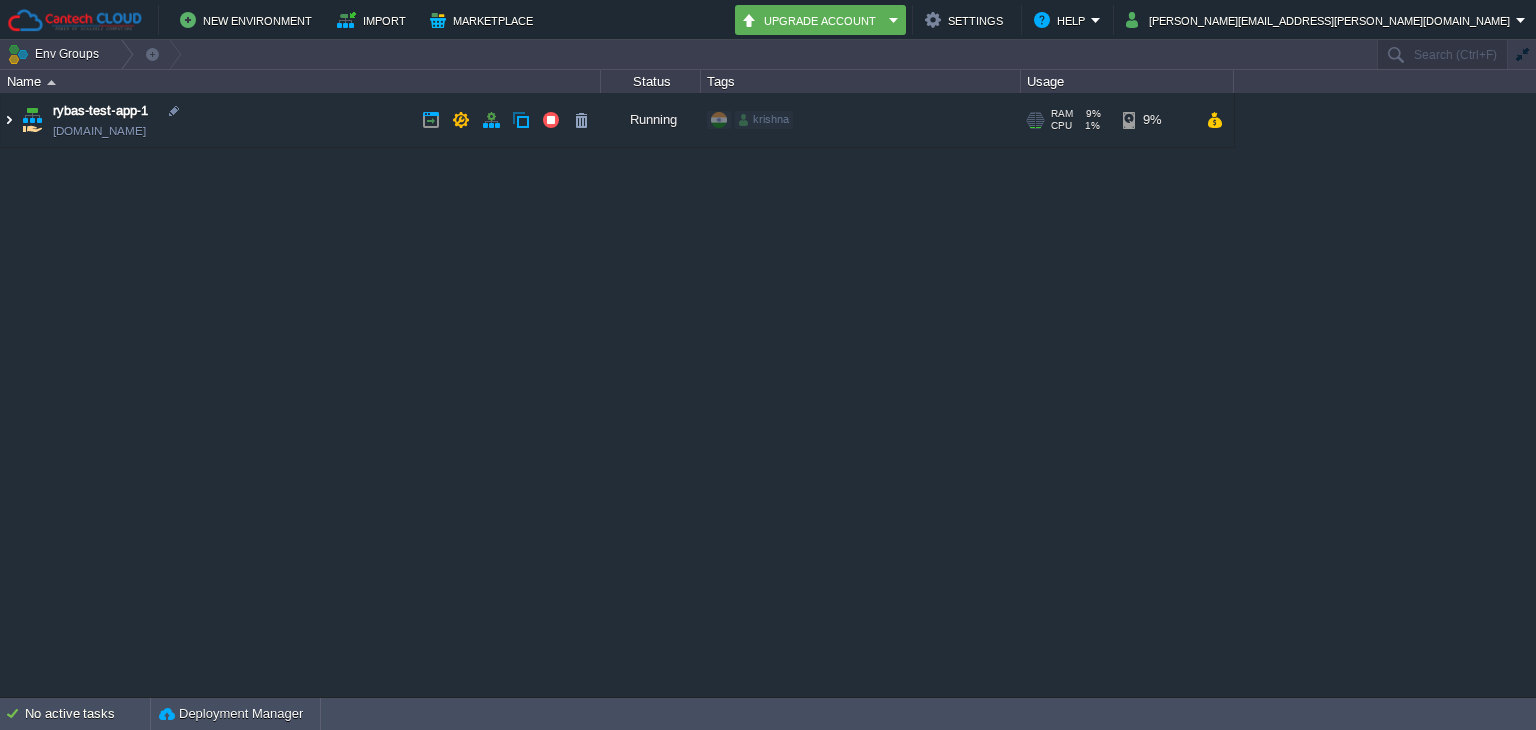 click at bounding box center (9, 120) 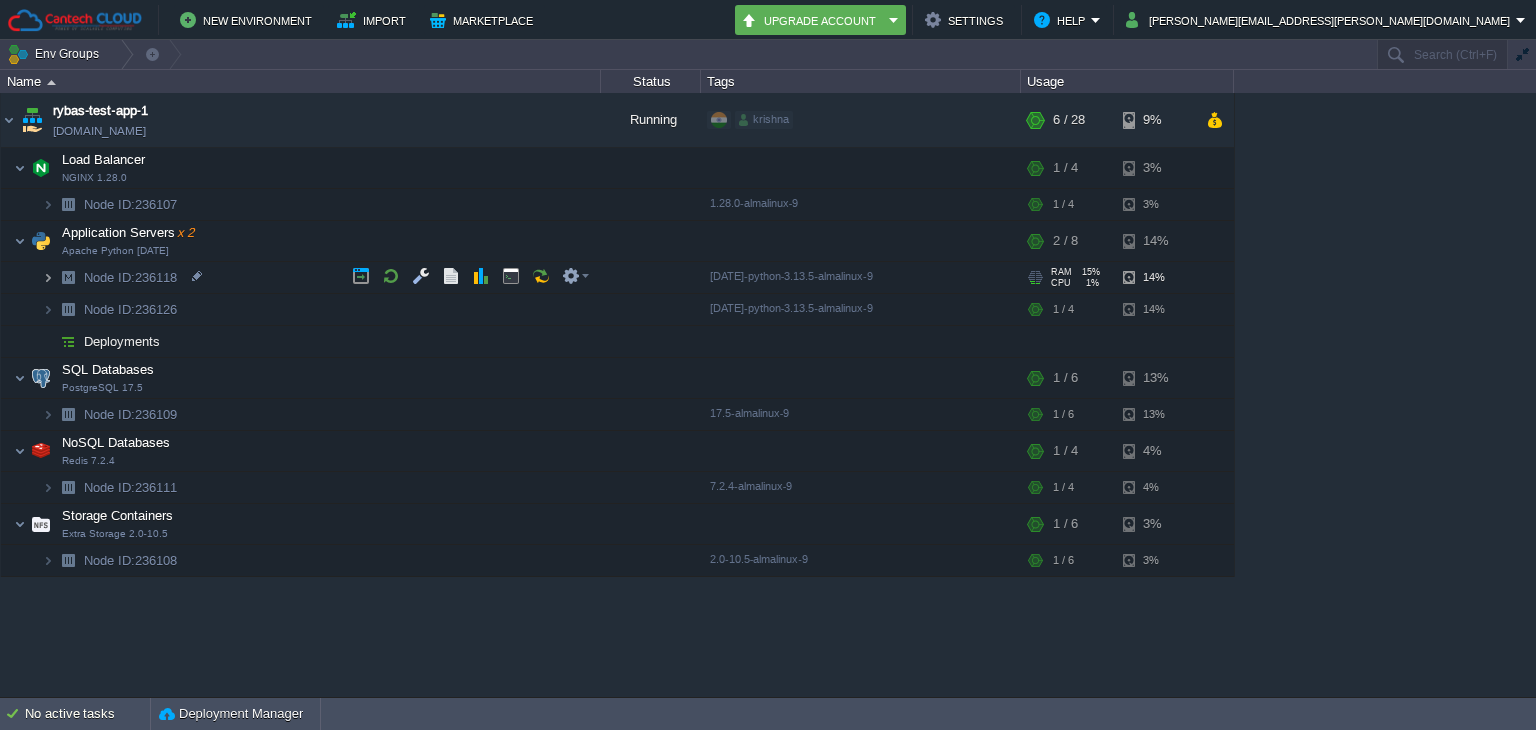 click at bounding box center (48, 277) 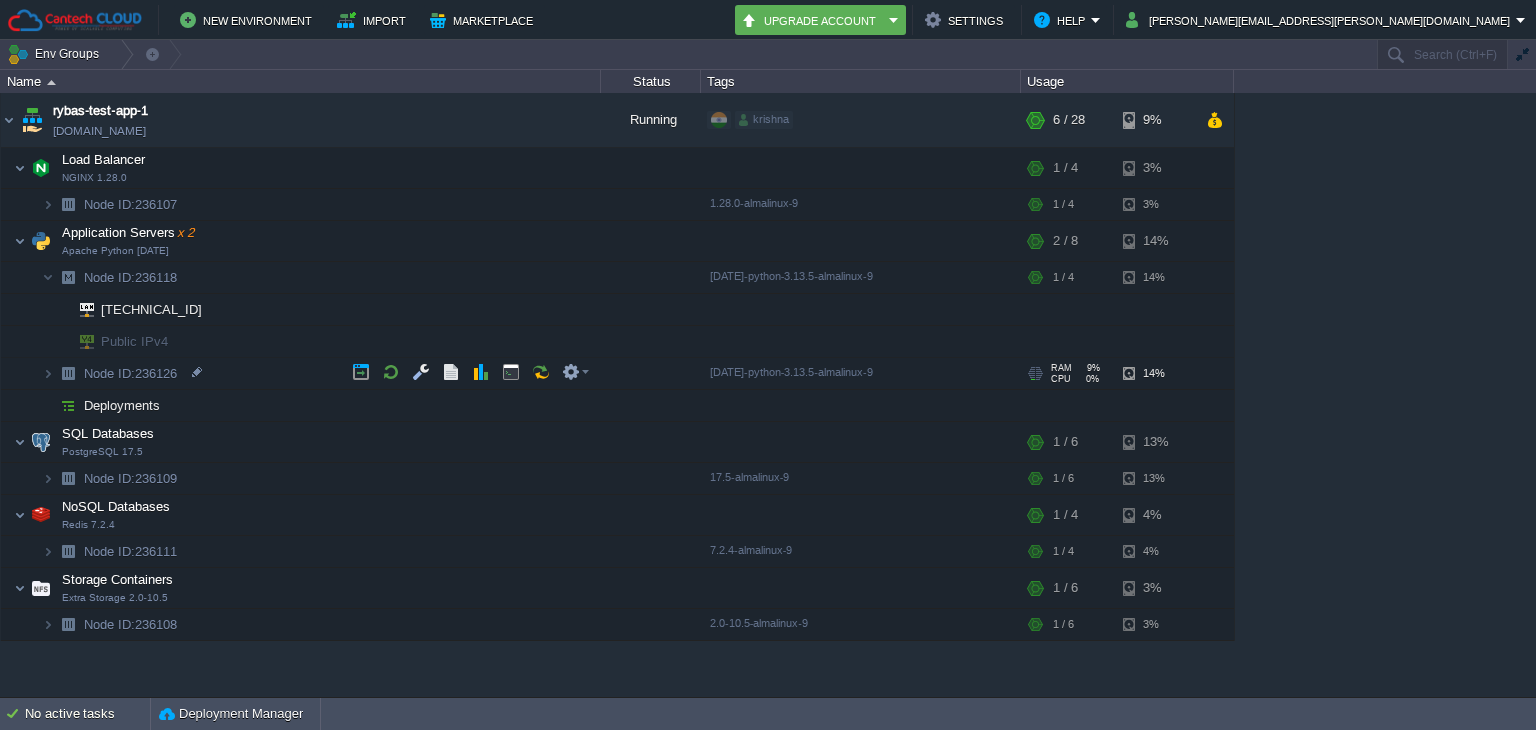 click at bounding box center (68, 373) 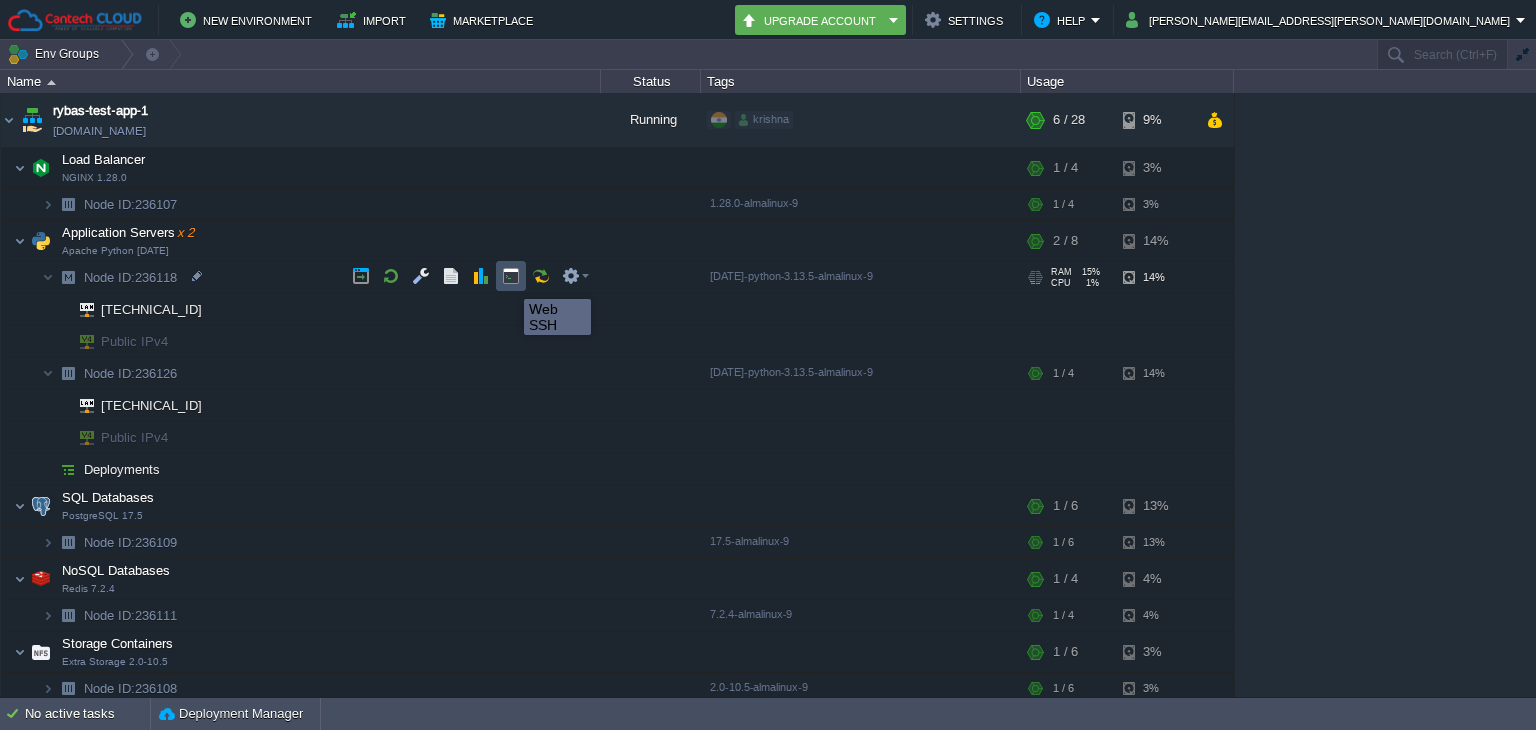 click at bounding box center (511, 276) 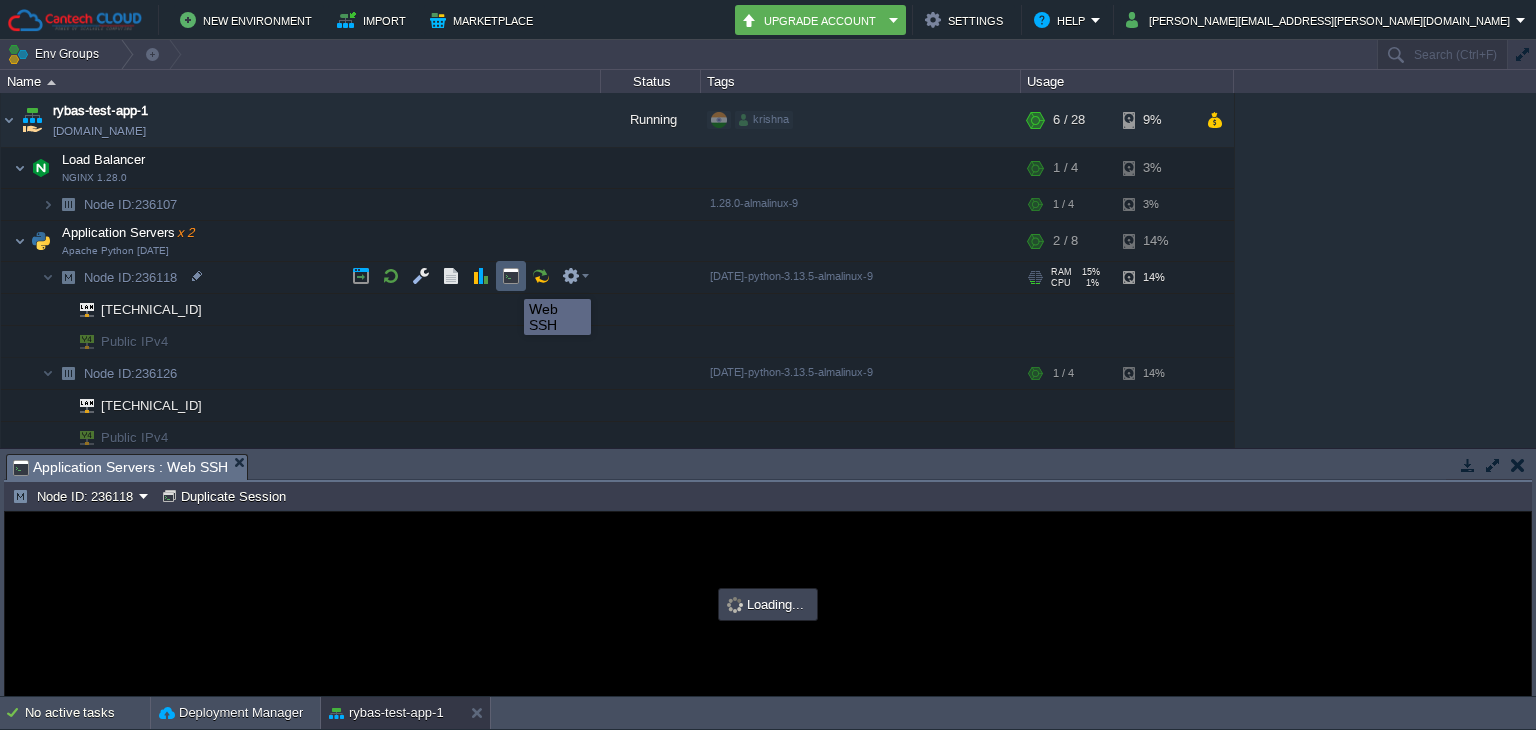 scroll, scrollTop: 0, scrollLeft: 0, axis: both 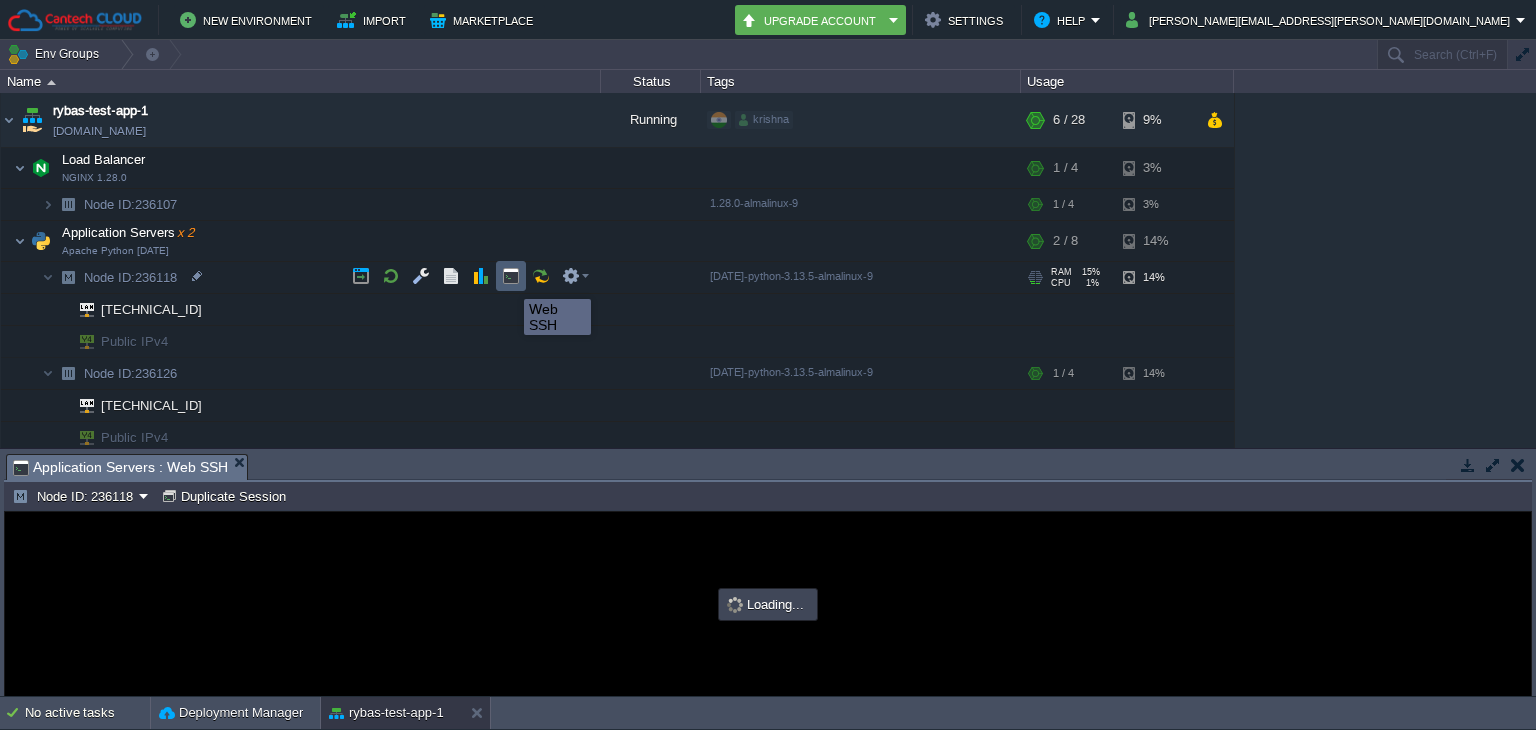 type on "#000000" 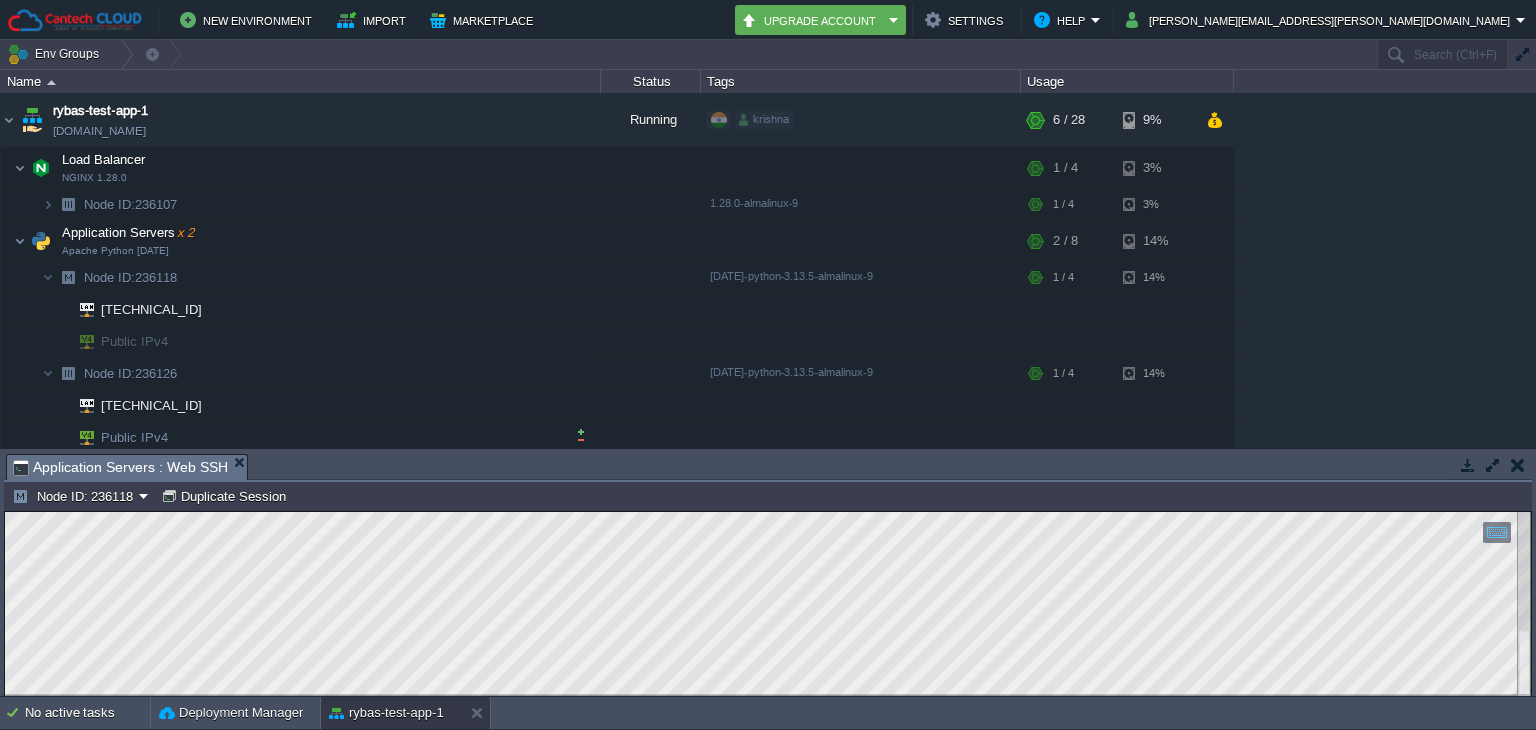 scroll, scrollTop: 253, scrollLeft: 0, axis: vertical 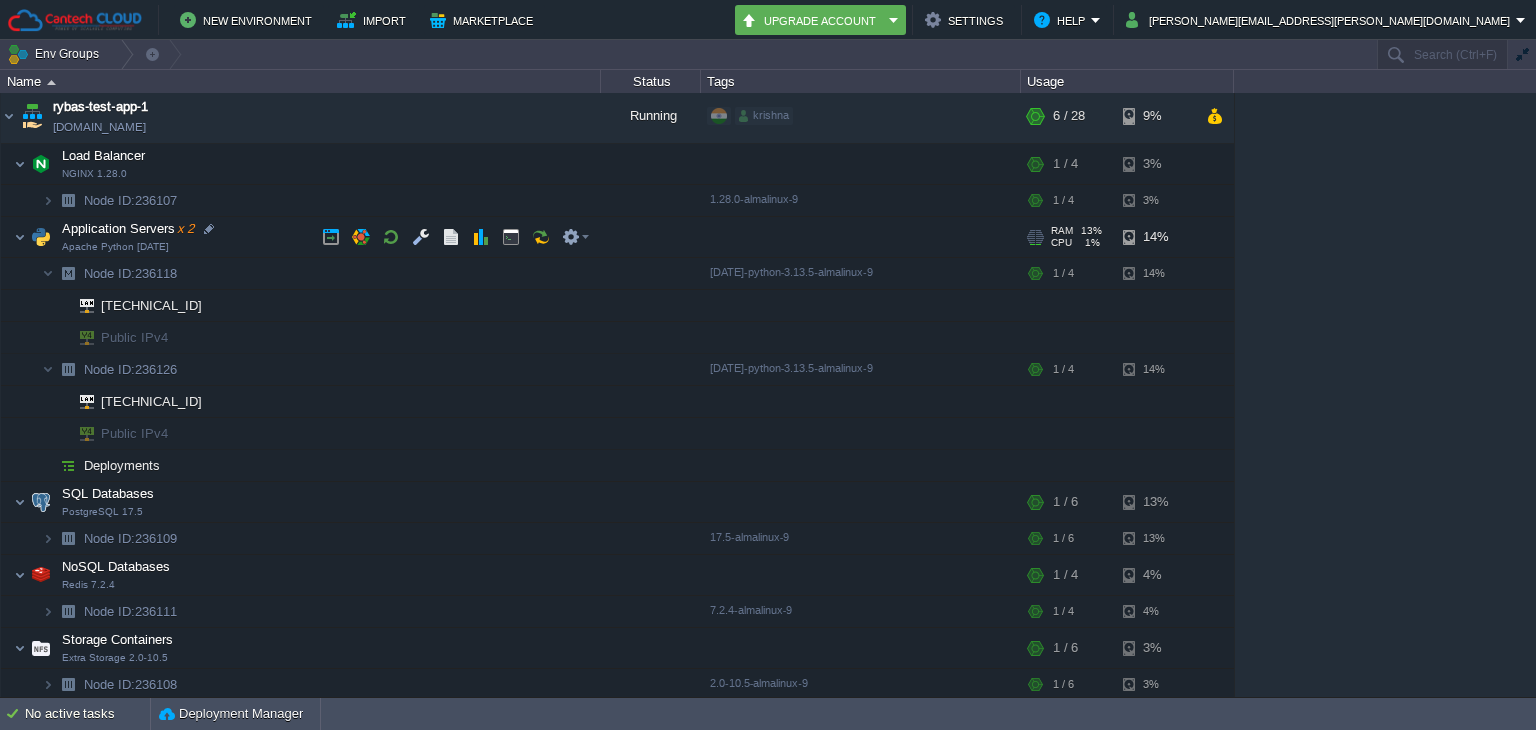 click on "x 2" at bounding box center (185, 228) 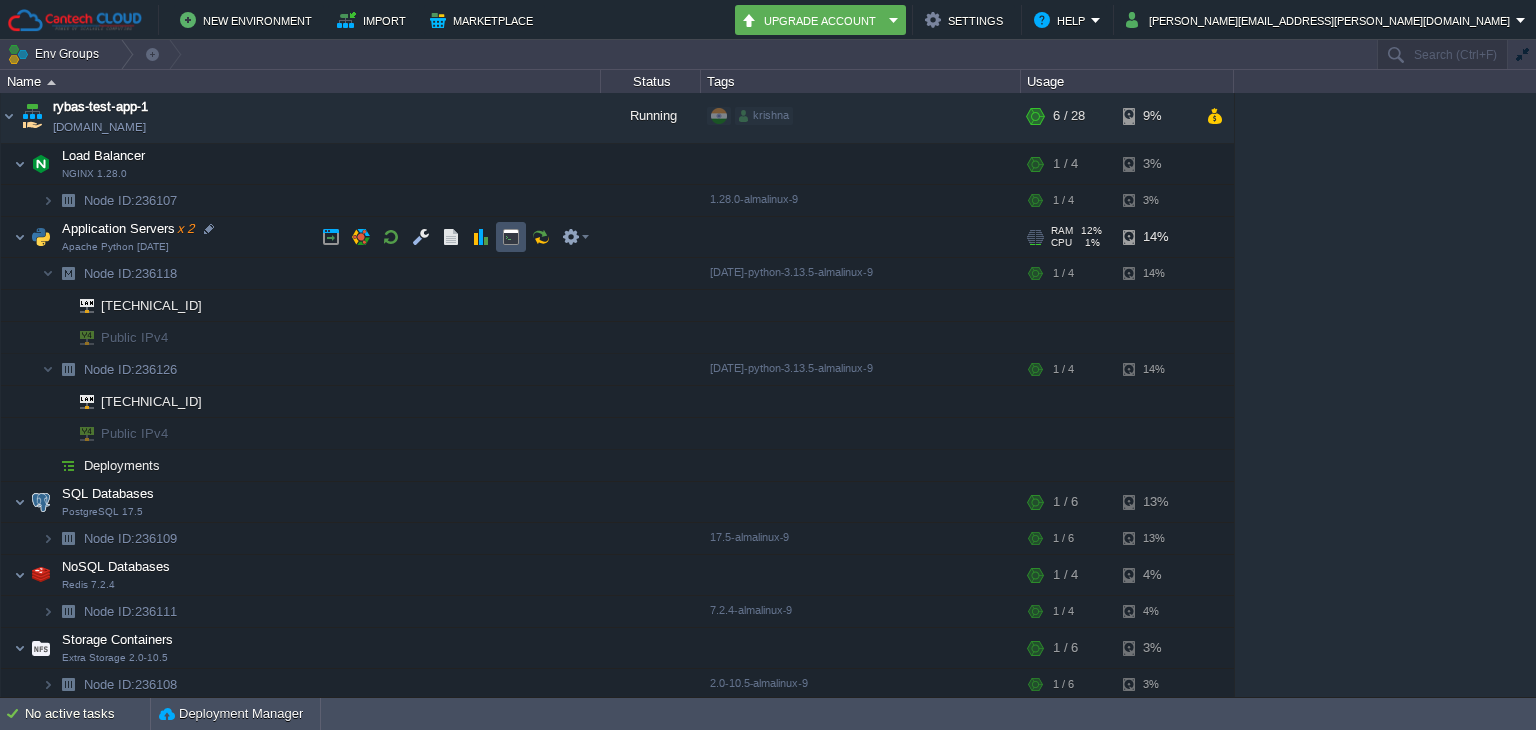click at bounding box center (511, 237) 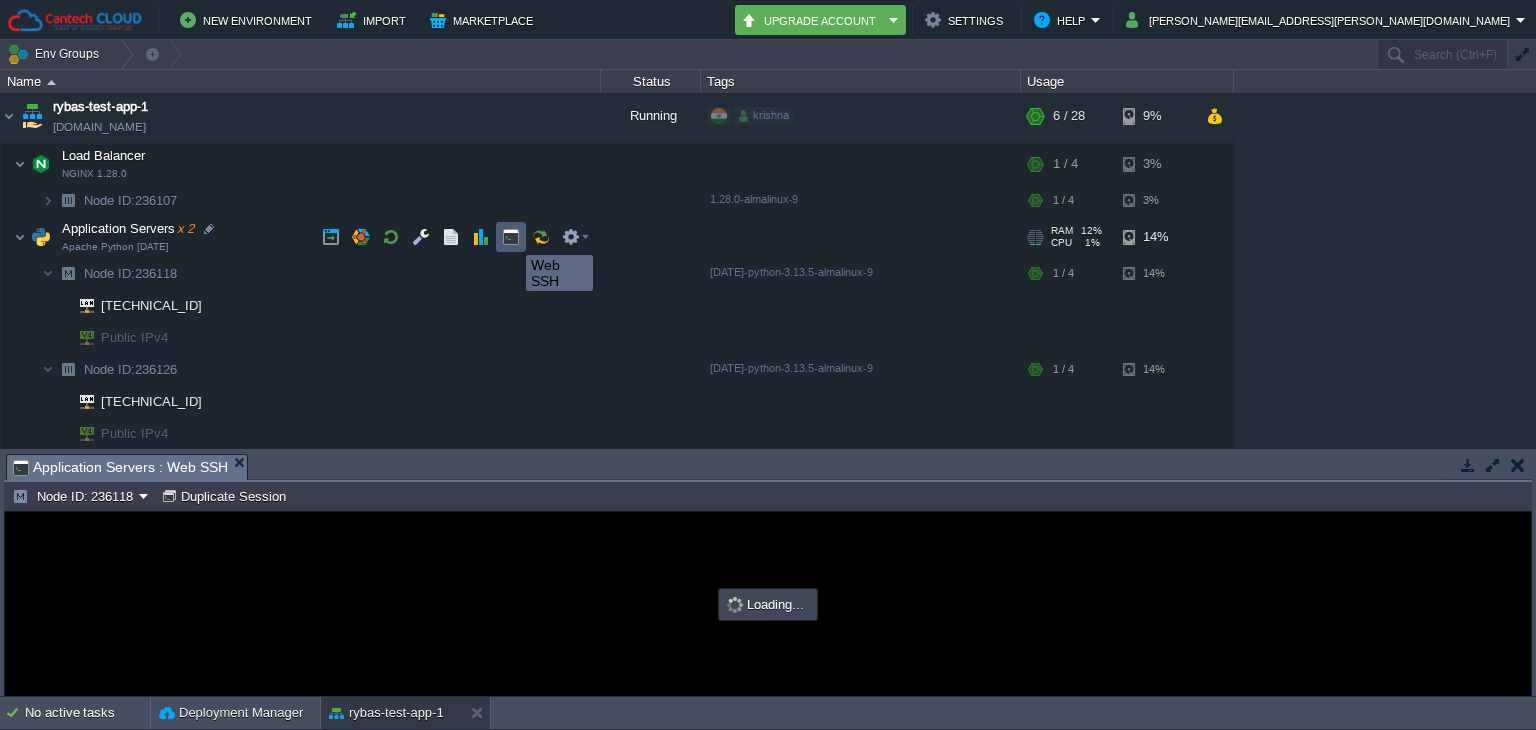 scroll, scrollTop: 0, scrollLeft: 0, axis: both 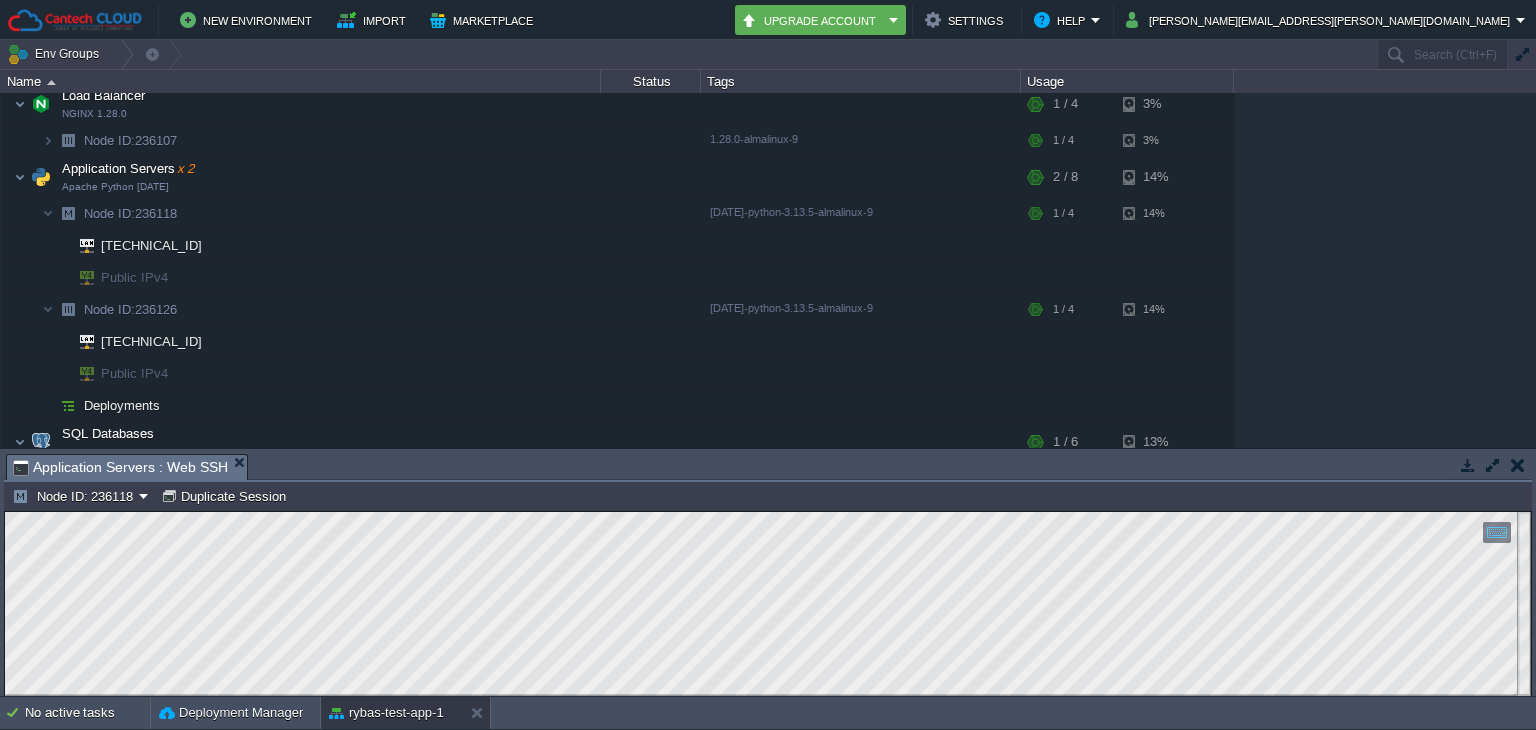 click at bounding box center [1517, 465] 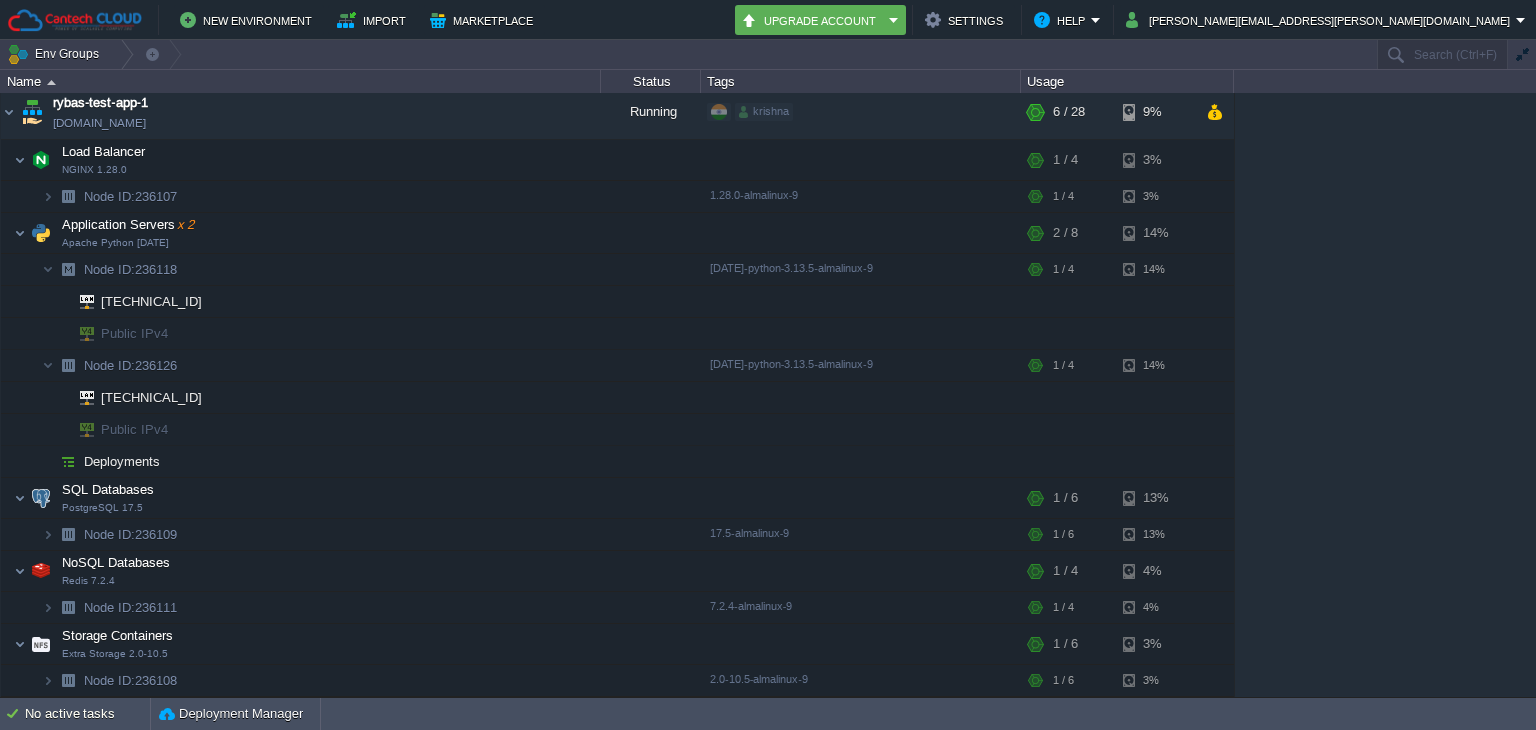 scroll, scrollTop: 4, scrollLeft: 0, axis: vertical 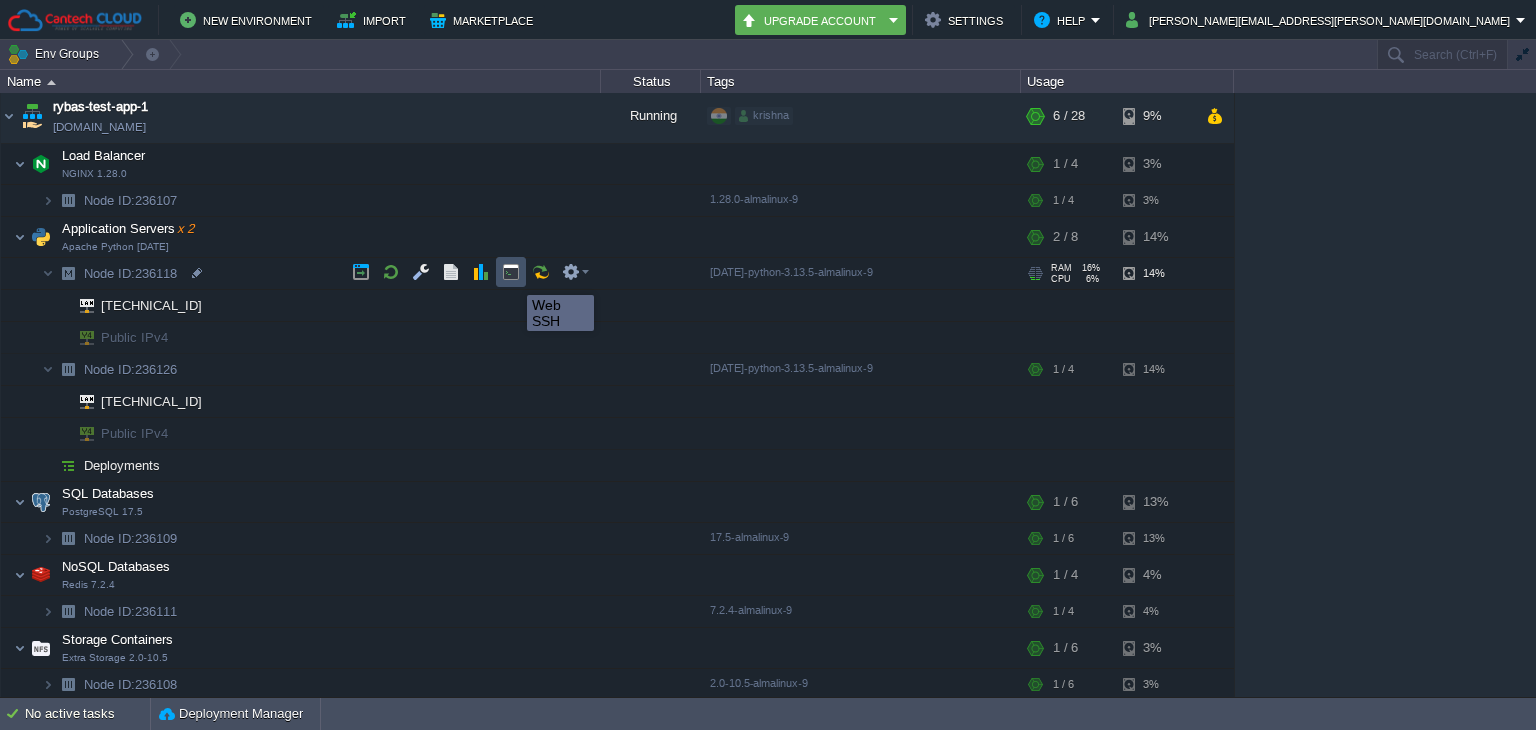 click at bounding box center (511, 272) 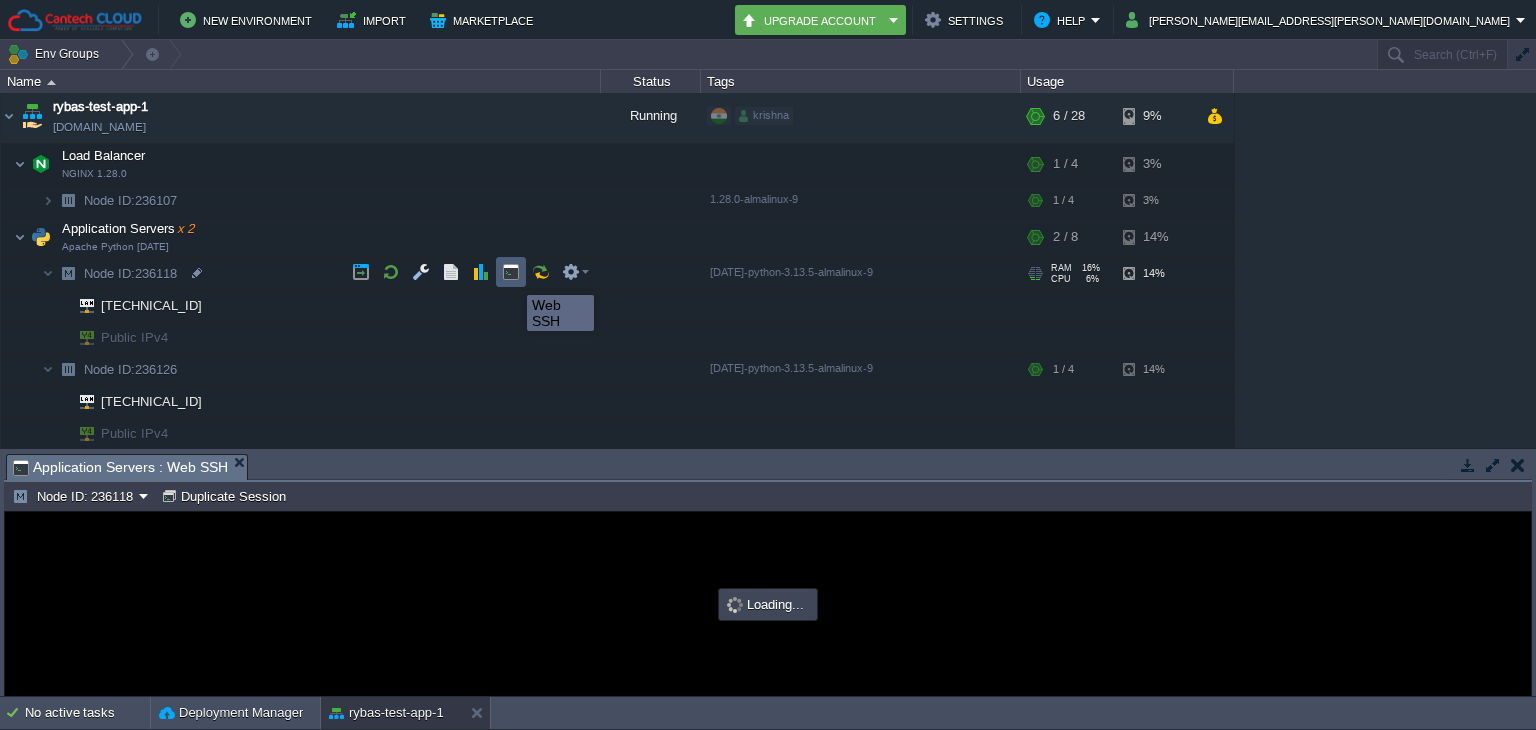 scroll, scrollTop: 0, scrollLeft: 0, axis: both 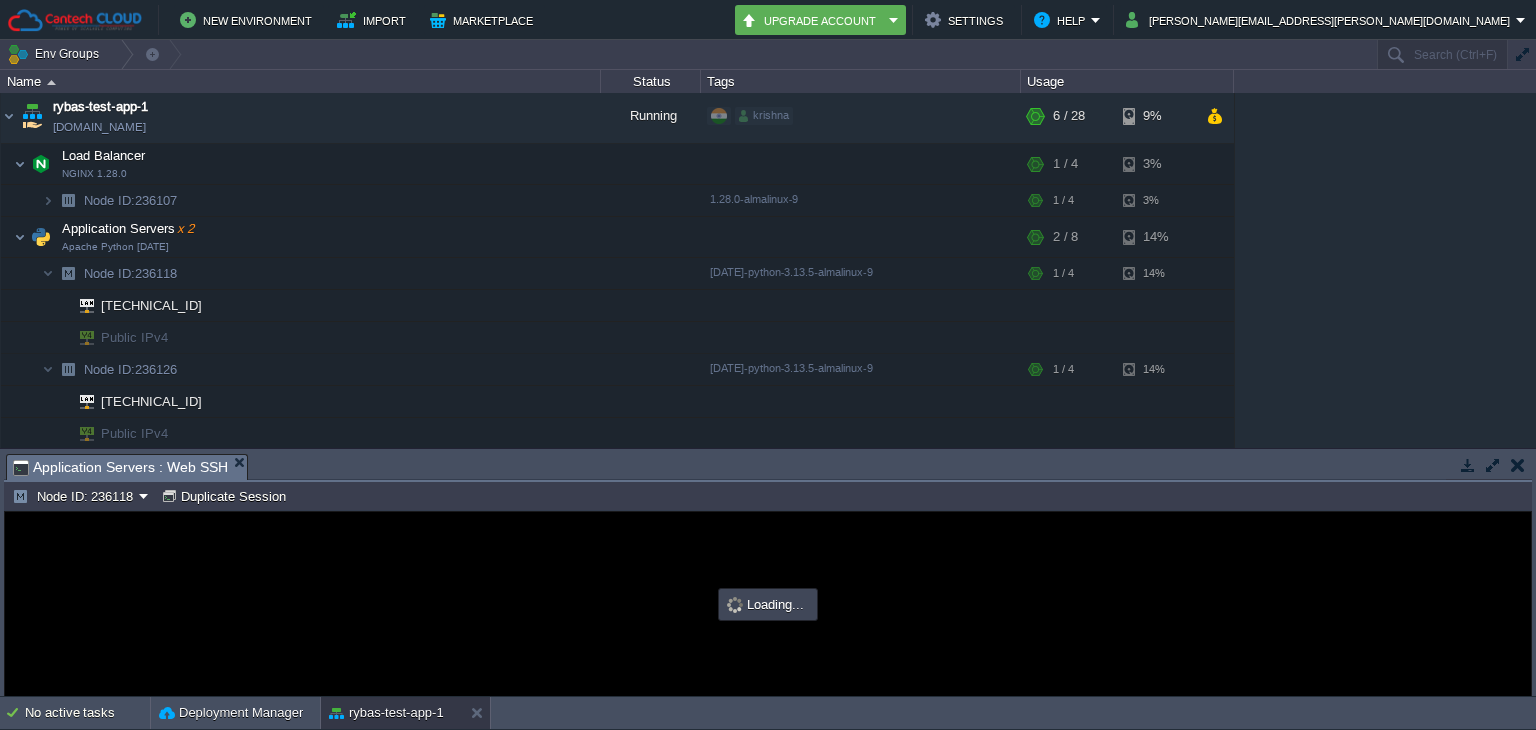 type on "#000000" 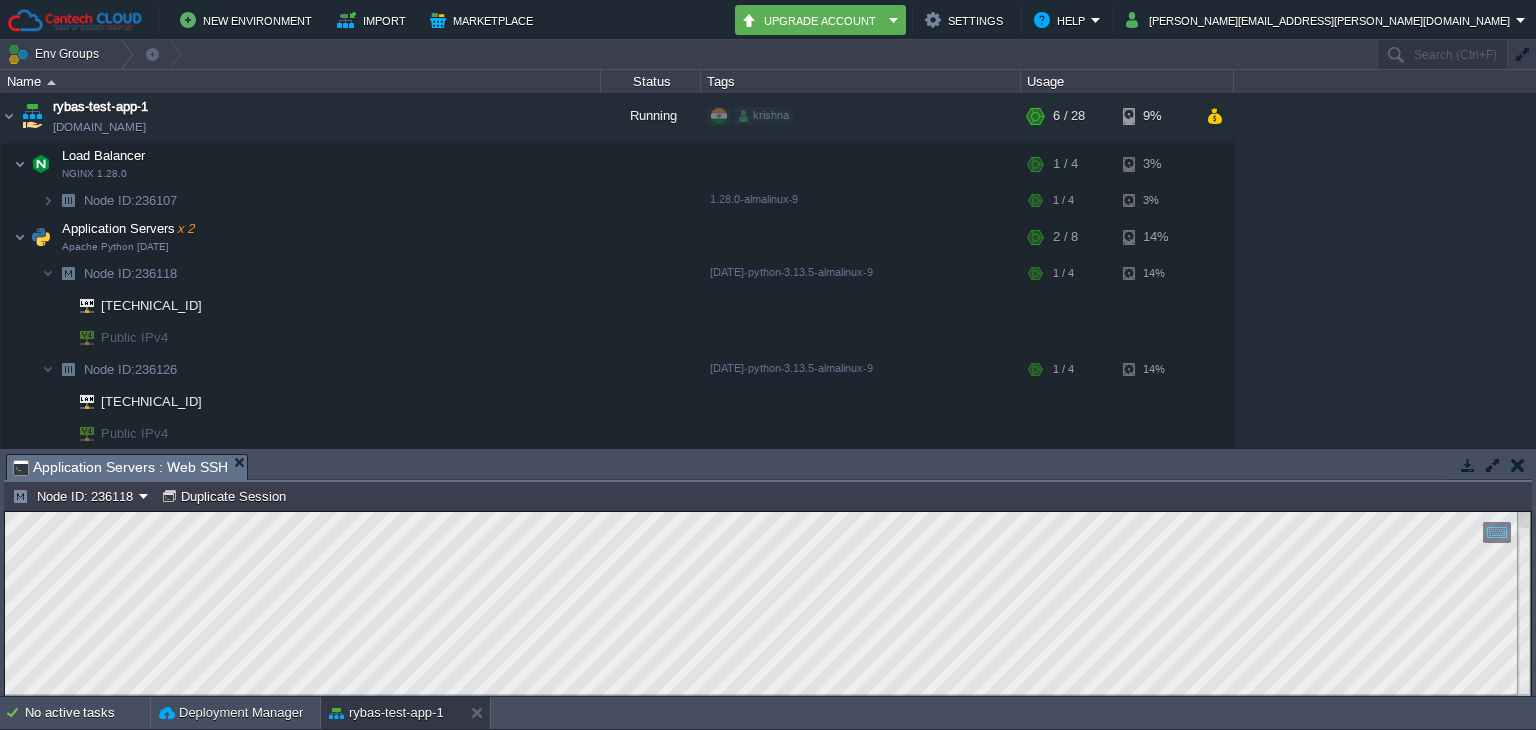 click at bounding box center (1518, 465) 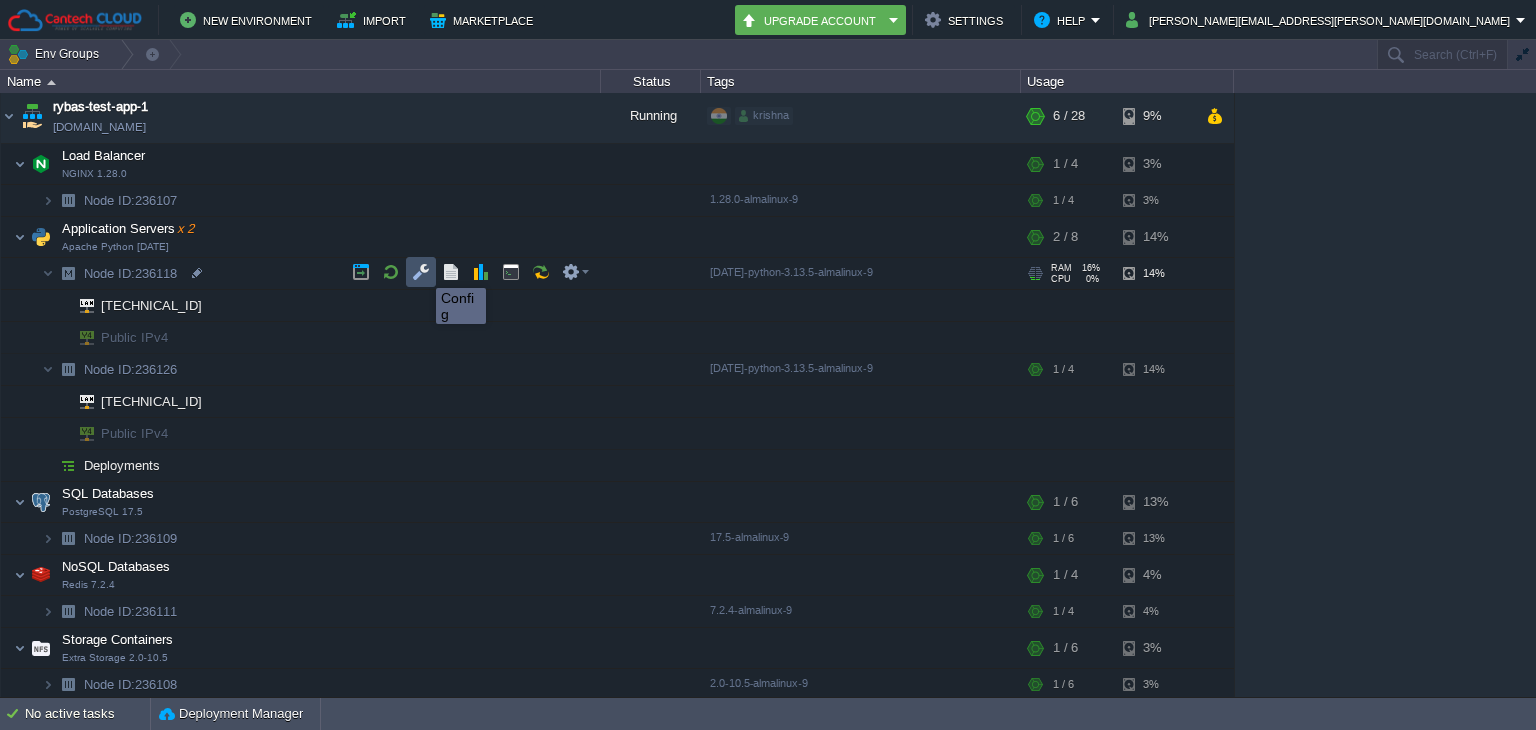 click at bounding box center [421, 272] 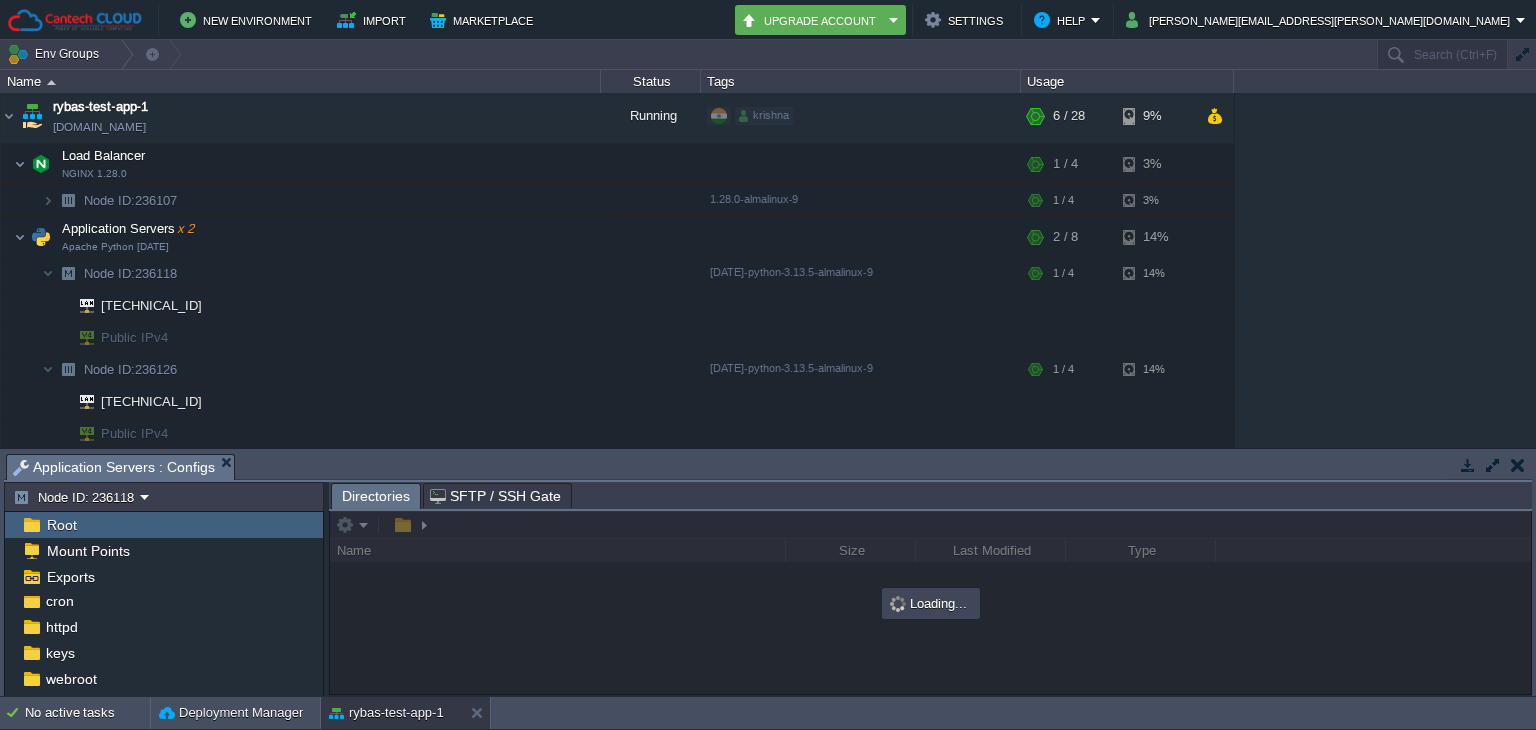 scroll, scrollTop: 0, scrollLeft: 0, axis: both 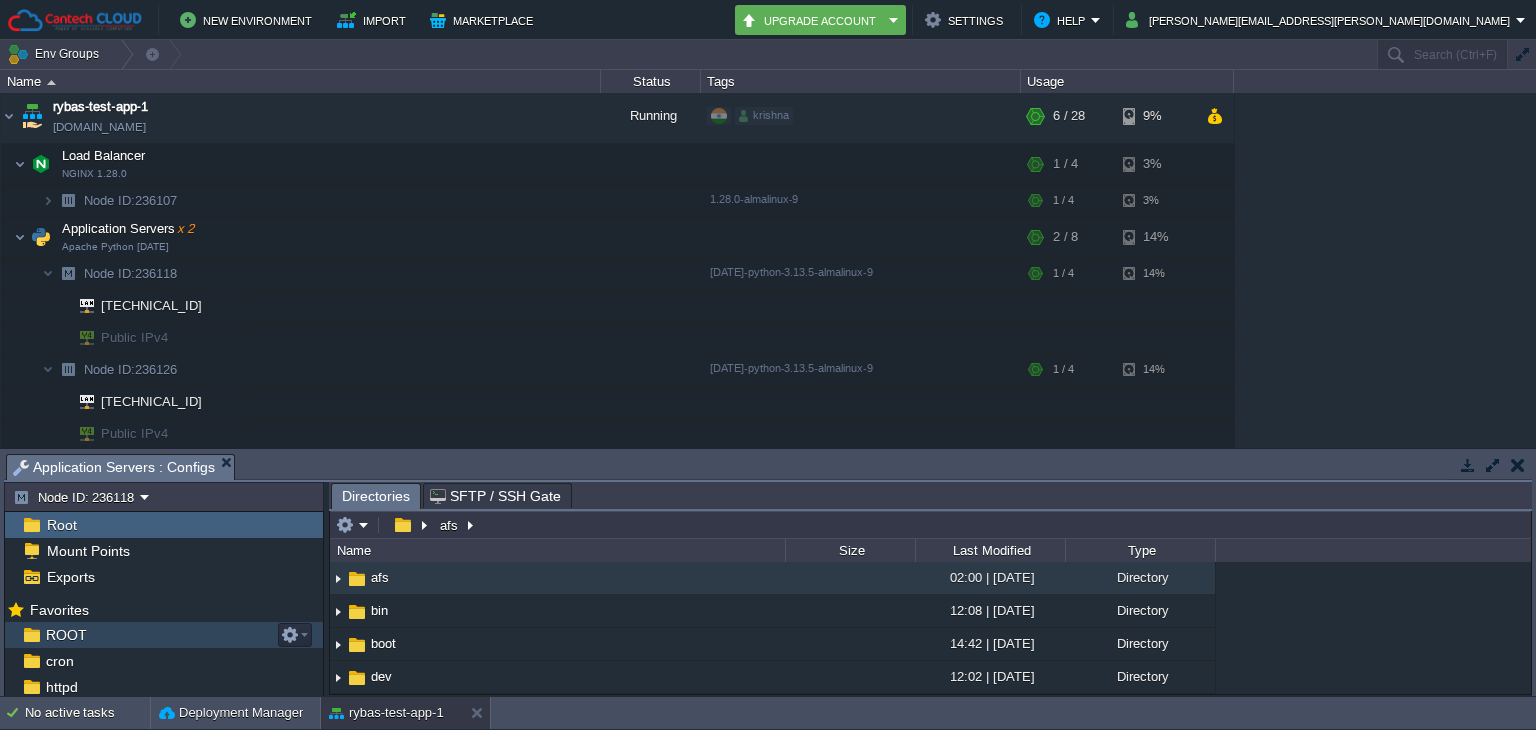 click on "ROOT" at bounding box center (164, 635) 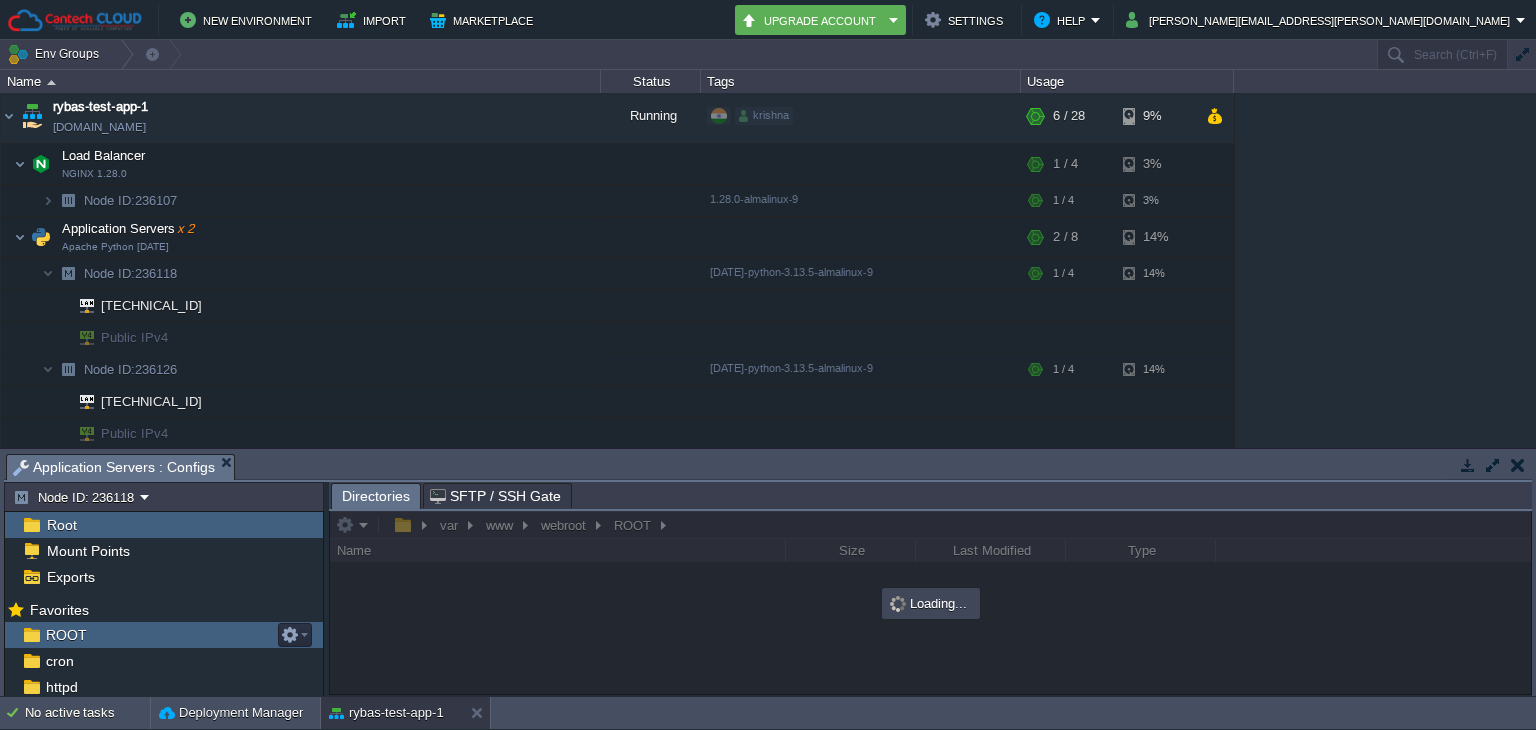 click on "ROOT" at bounding box center [164, 635] 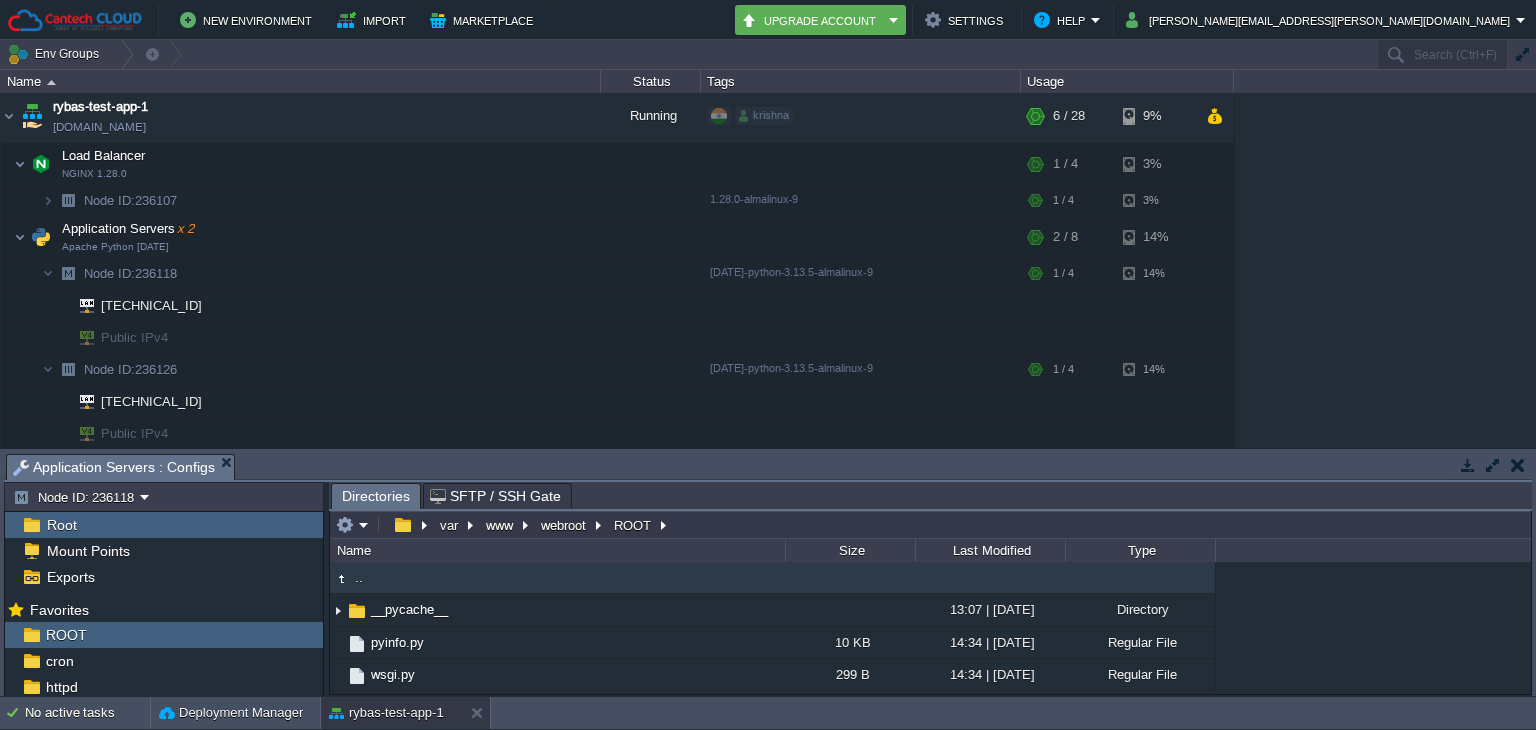 click on "Root" at bounding box center (164, 525) 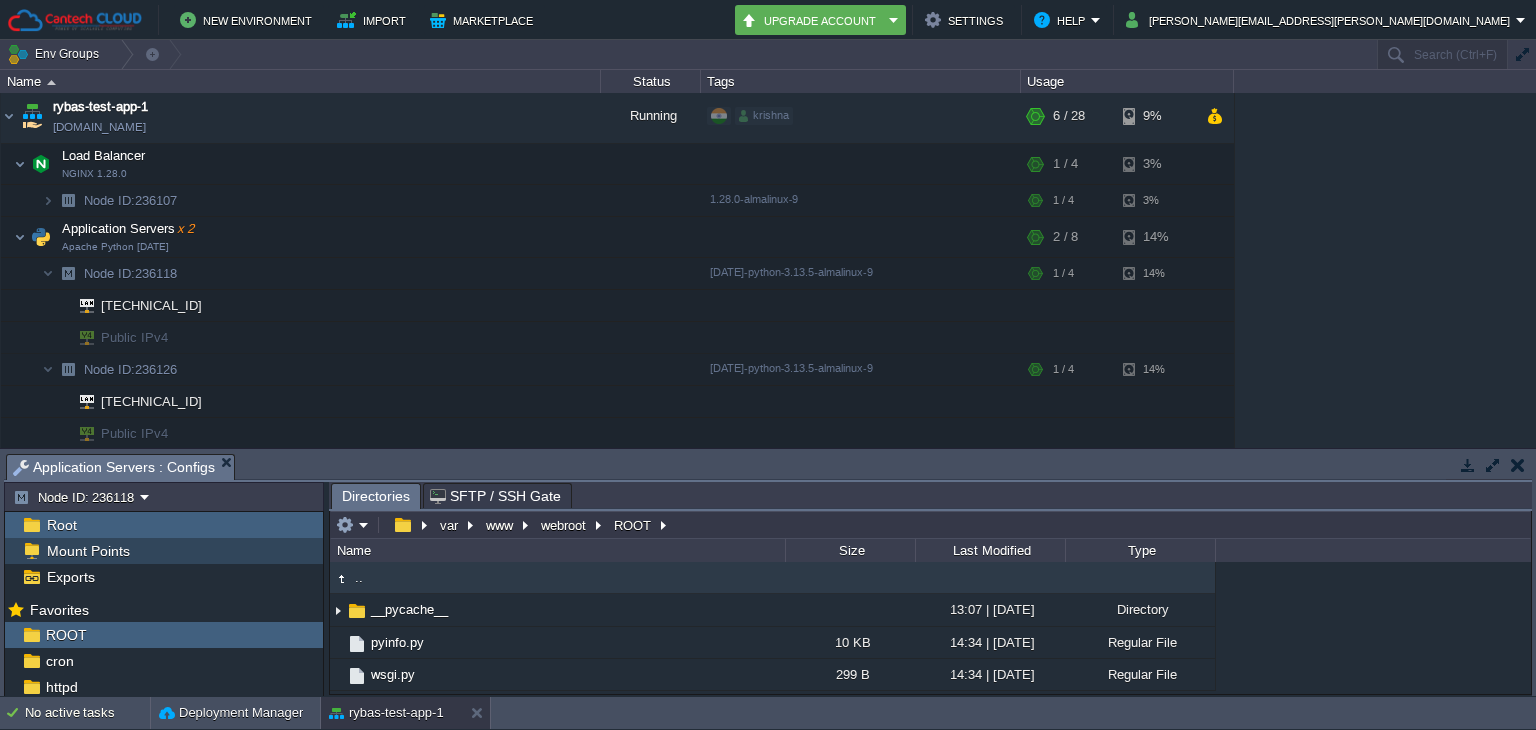 click on "Mount Points" at bounding box center (164, 551) 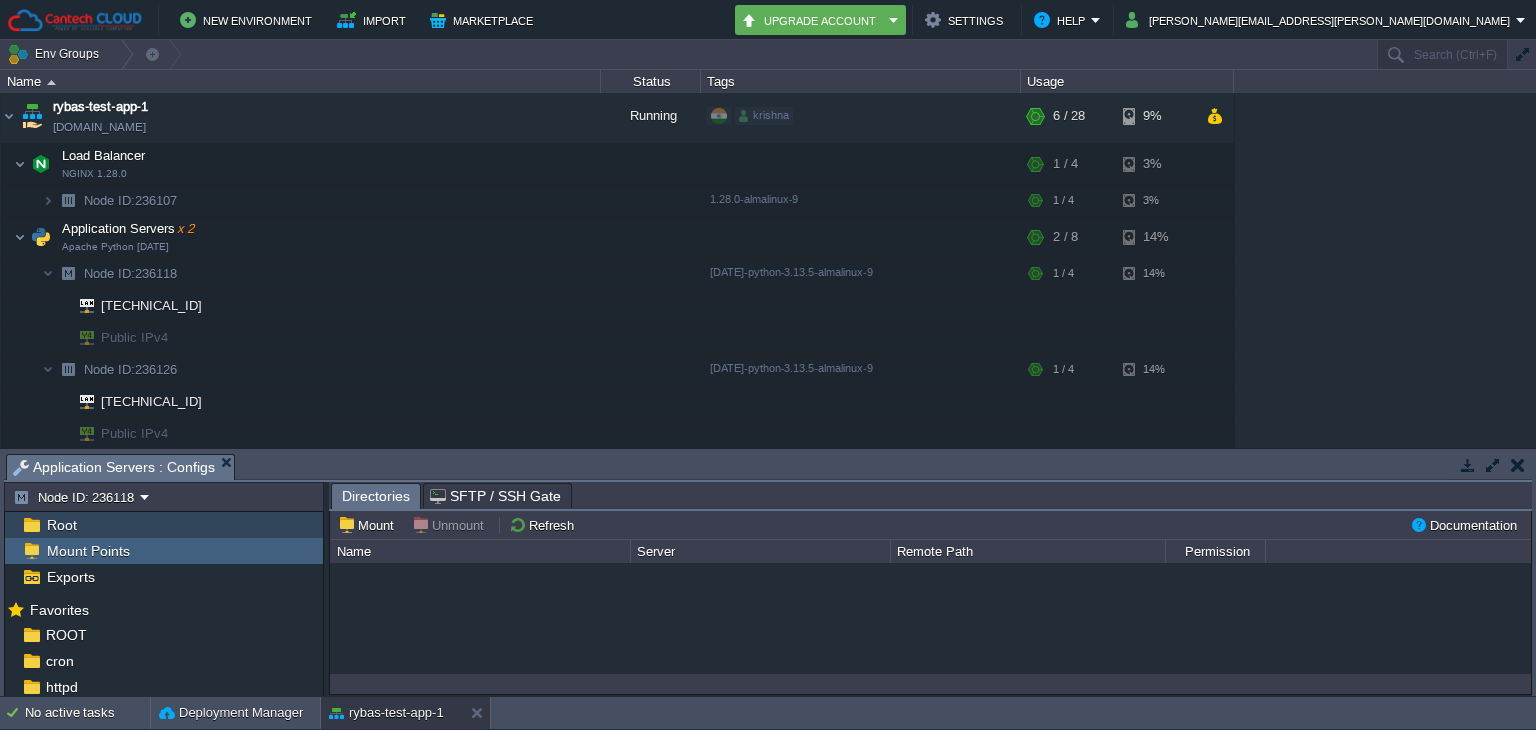 click on "Root" at bounding box center [164, 525] 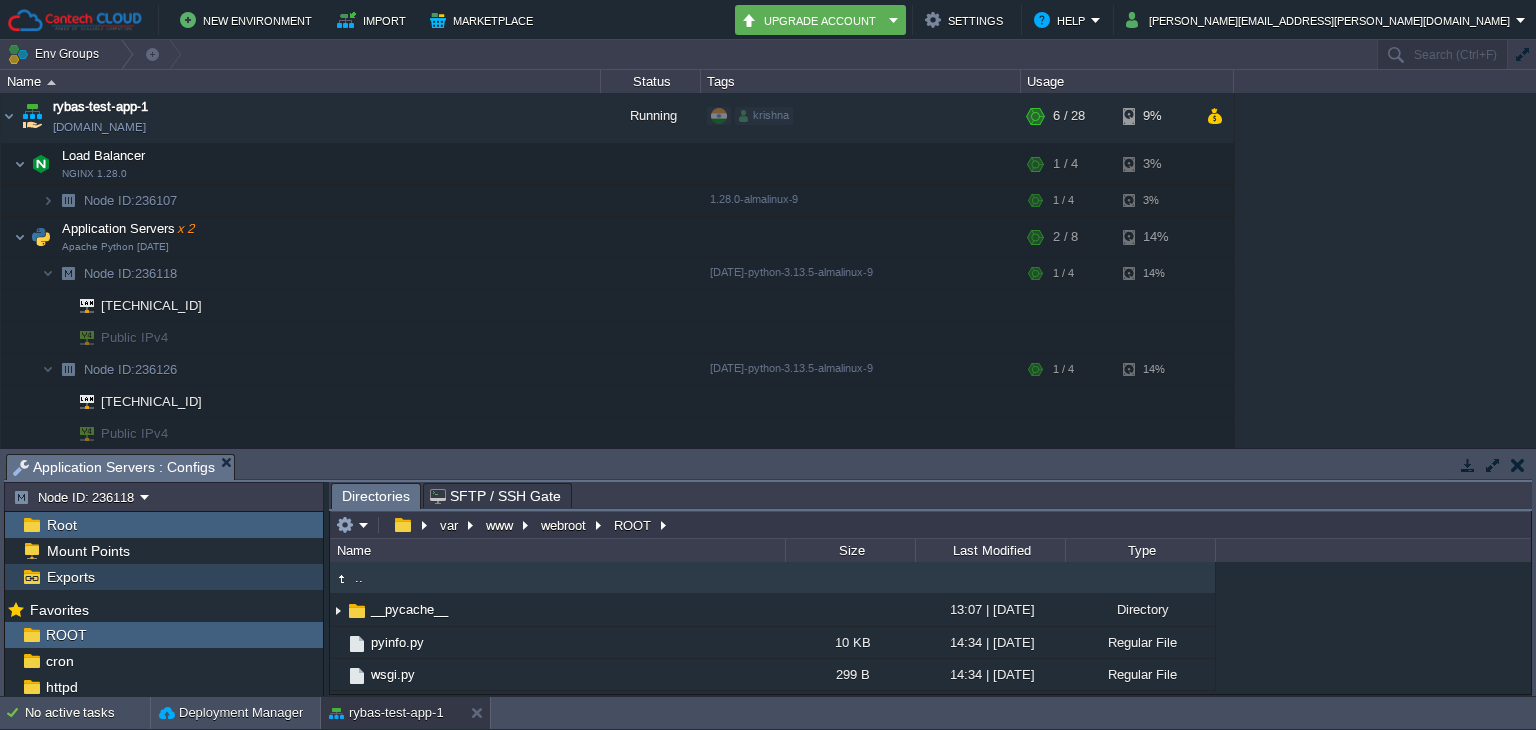 click on "Exports" at bounding box center (70, 577) 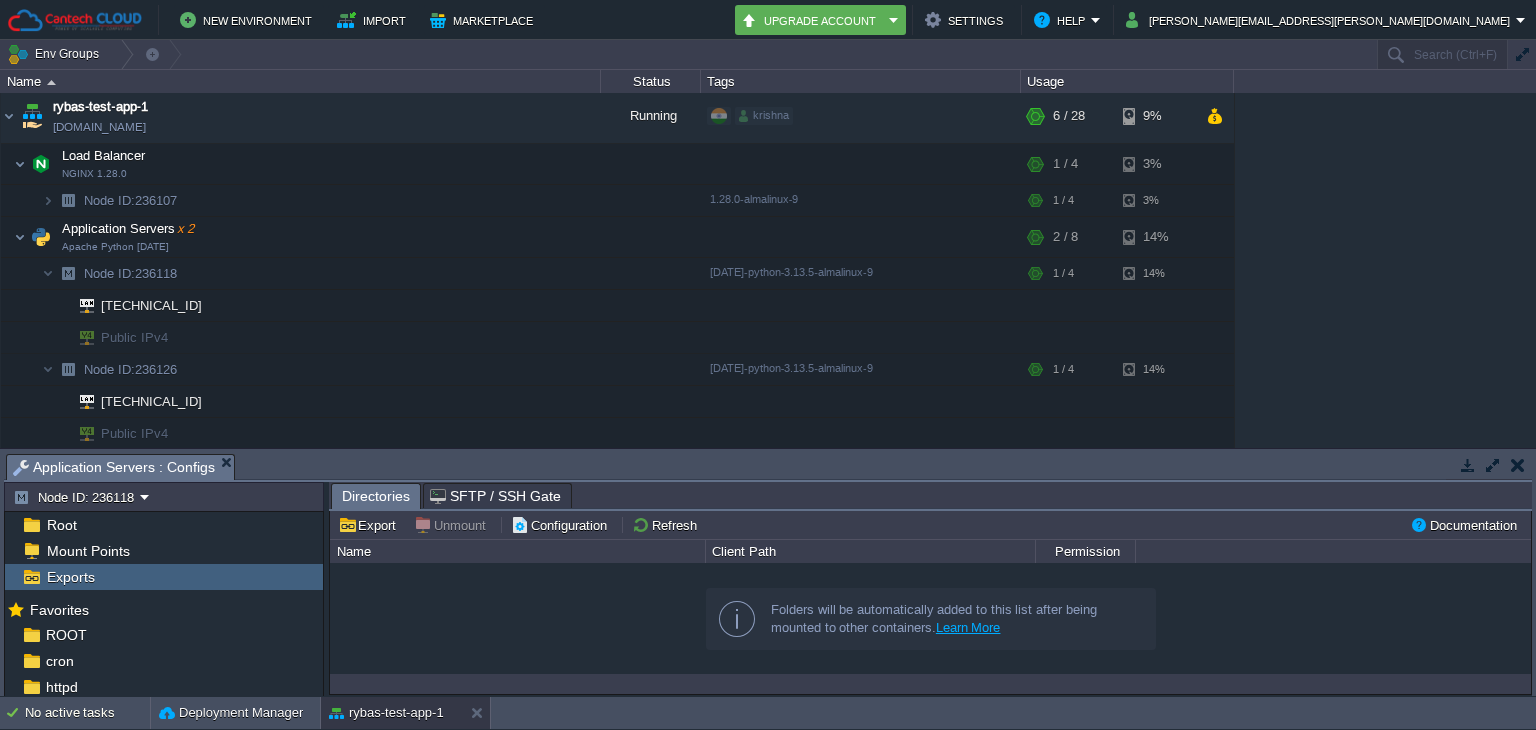 click at bounding box center [1518, 465] 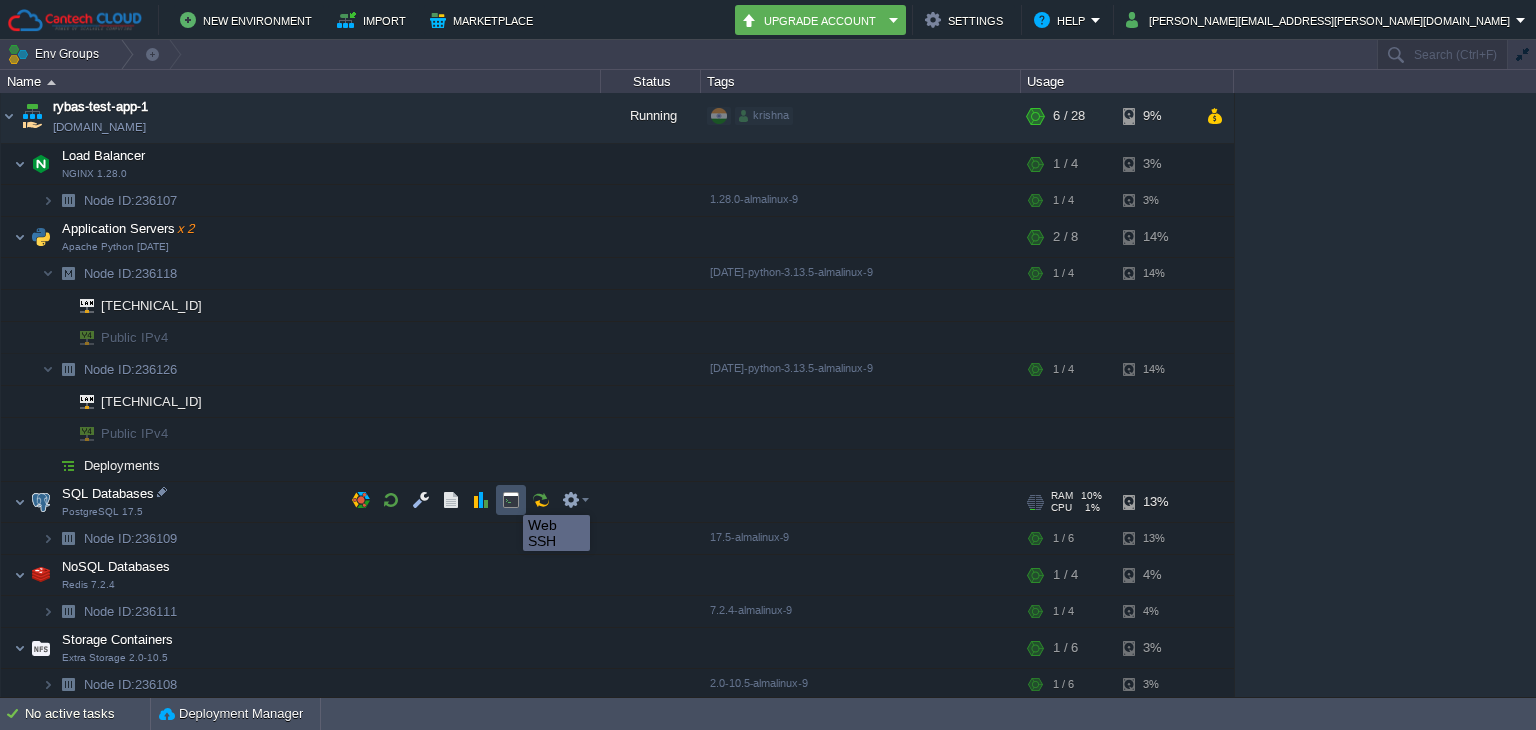 click at bounding box center [511, 500] 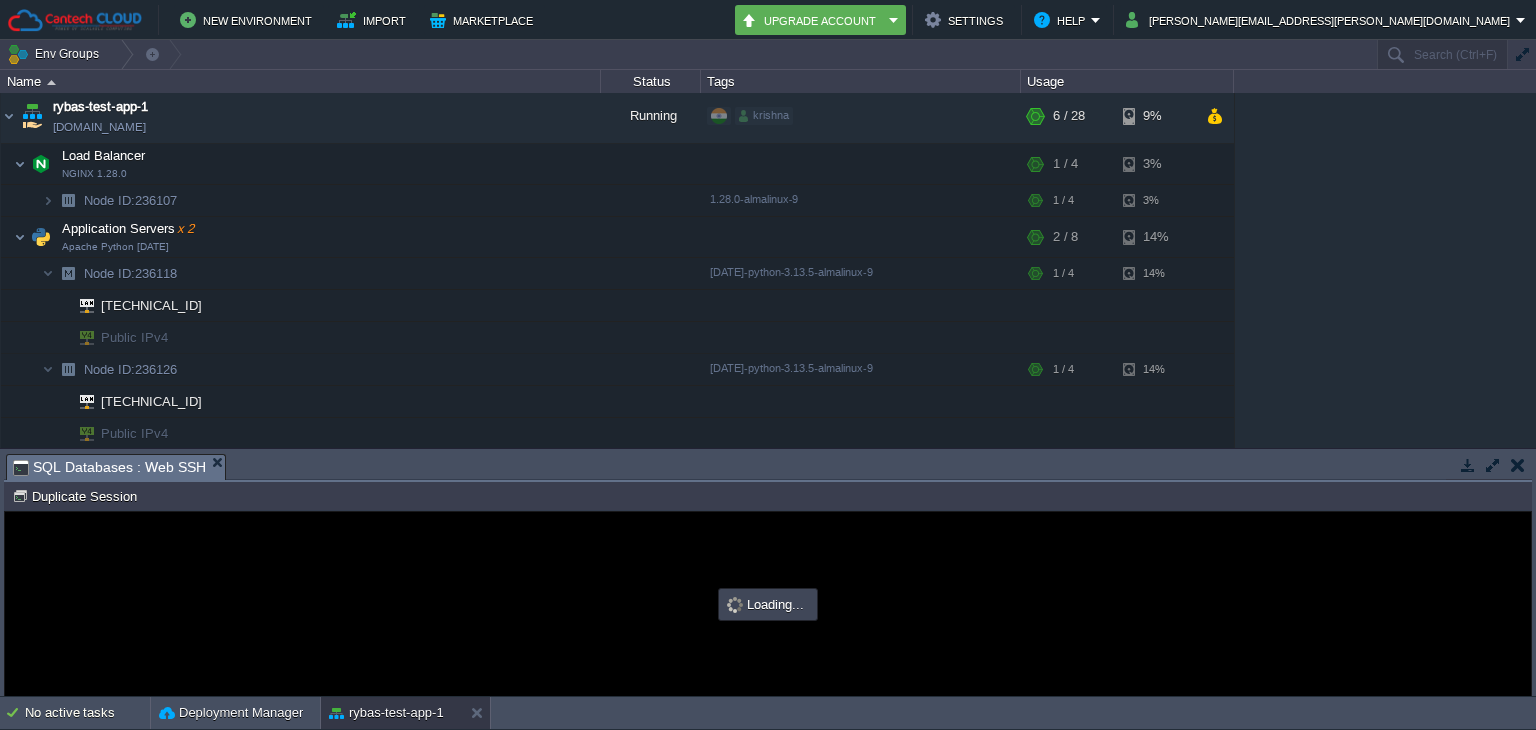 scroll, scrollTop: 0, scrollLeft: 0, axis: both 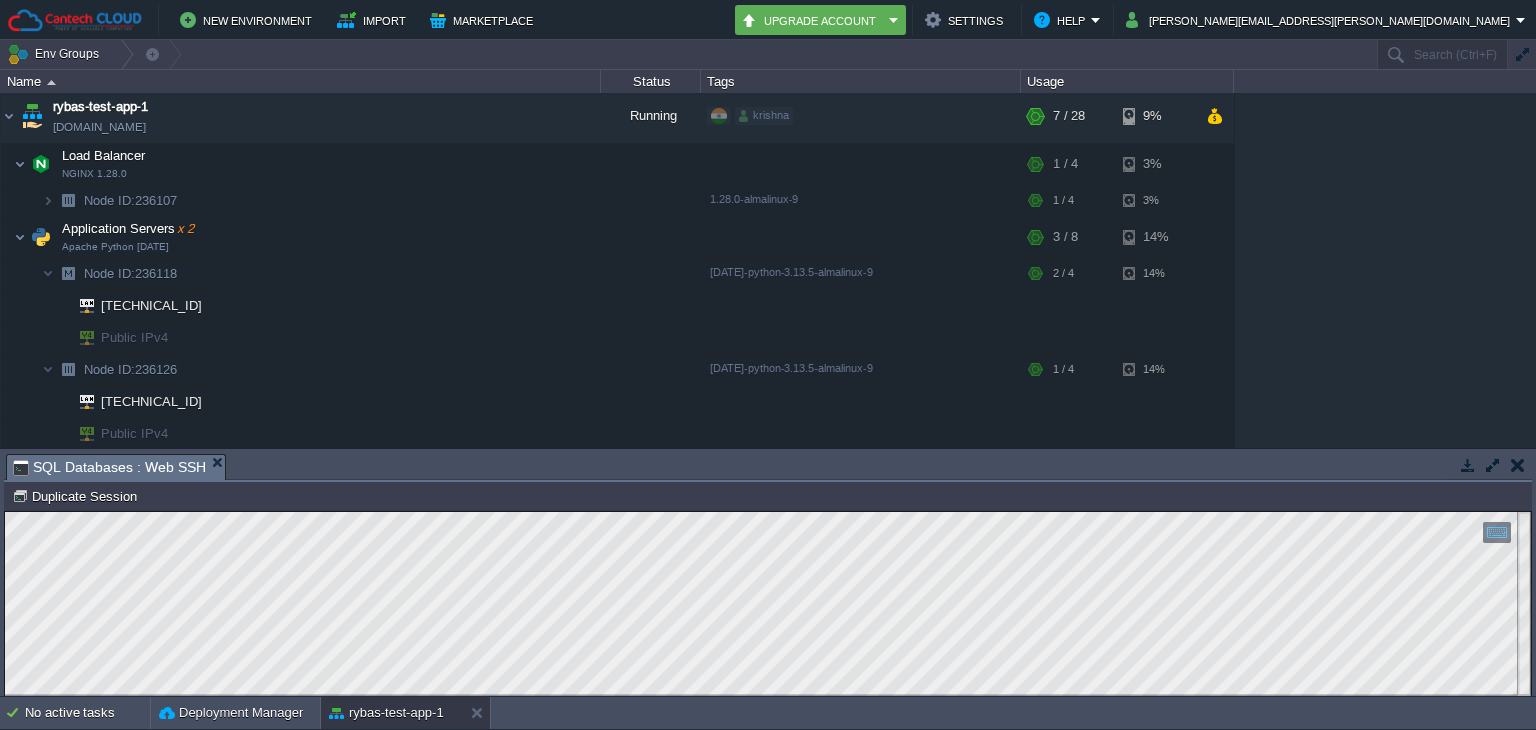 click at bounding box center [1518, 465] 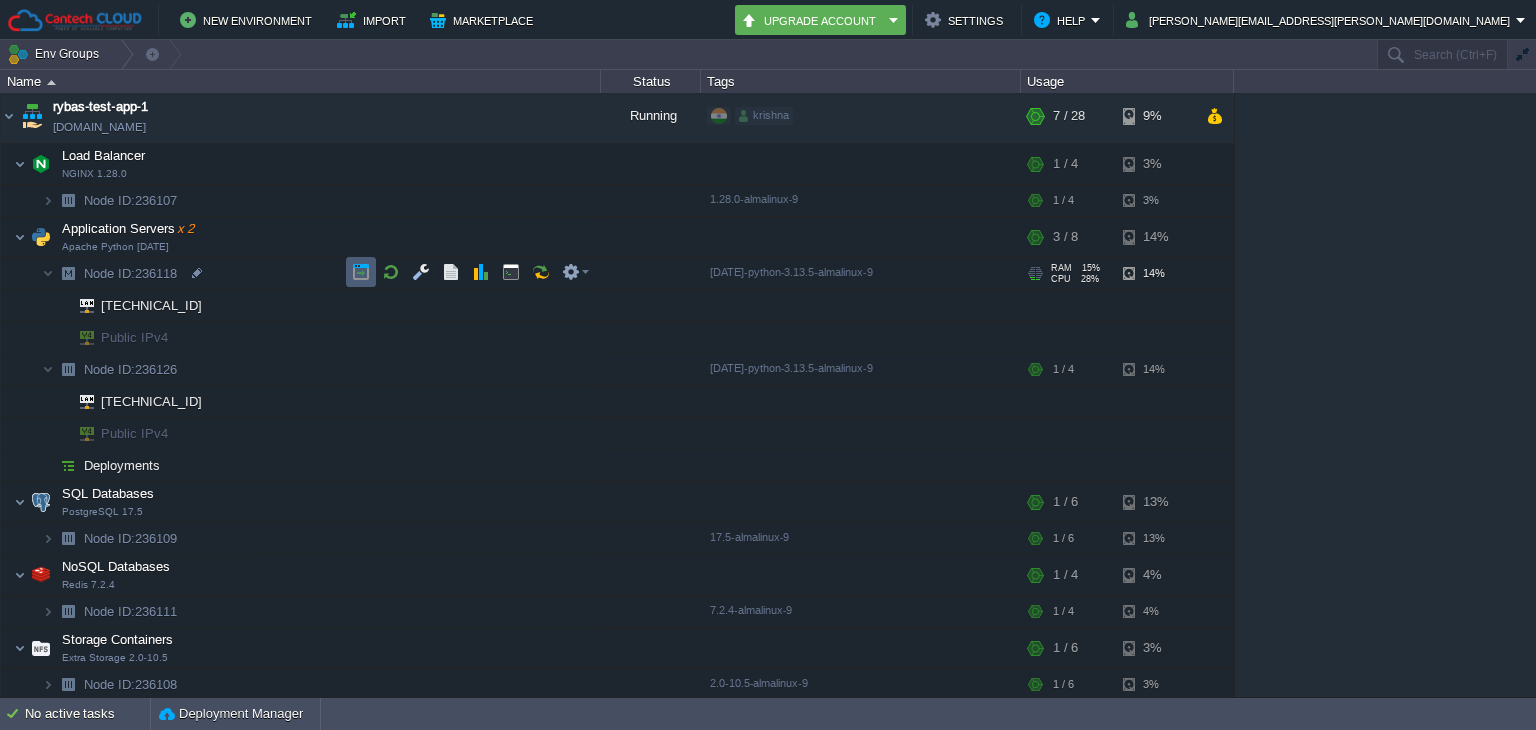 click at bounding box center [361, 272] 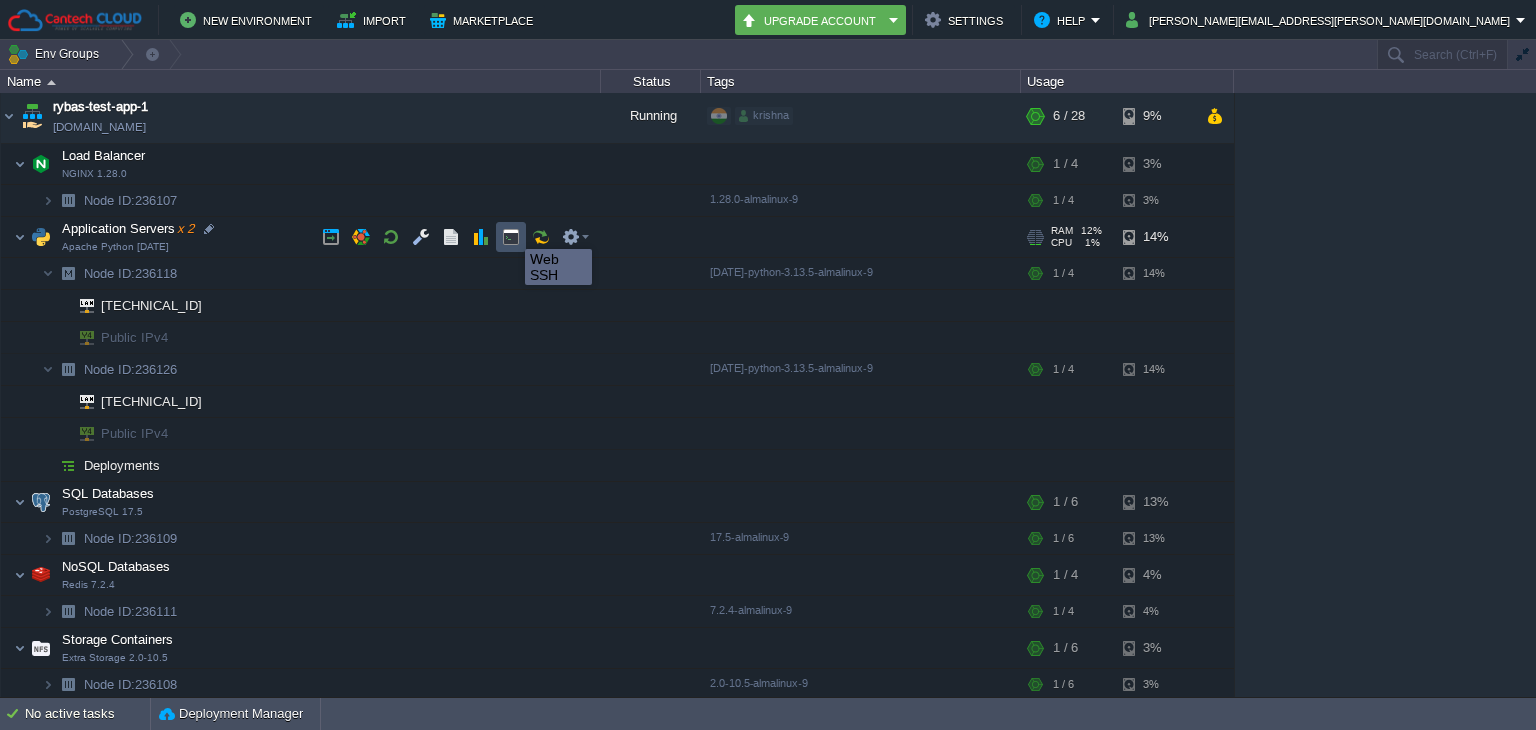 click at bounding box center [511, 237] 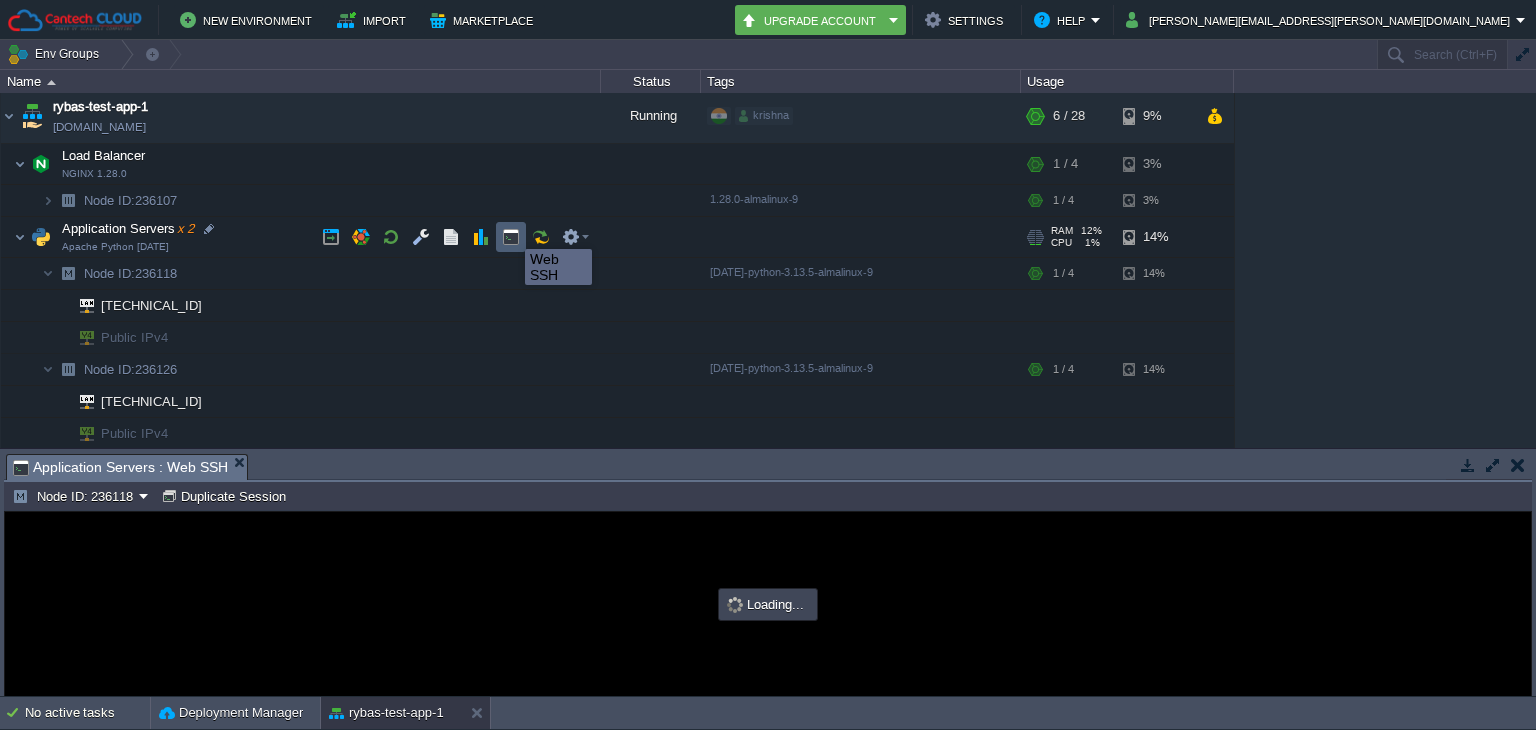 scroll, scrollTop: 0, scrollLeft: 0, axis: both 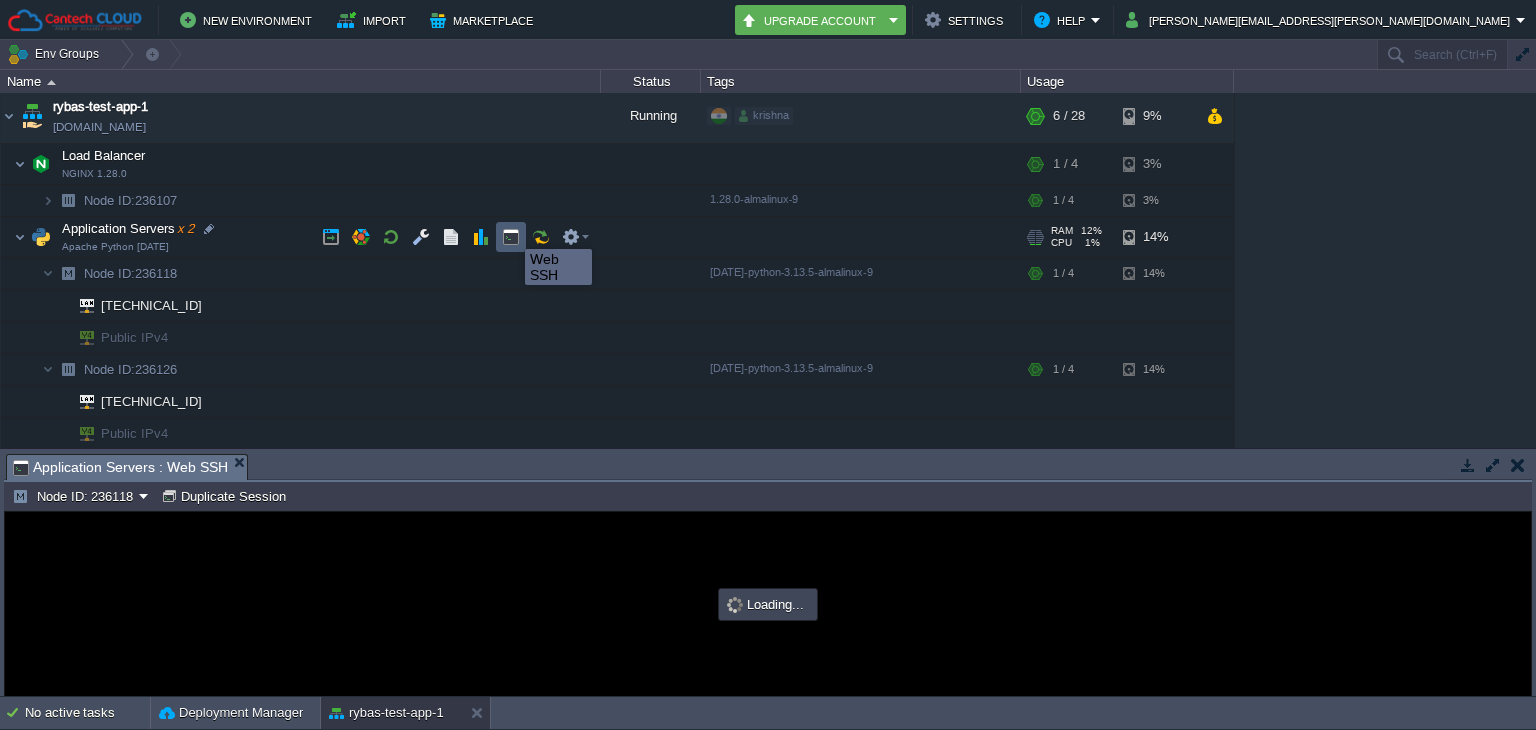 type on "#000000" 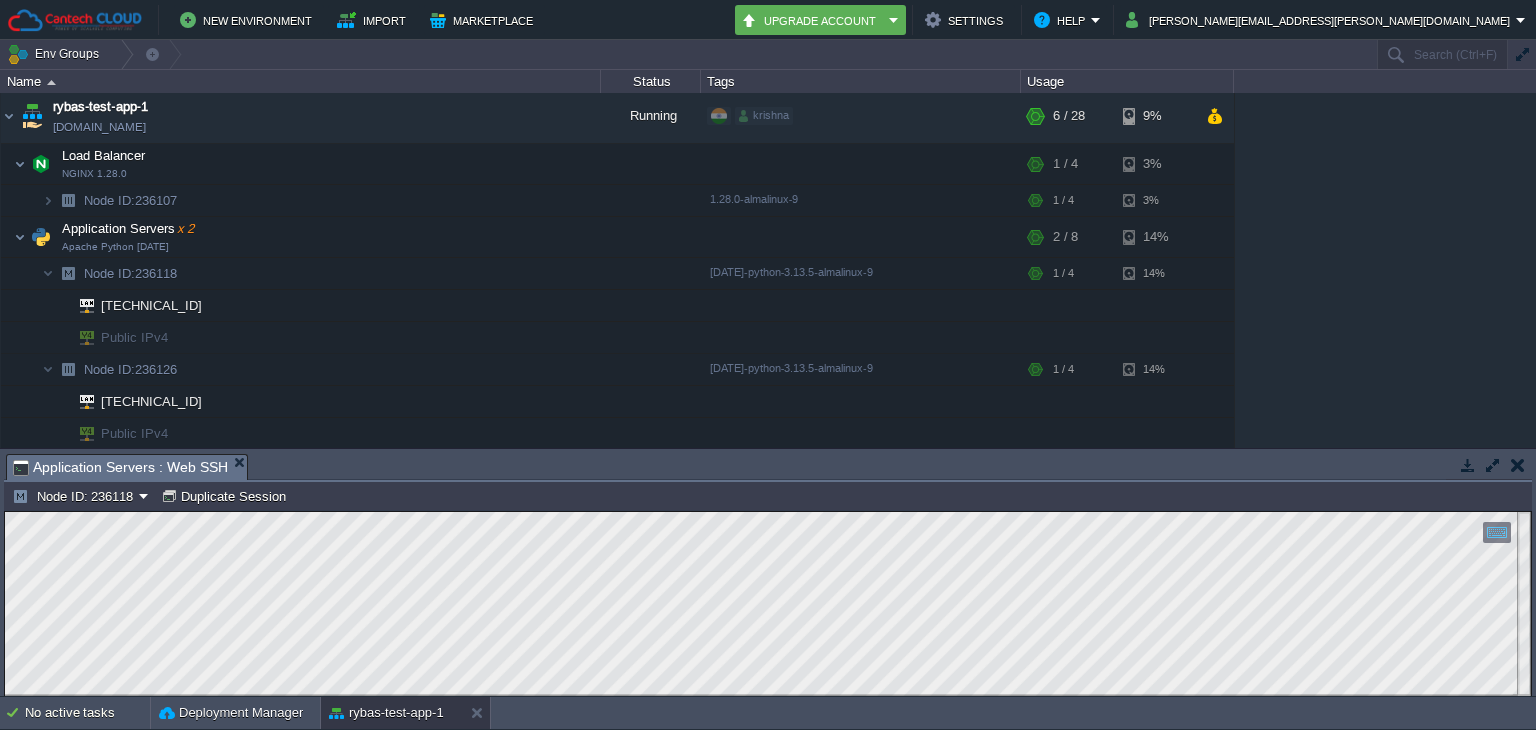 click at bounding box center (1518, 465) 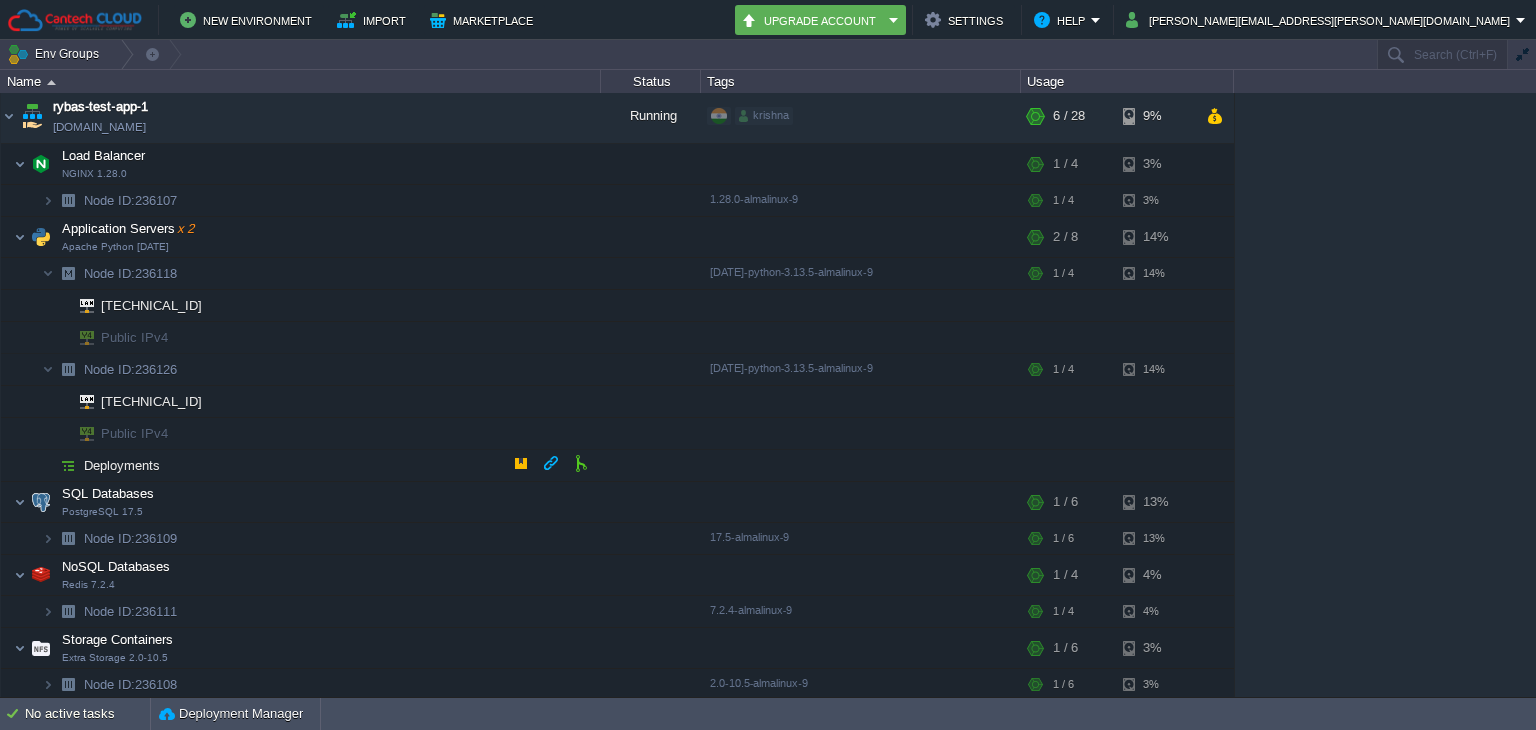 scroll, scrollTop: 0, scrollLeft: 0, axis: both 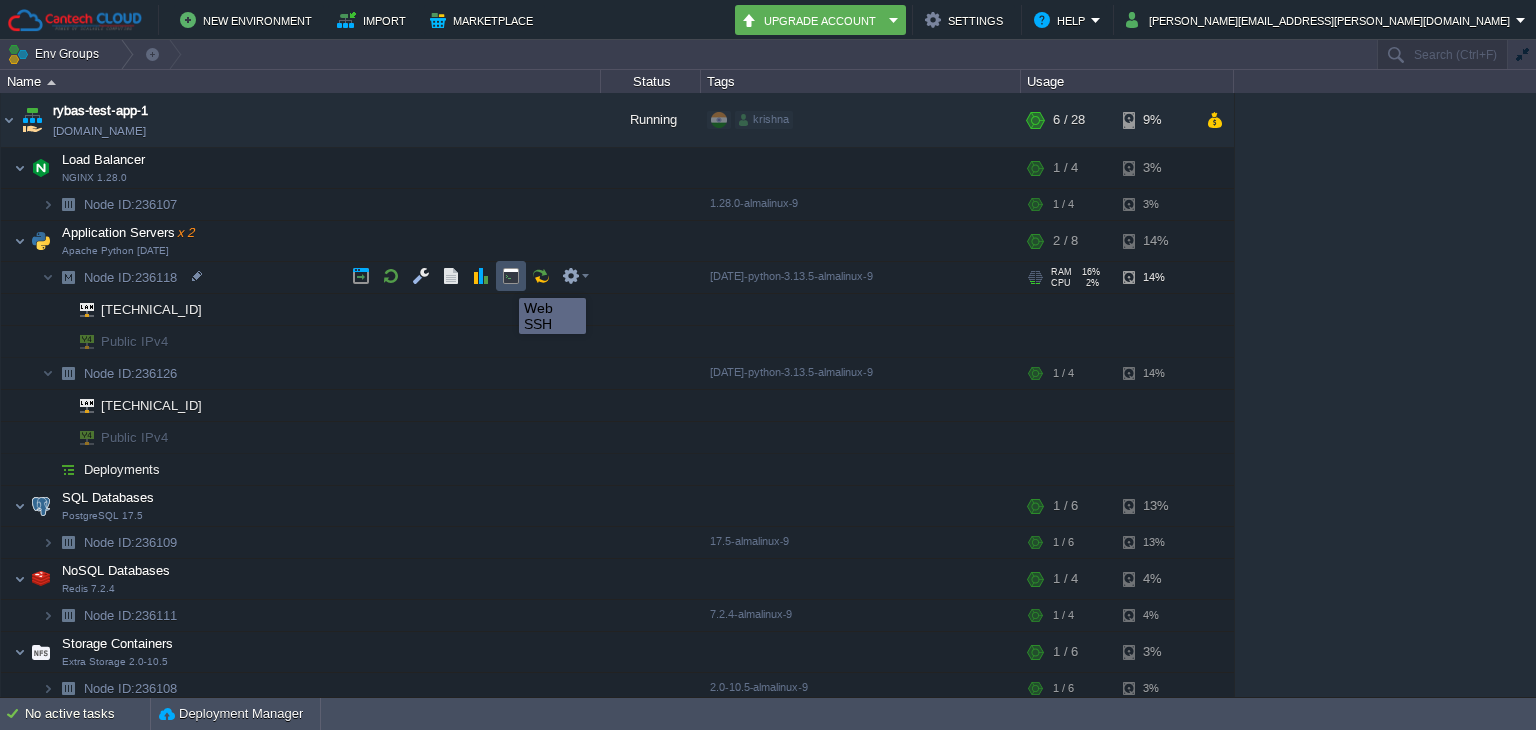 click at bounding box center [511, 276] 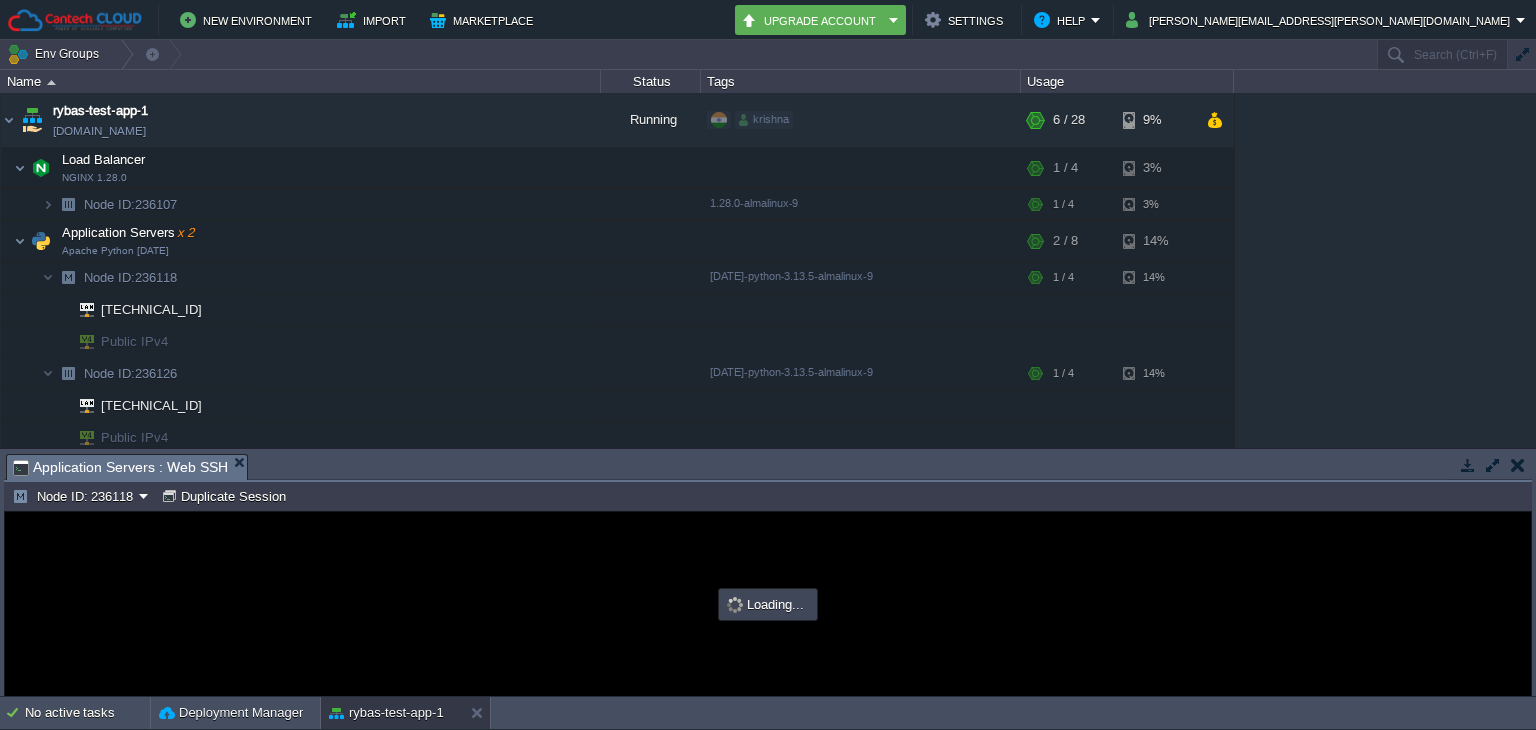 scroll, scrollTop: 0, scrollLeft: 0, axis: both 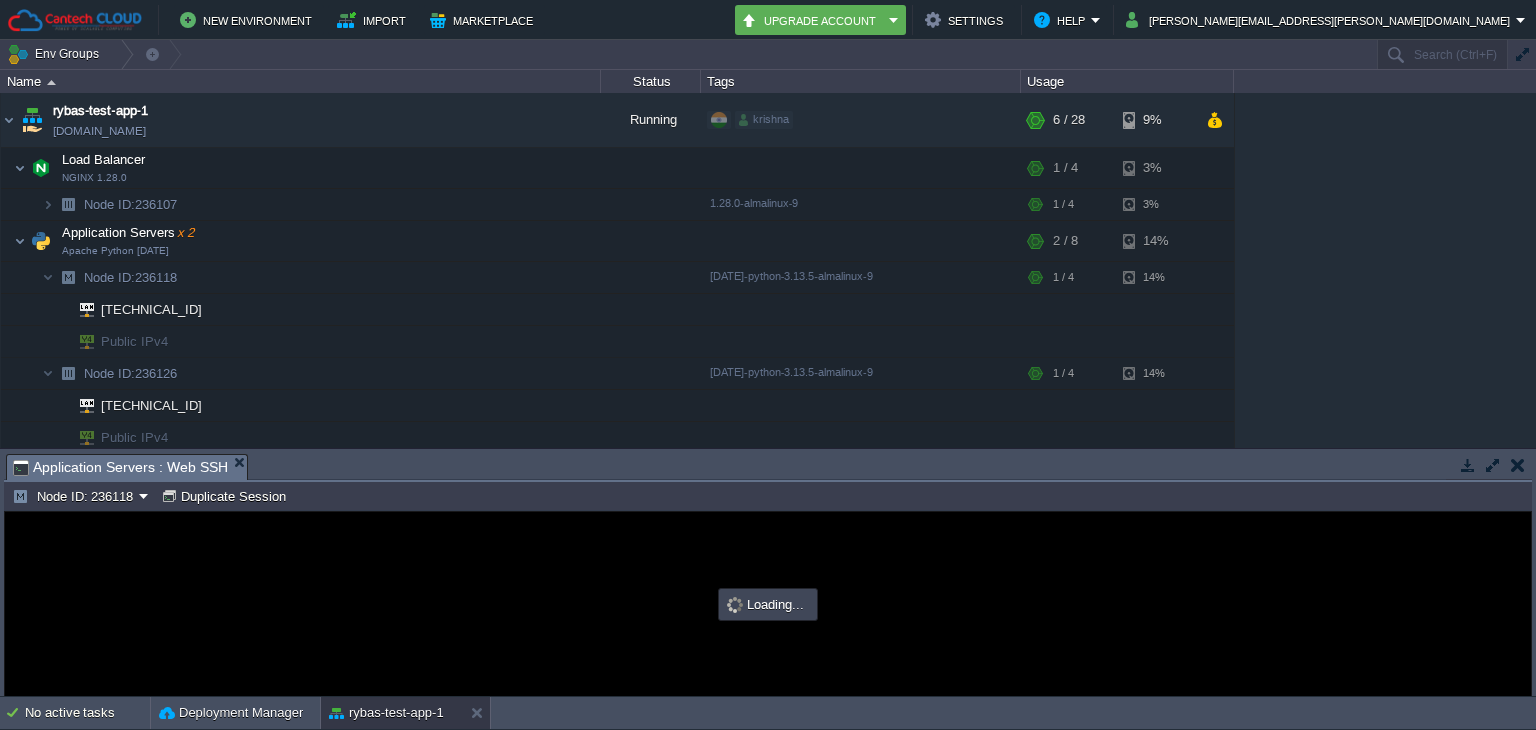 type on "#000000" 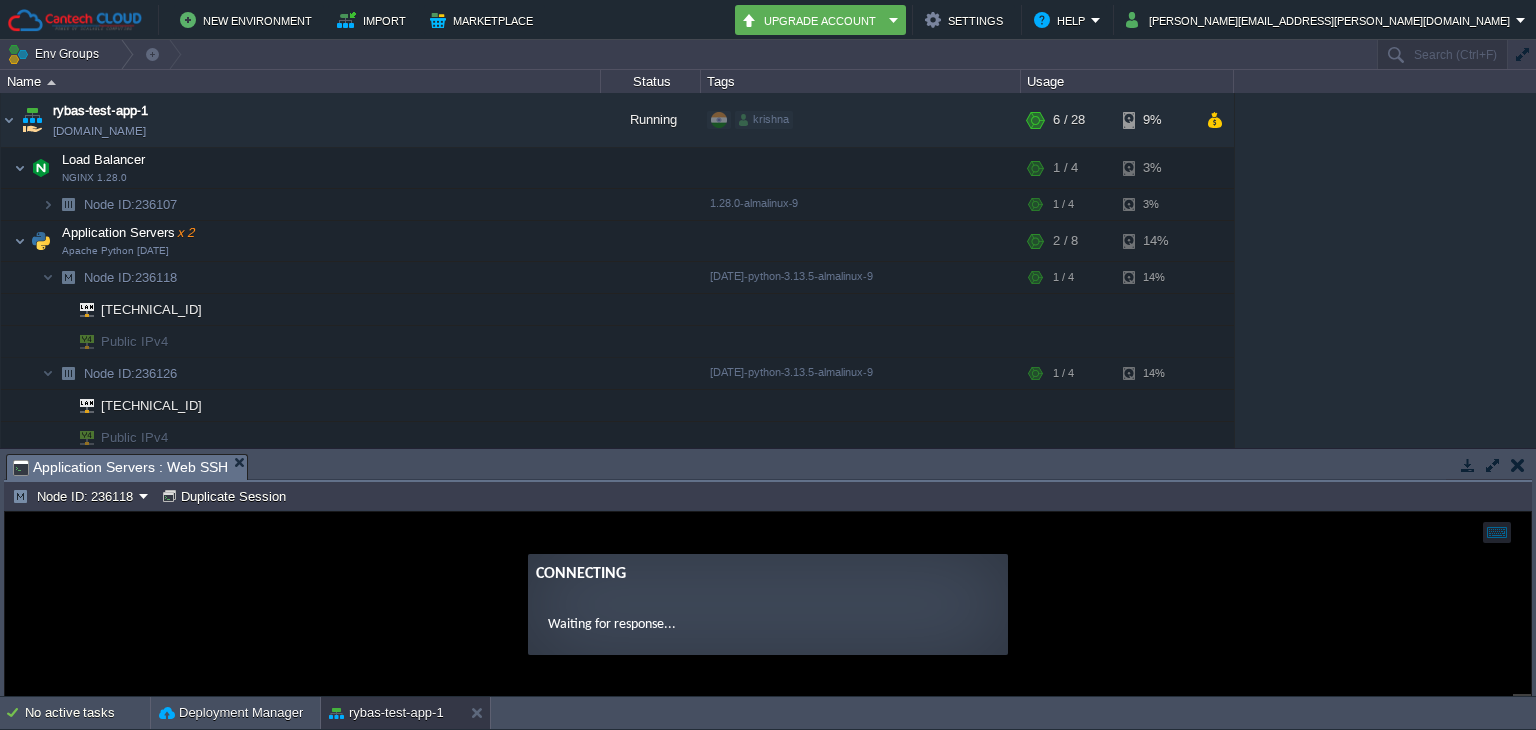 click at bounding box center (1518, 465) 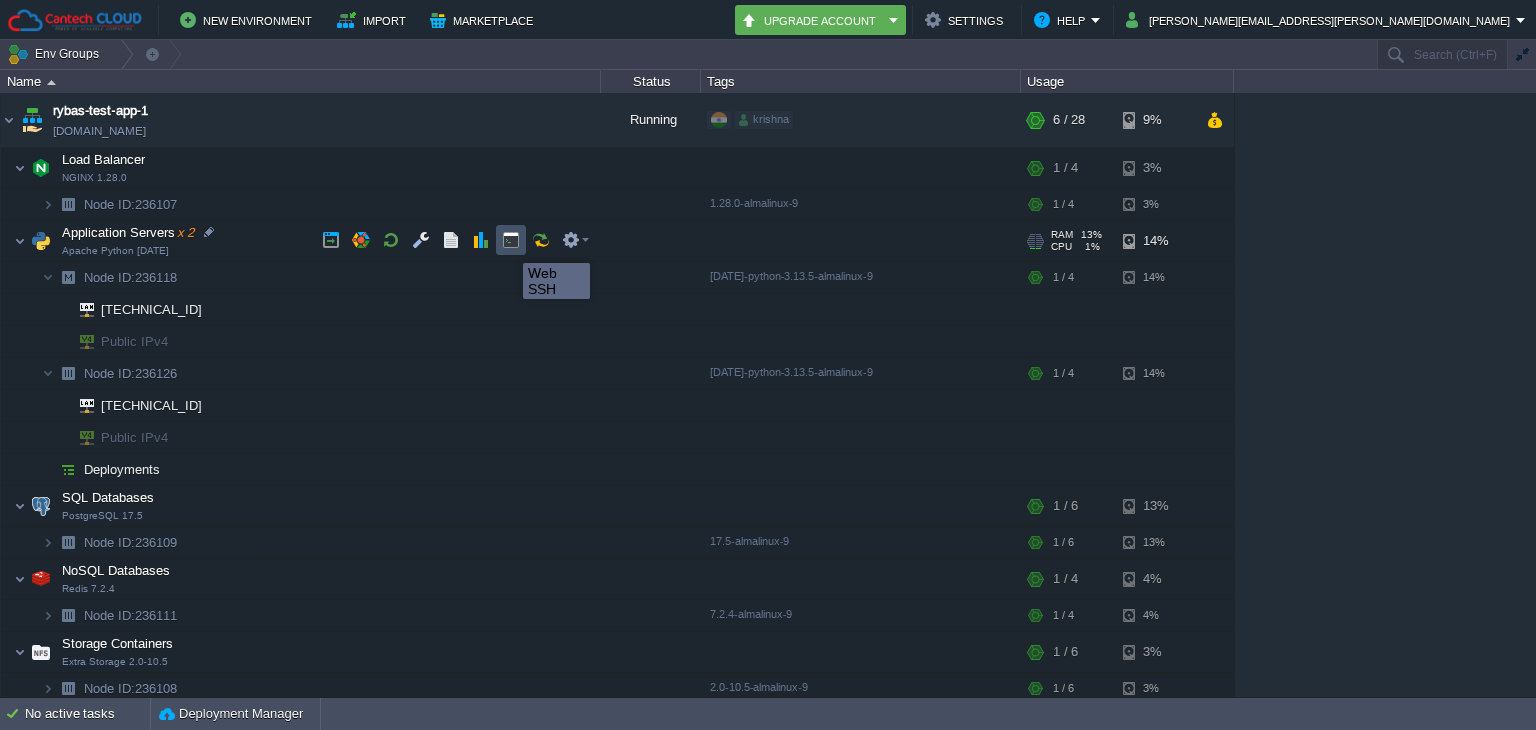 click at bounding box center [511, 240] 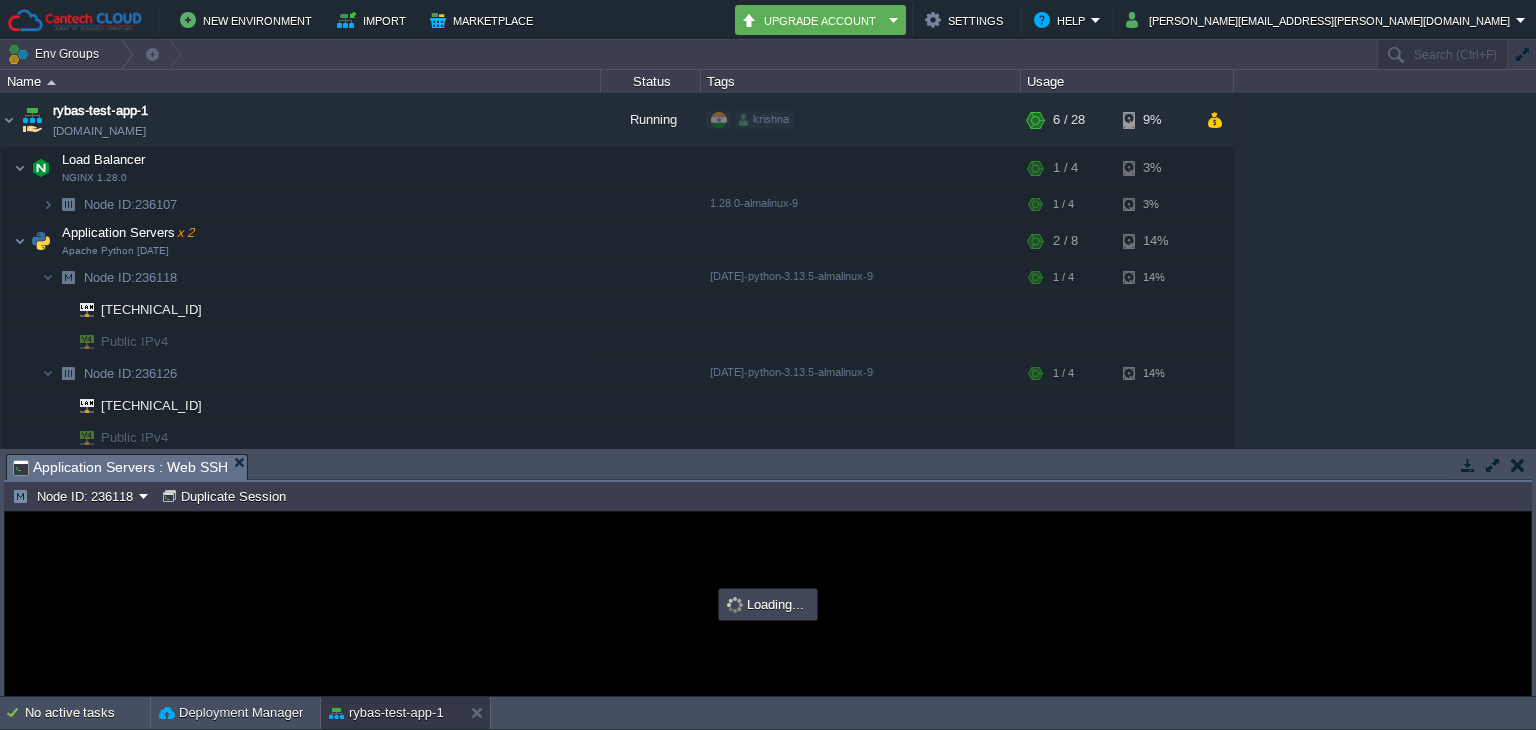 scroll, scrollTop: 0, scrollLeft: 0, axis: both 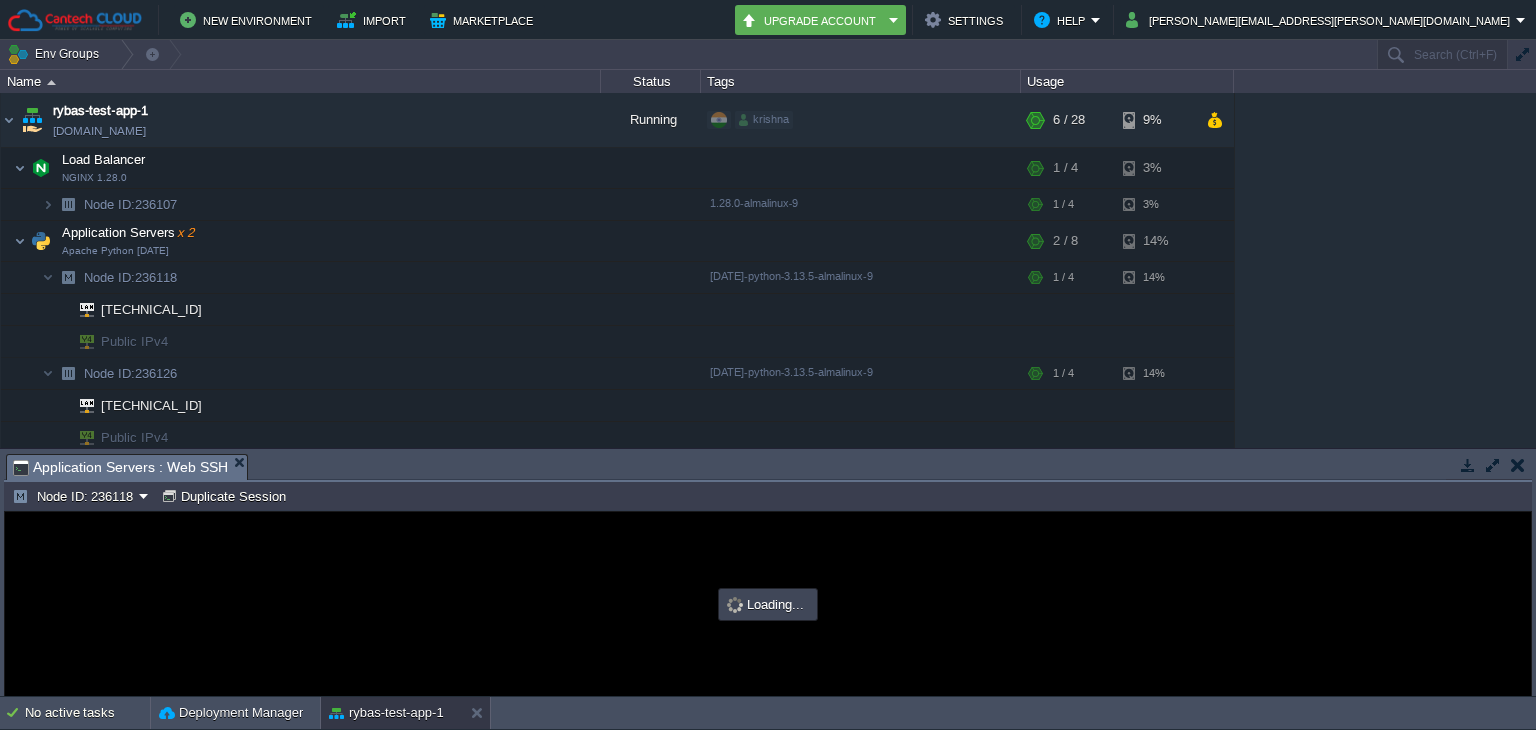 type on "#000000" 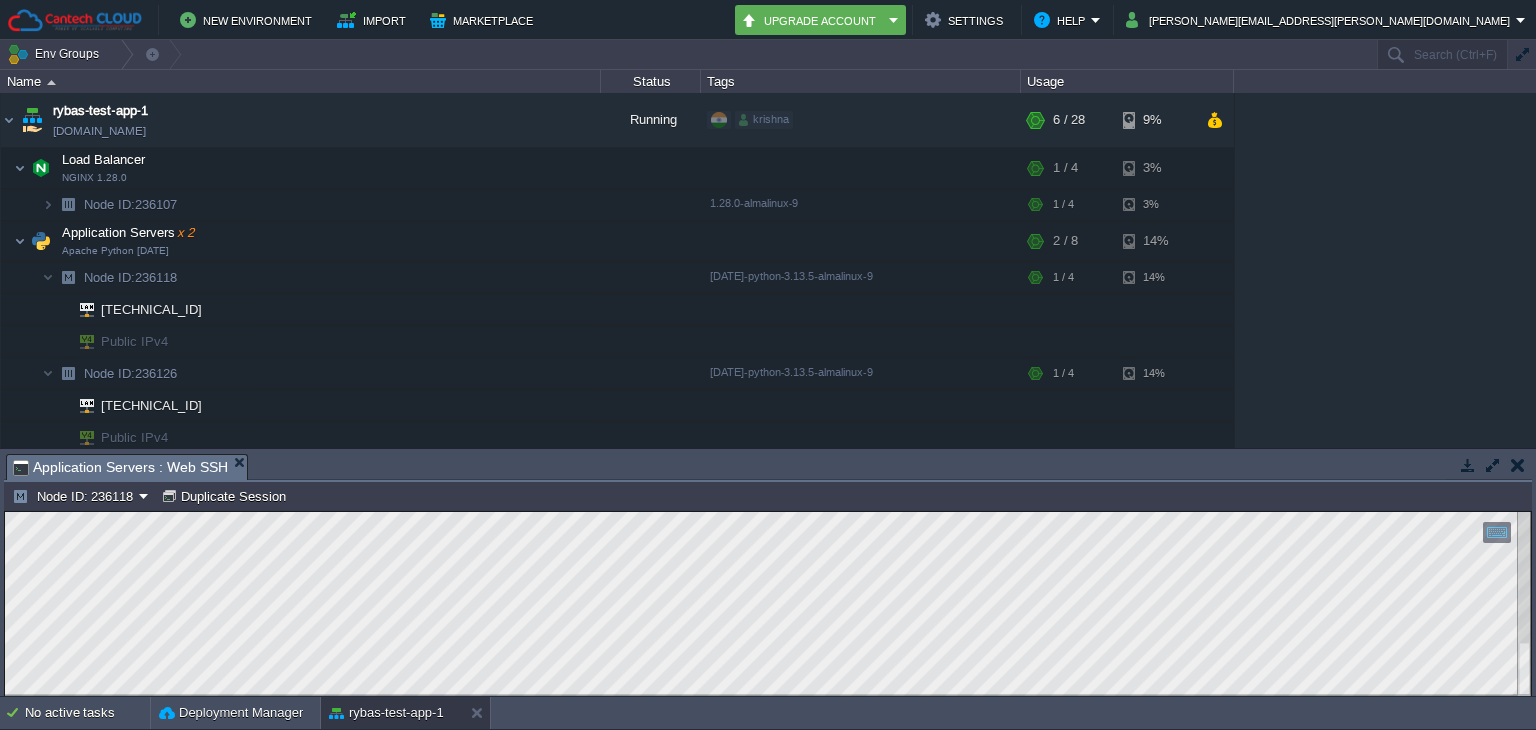 click at bounding box center (1517, 465) 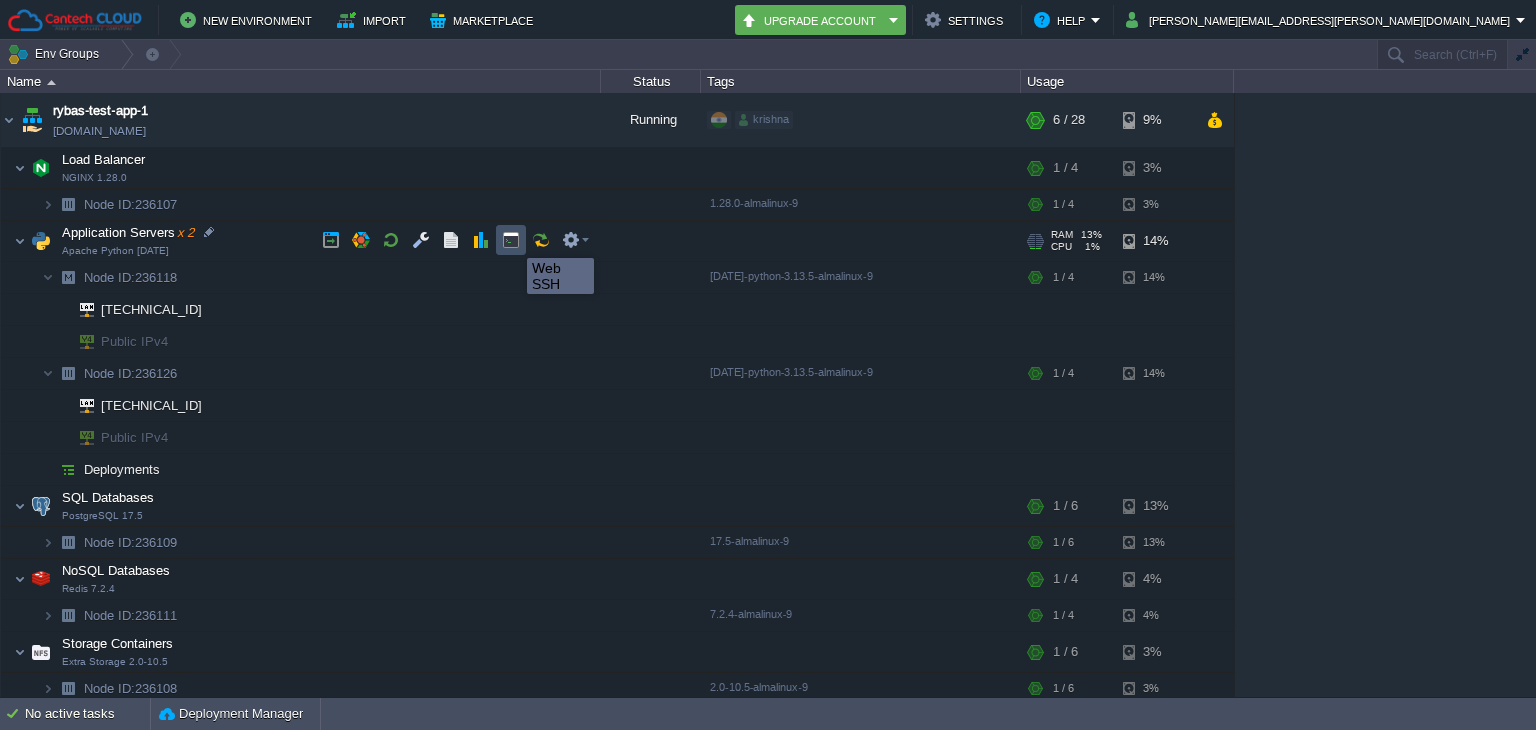 click at bounding box center (511, 240) 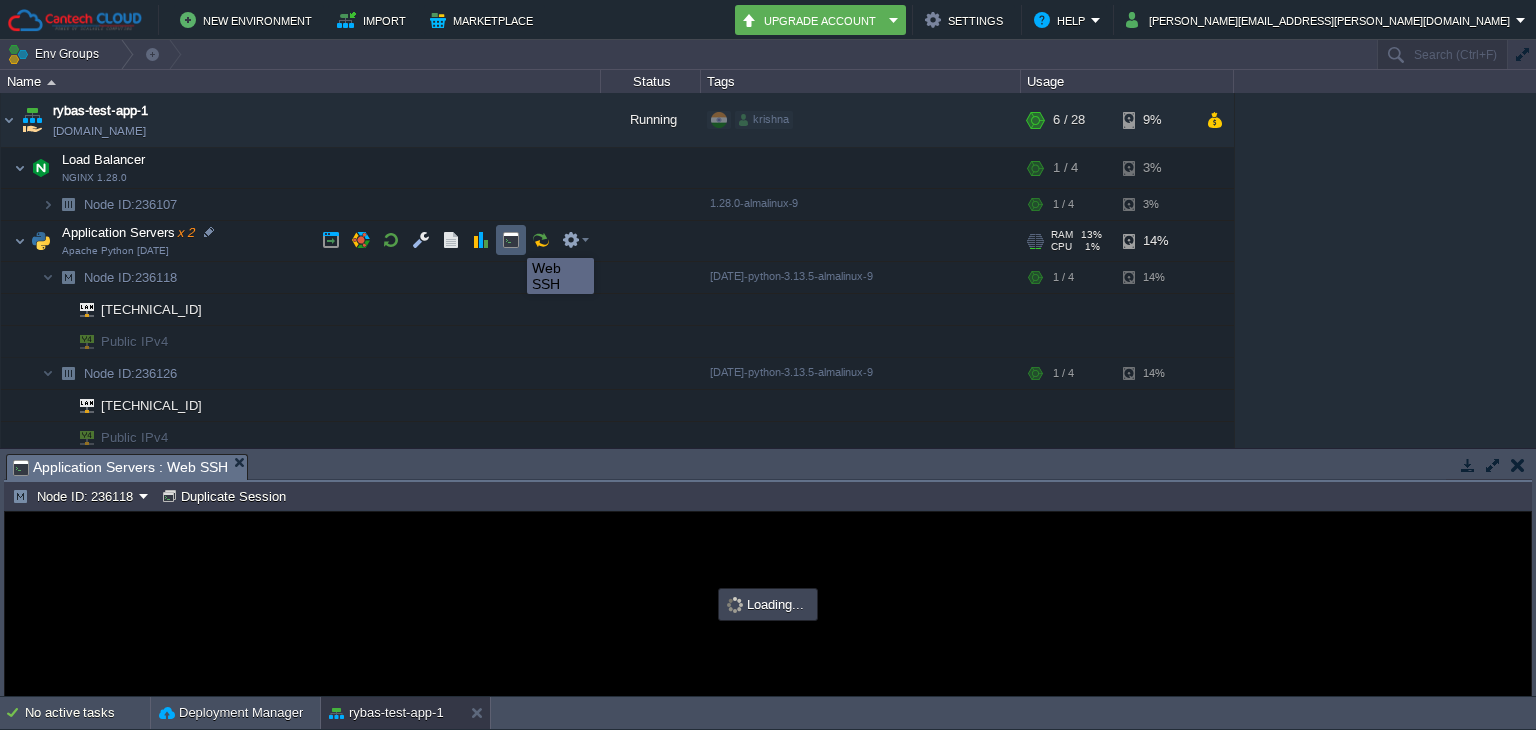 scroll, scrollTop: 0, scrollLeft: 0, axis: both 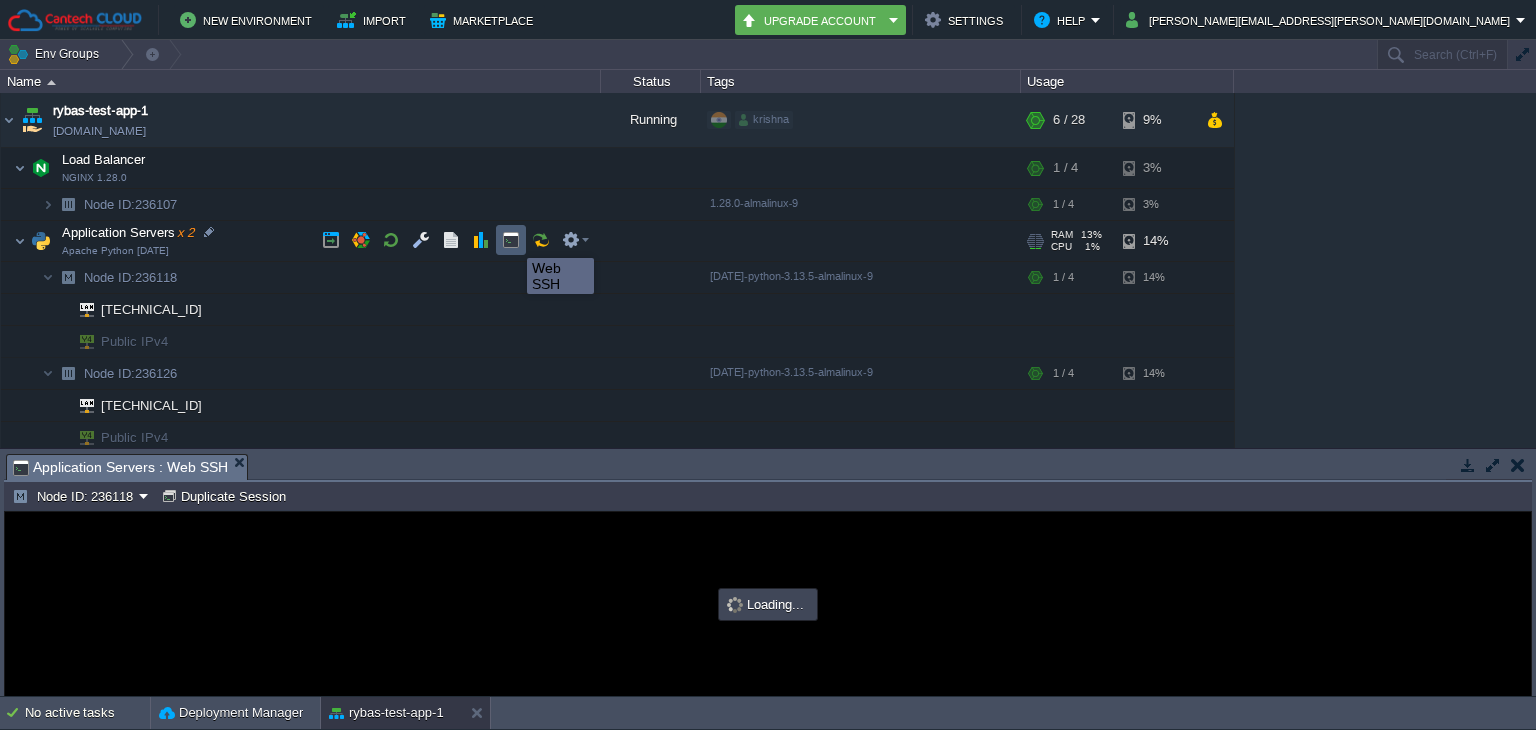 type on "#000000" 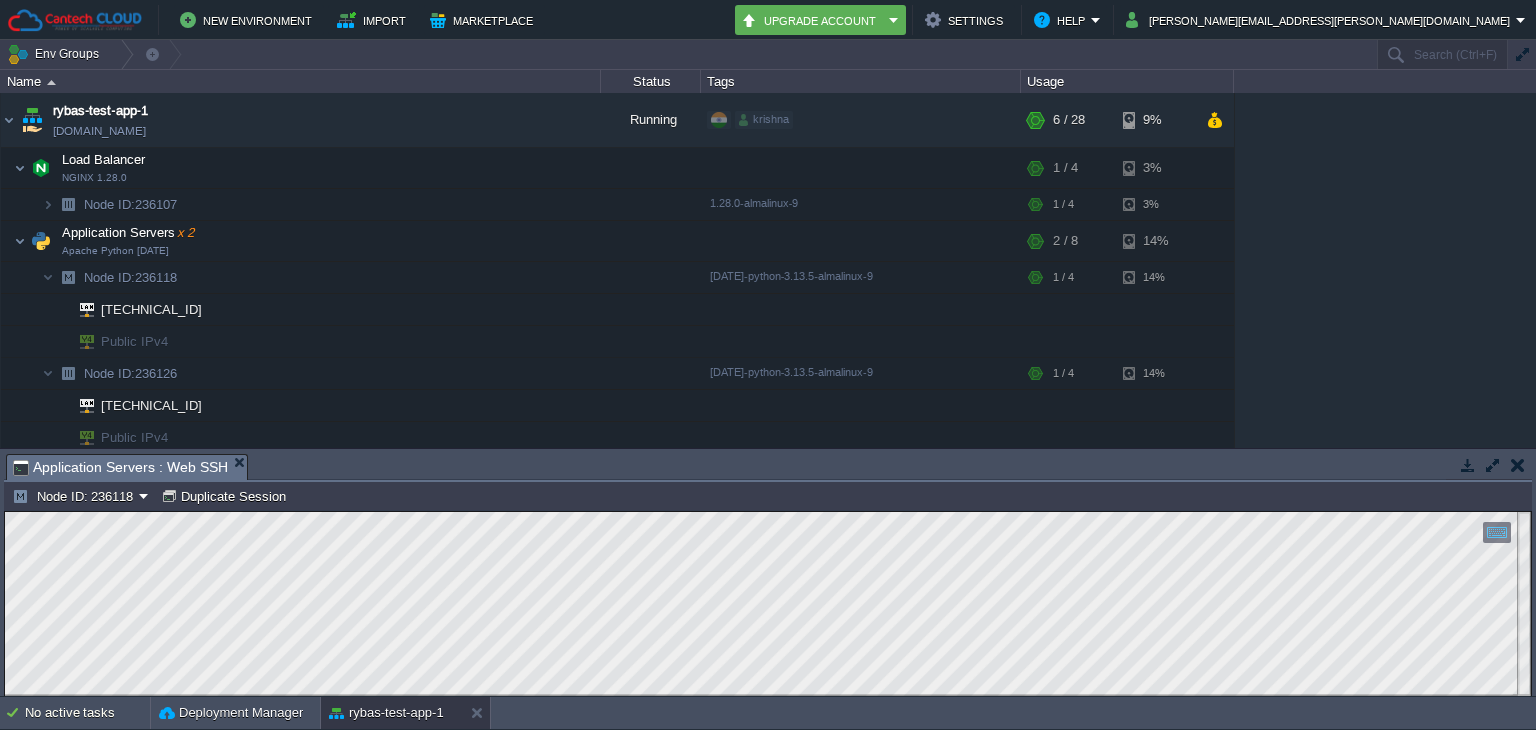 click at bounding box center (1518, 465) 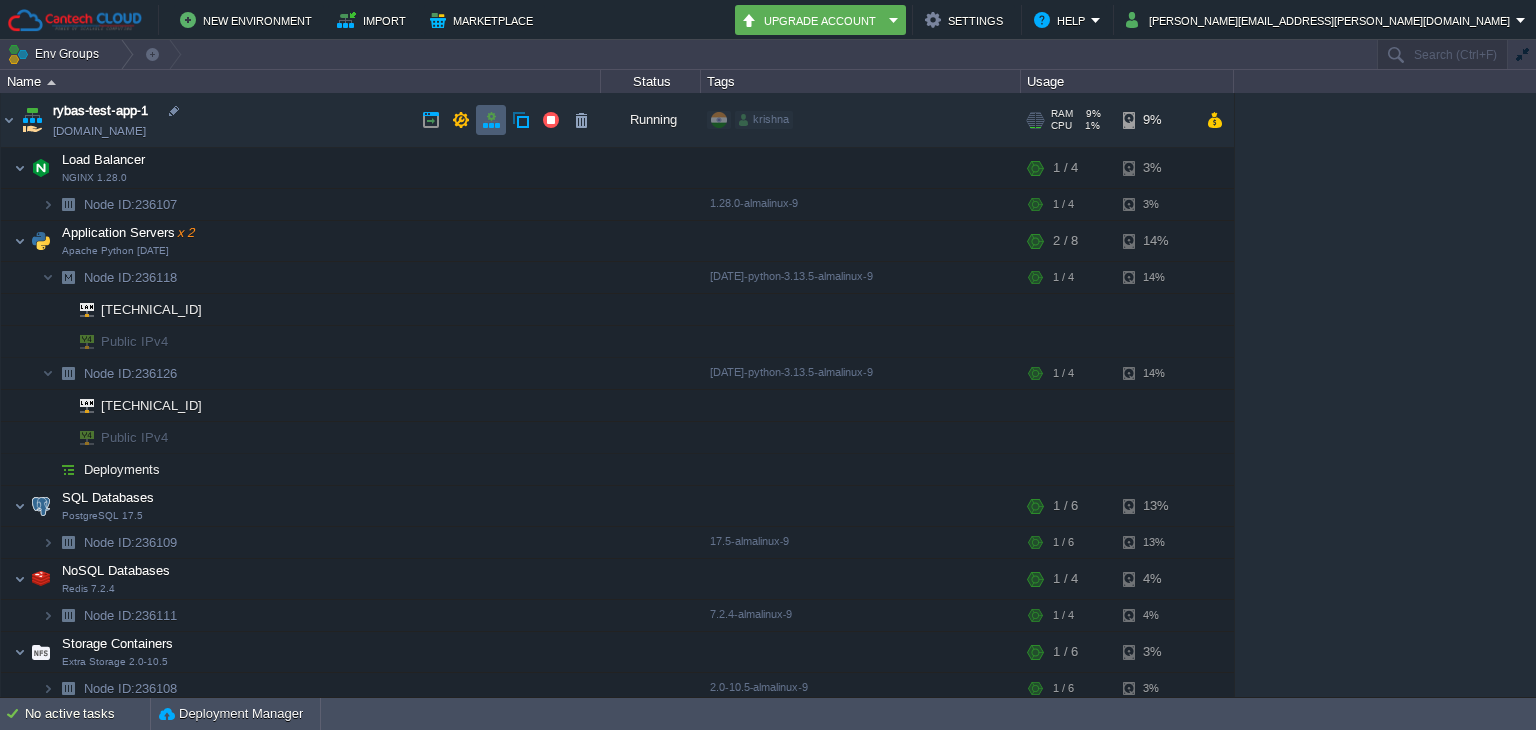 click at bounding box center [491, 120] 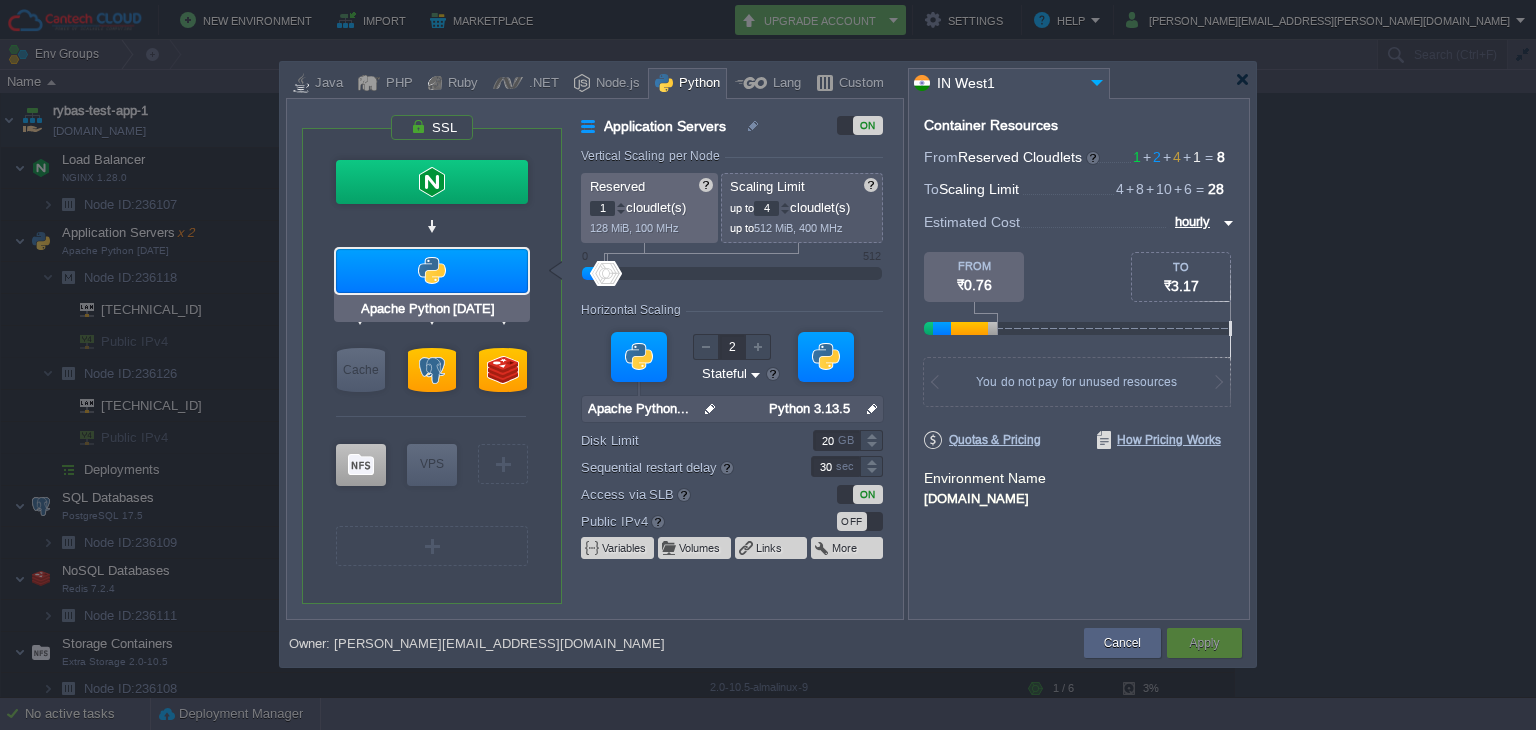 click at bounding box center [432, 271] 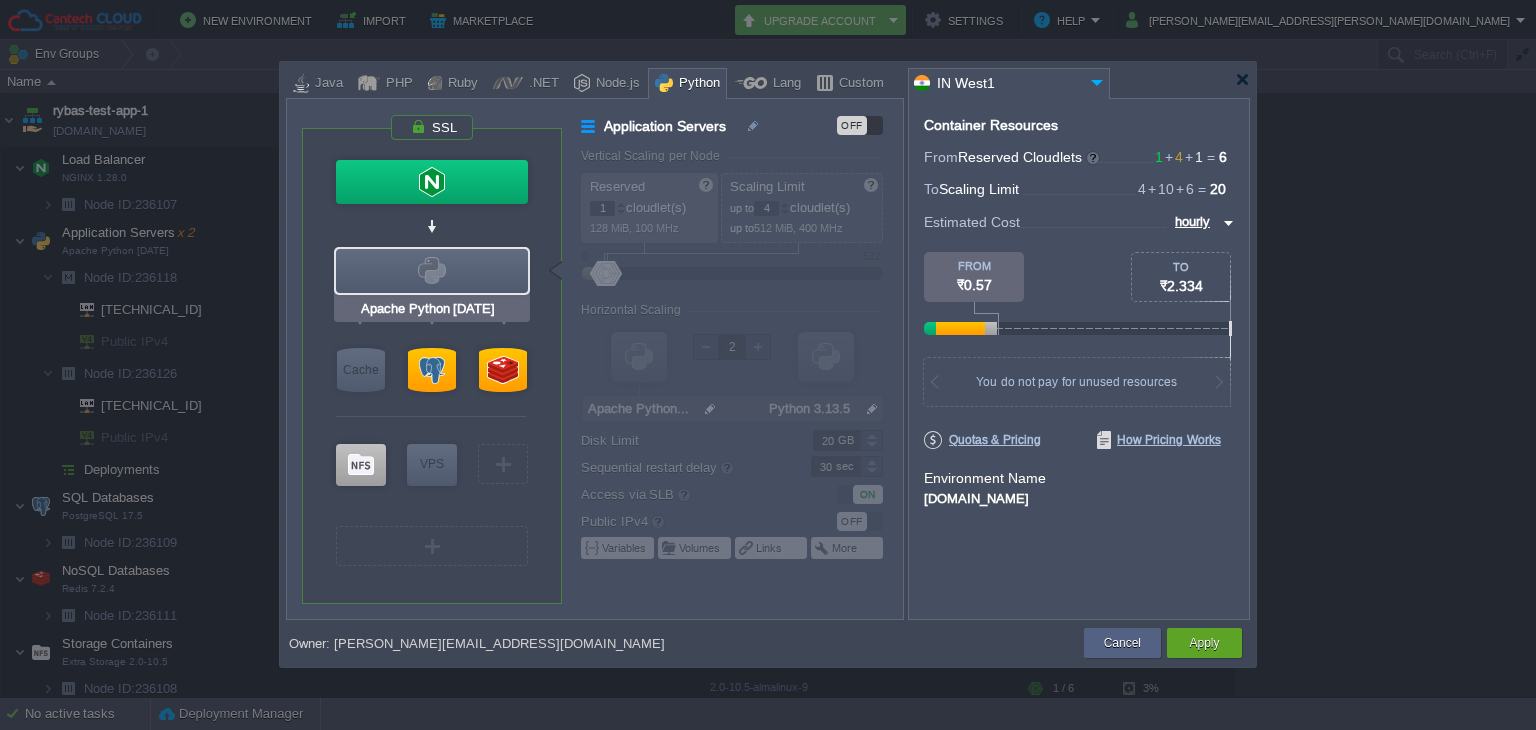 click on "Apache Python [DATE]" at bounding box center [431, 309] 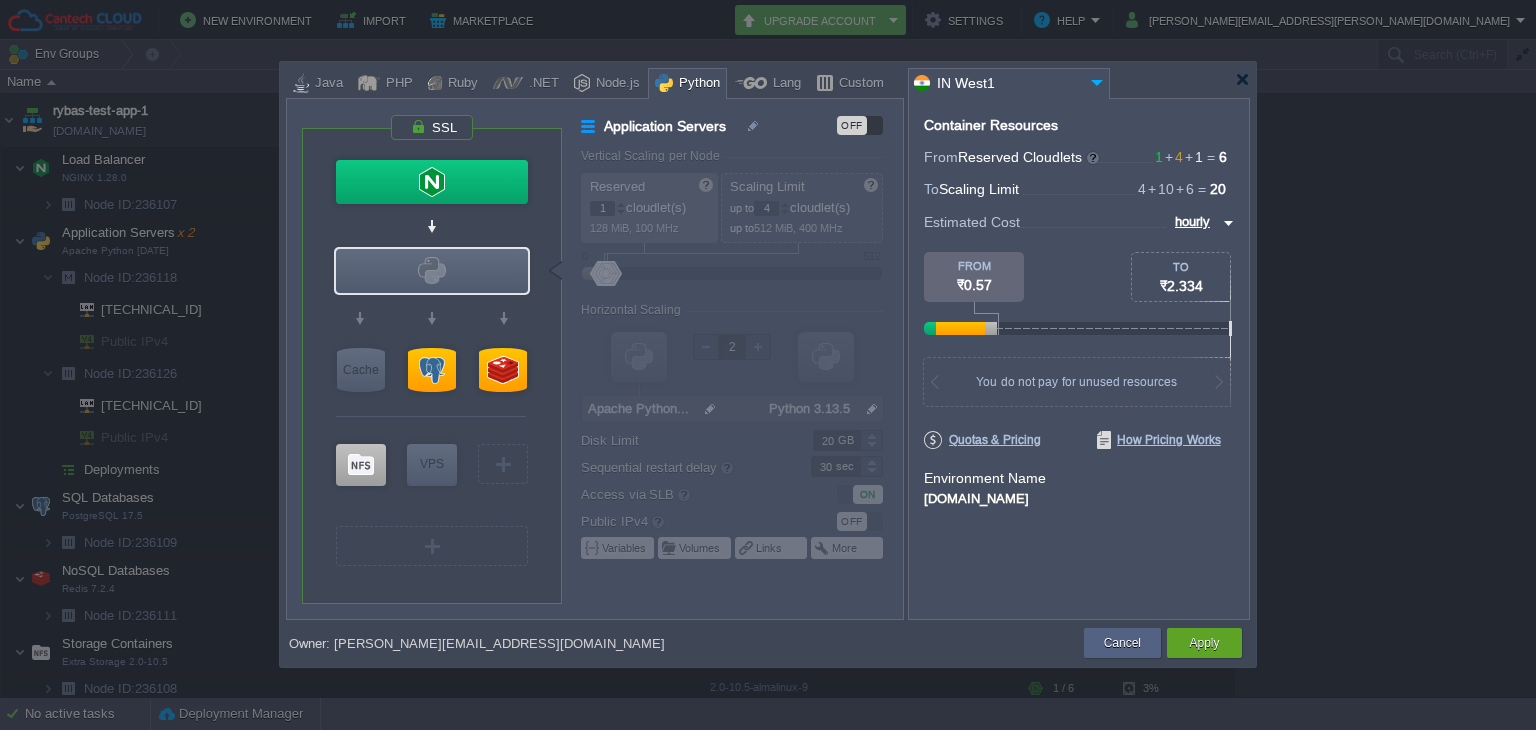 click at bounding box center (431, 226) 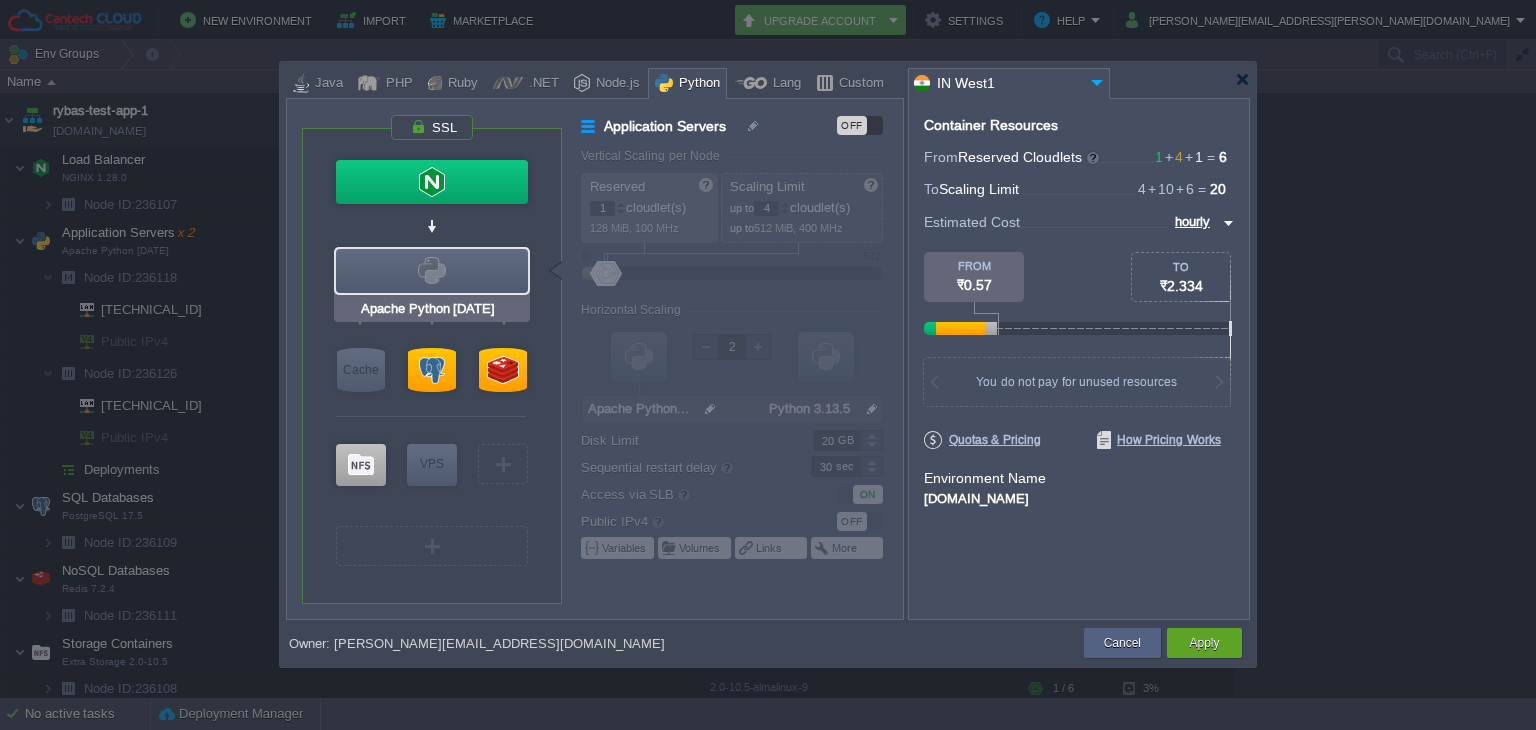 click at bounding box center (432, 271) 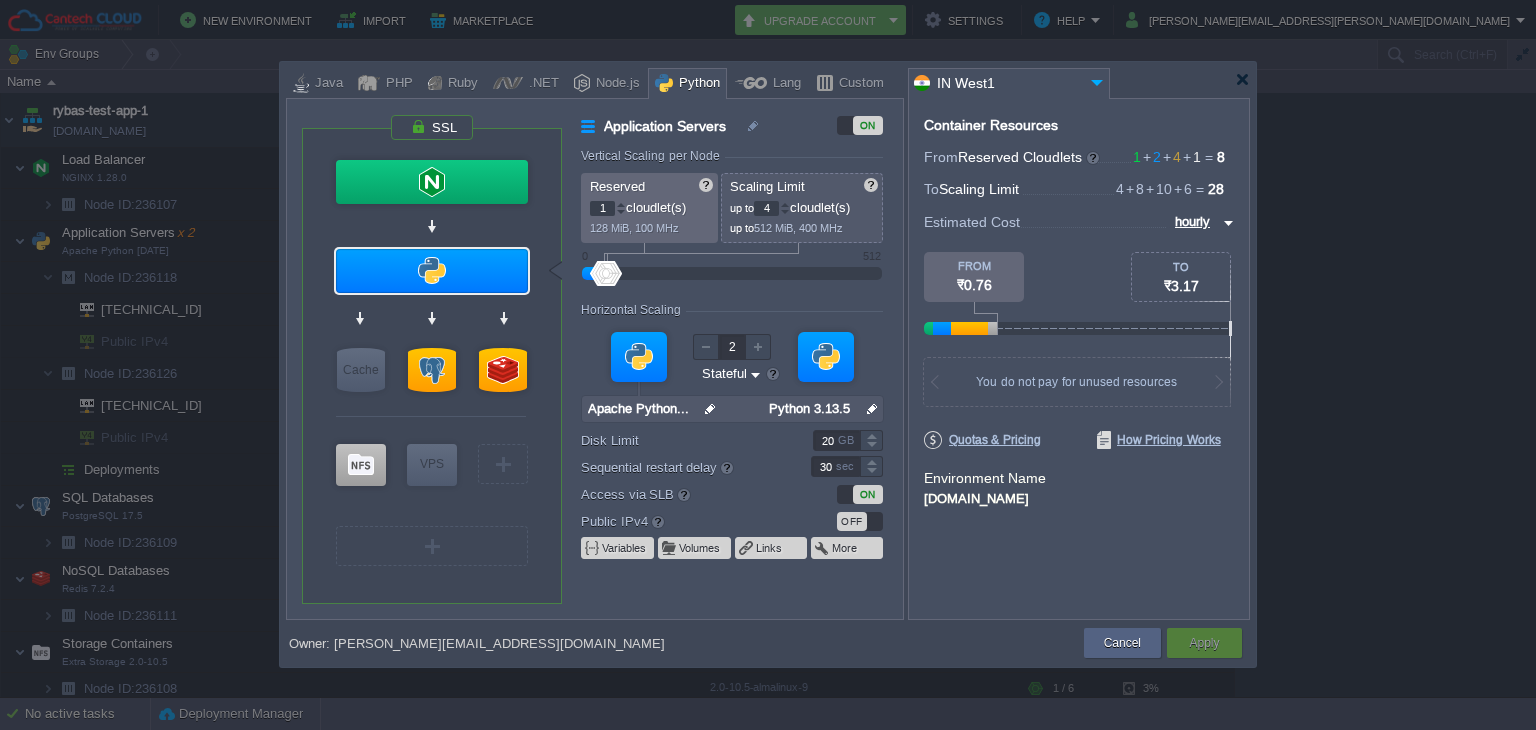 click at bounding box center [431, 226] 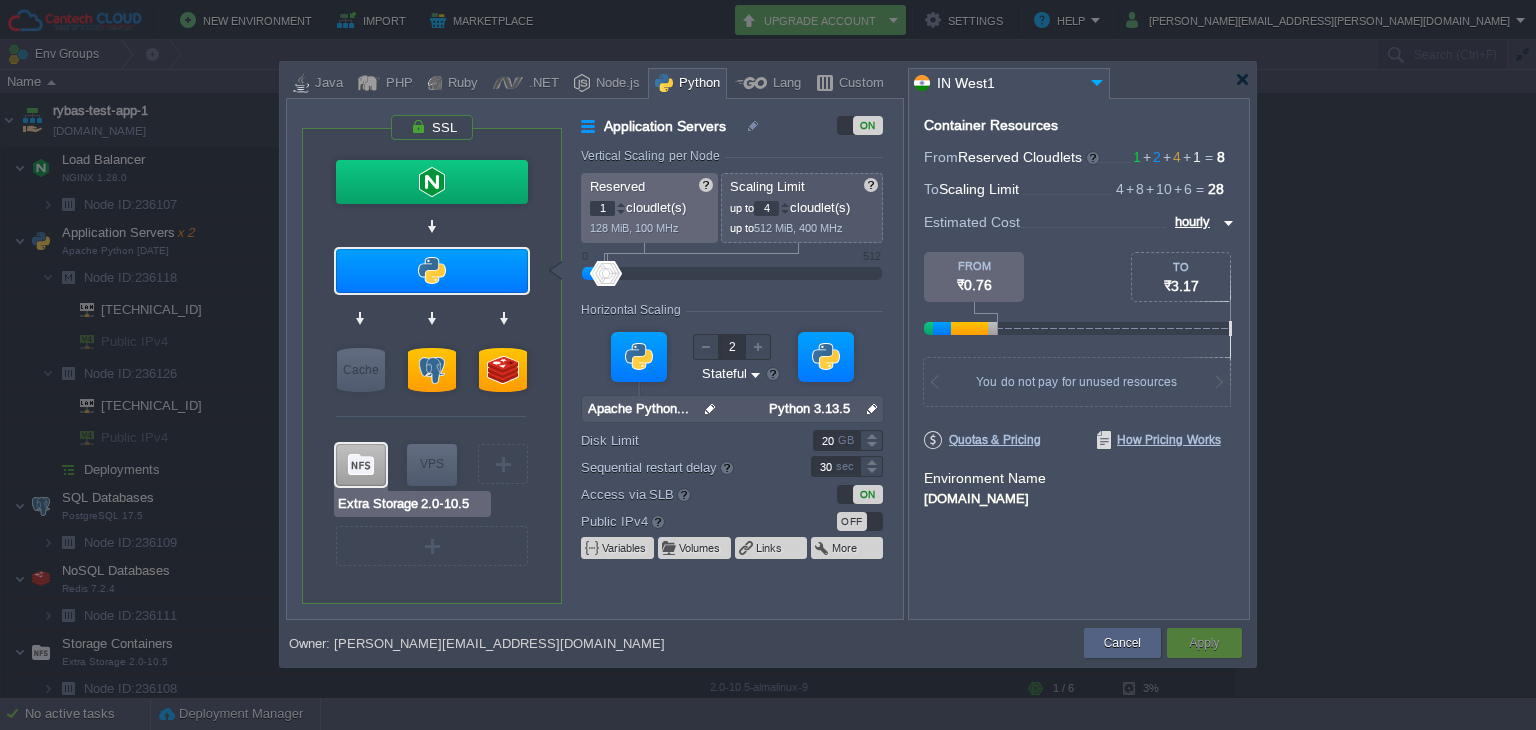 click on "Extra Storage 2.0-10.5" at bounding box center [412, 504] 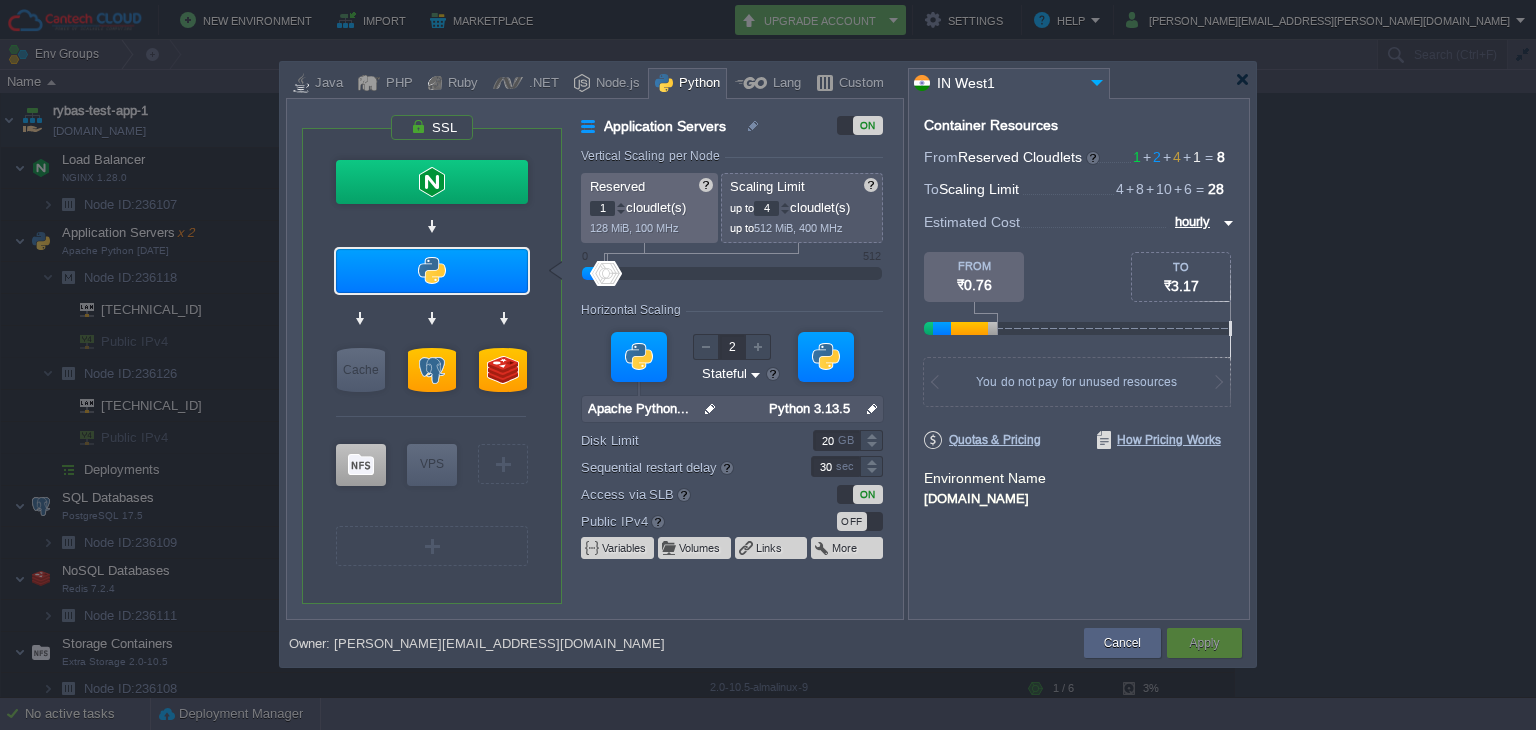 click at bounding box center [431, 417] 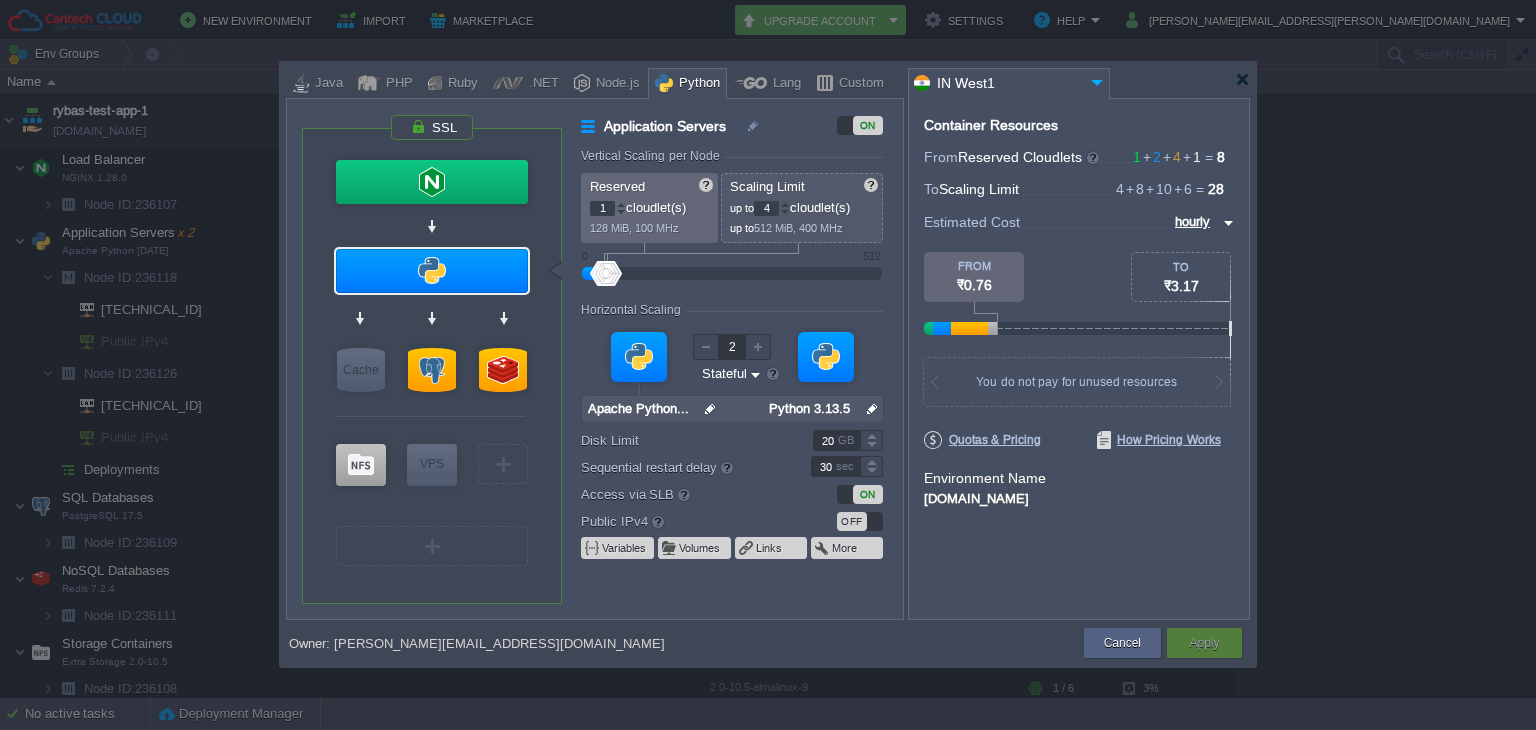 type on "Redis 7.2.4" 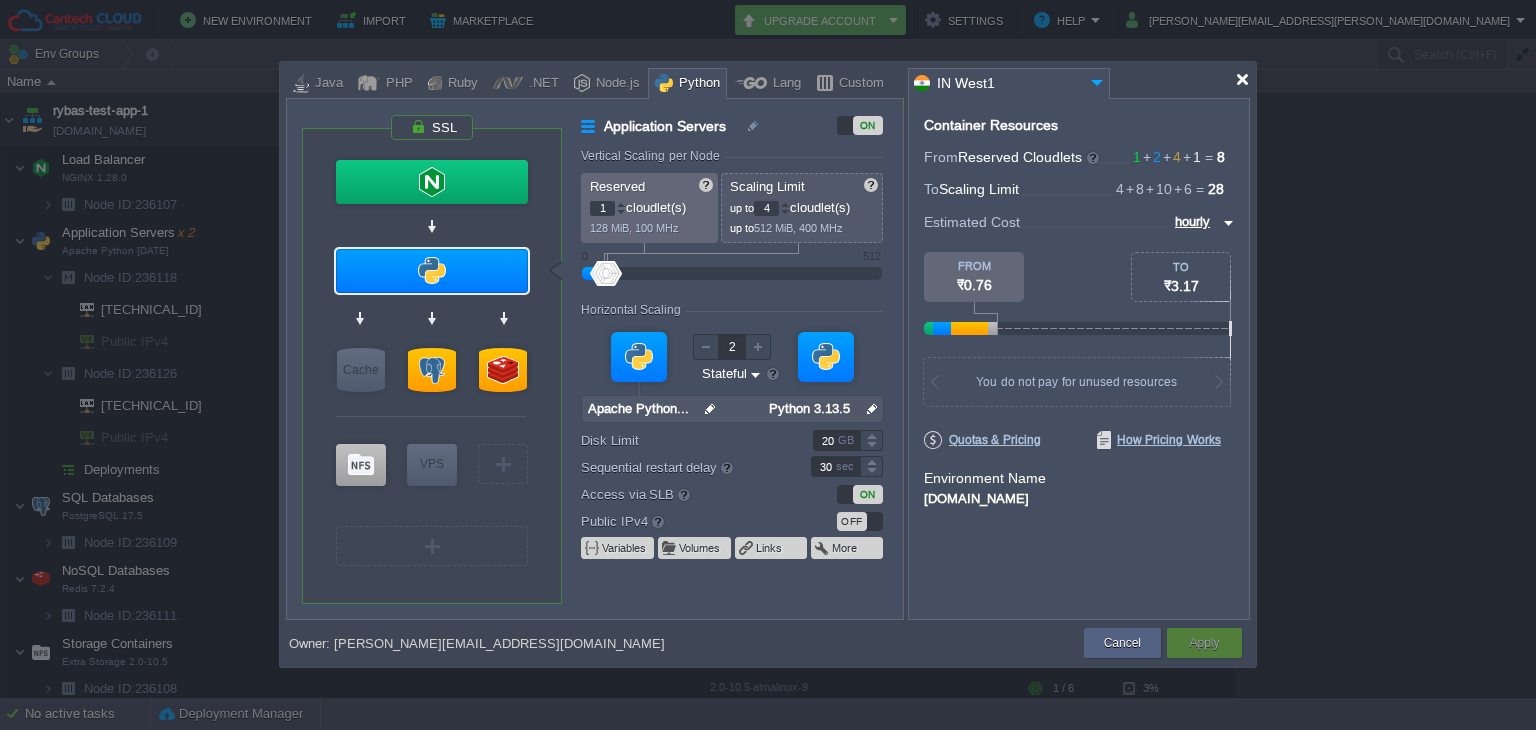 click at bounding box center [1242, 79] 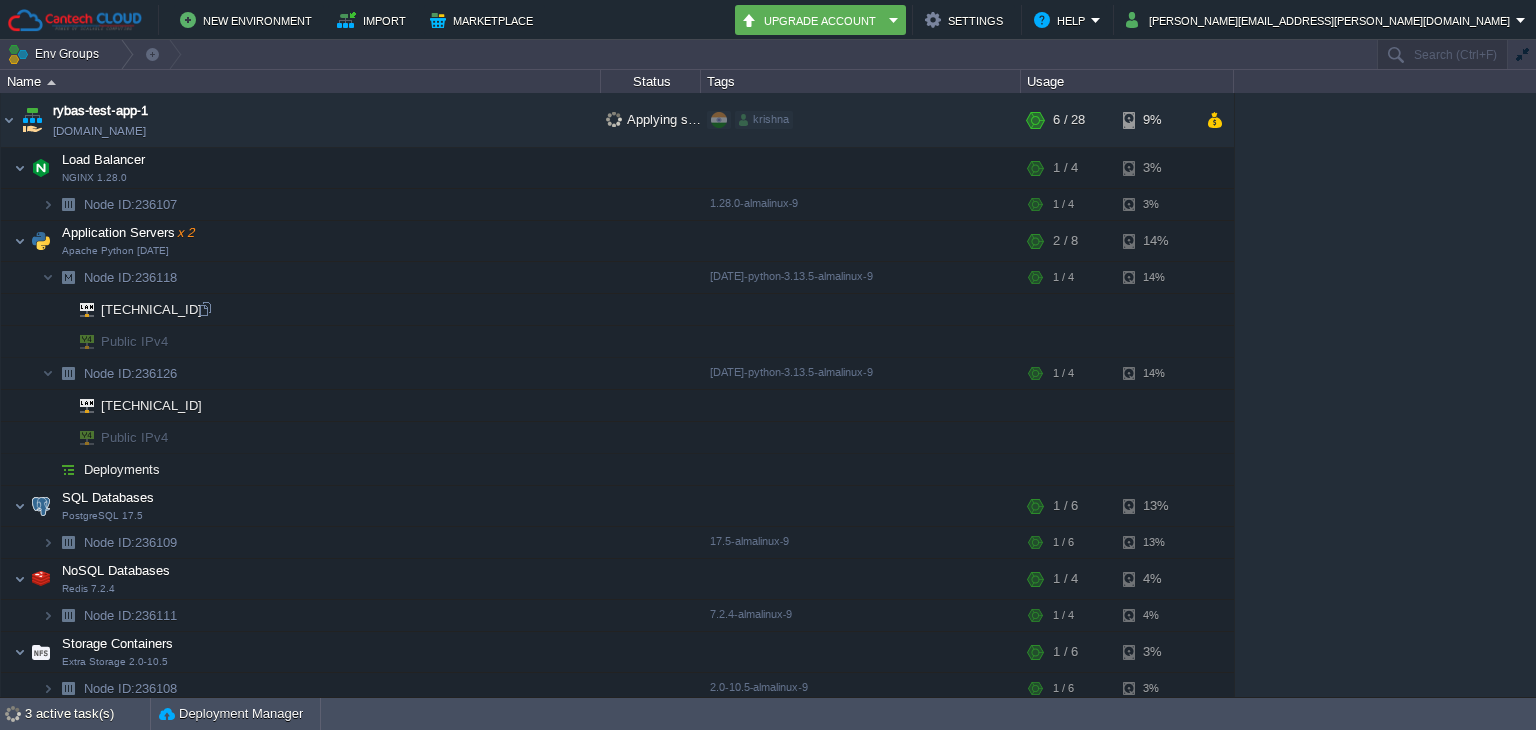 scroll, scrollTop: 100, scrollLeft: 0, axis: vertical 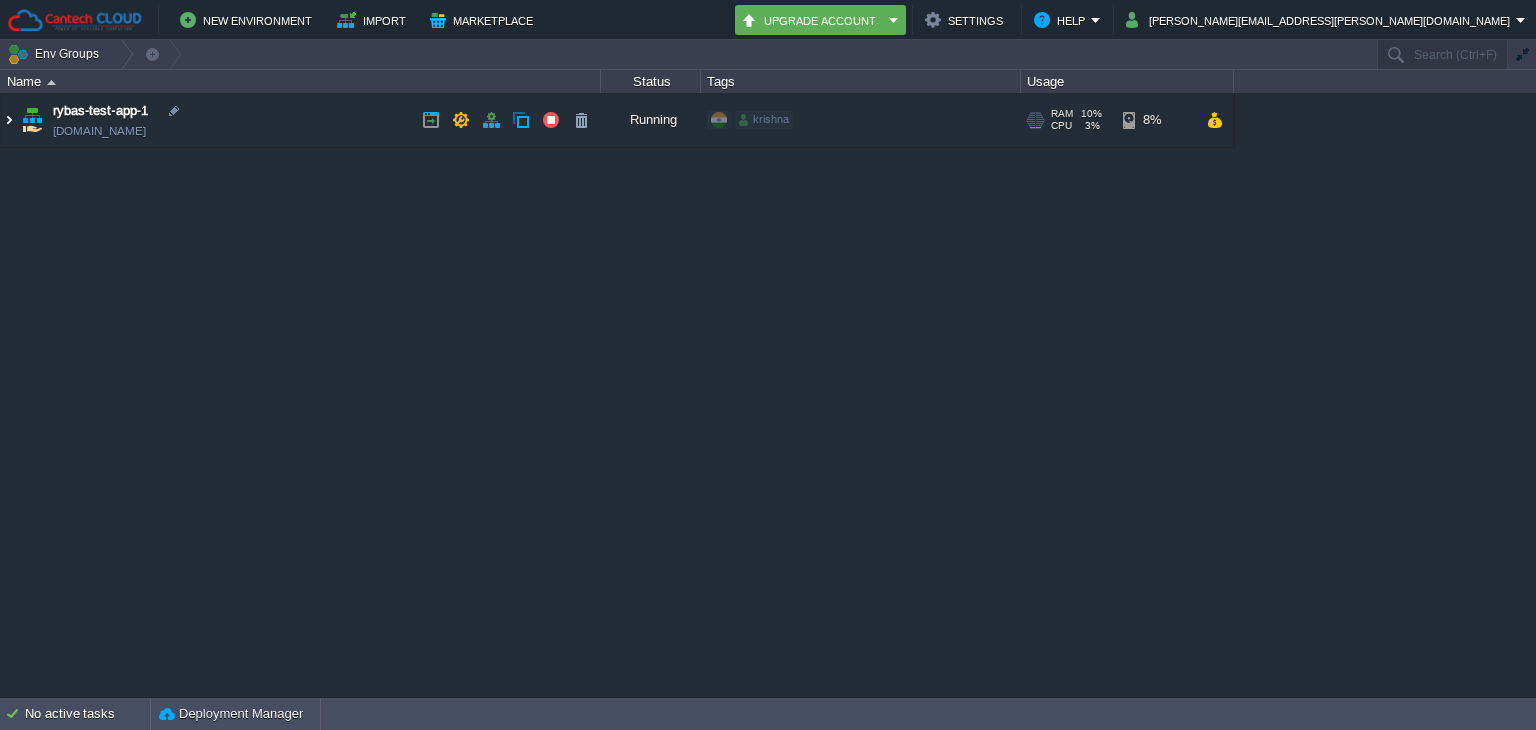 click at bounding box center (9, 120) 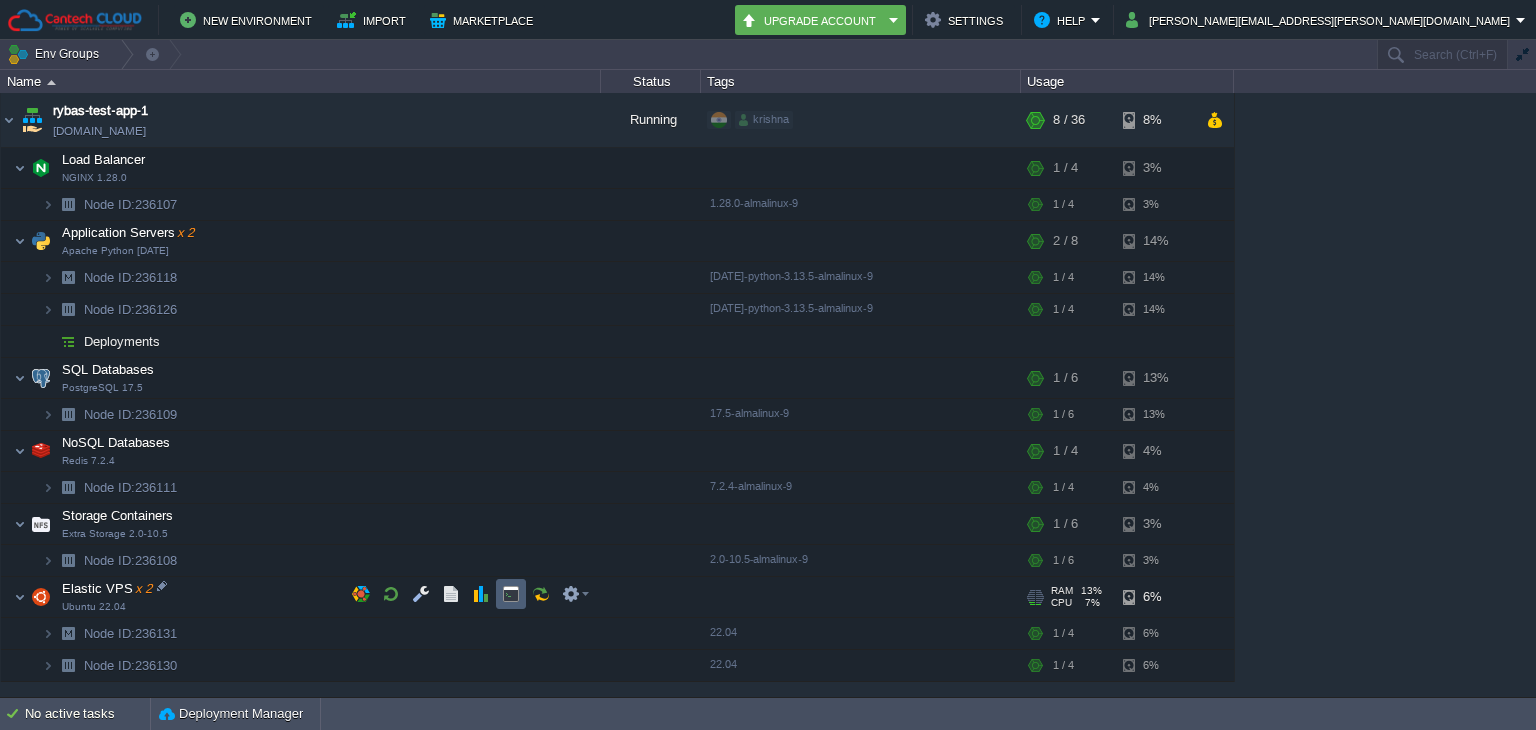 click at bounding box center [511, 594] 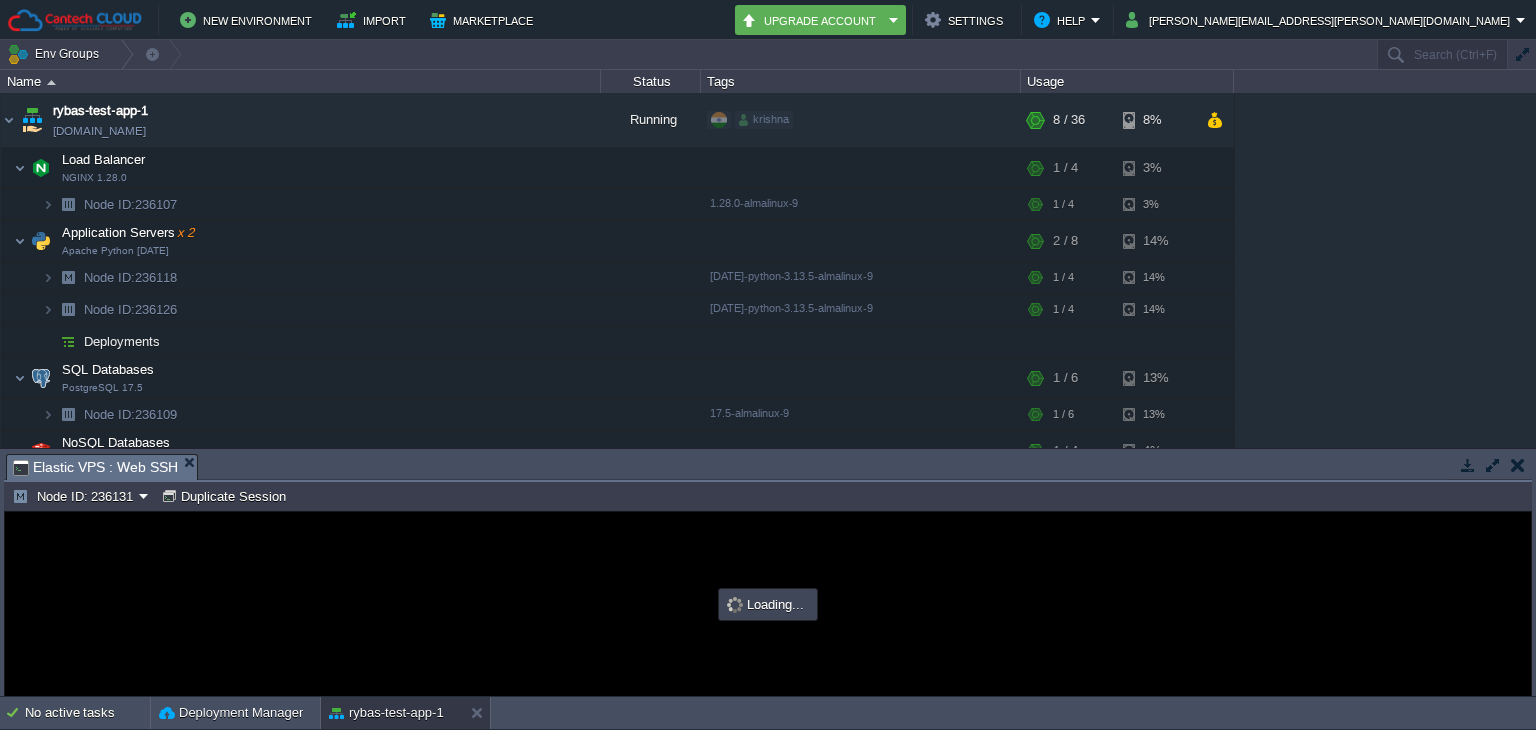 scroll, scrollTop: 0, scrollLeft: 0, axis: both 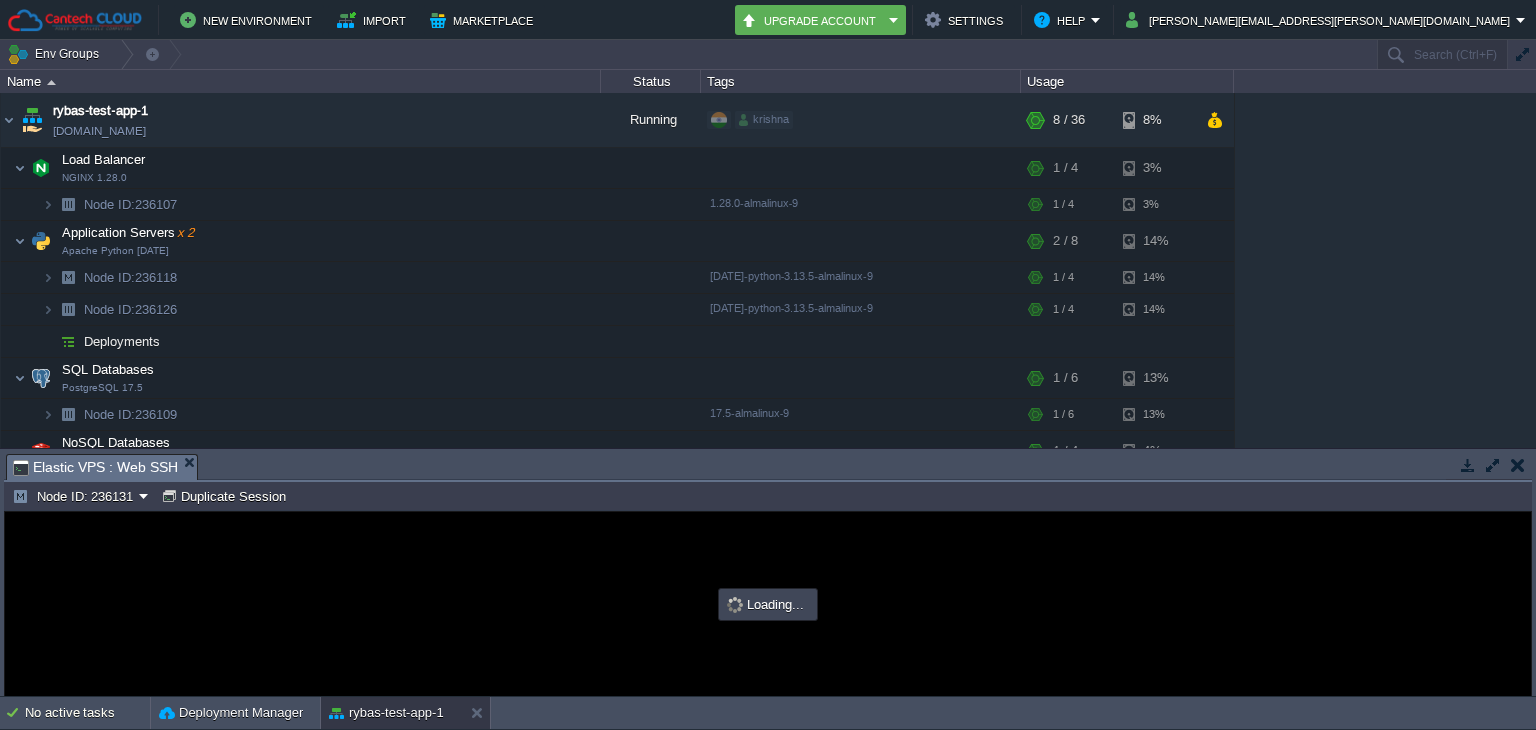 type on "#000000" 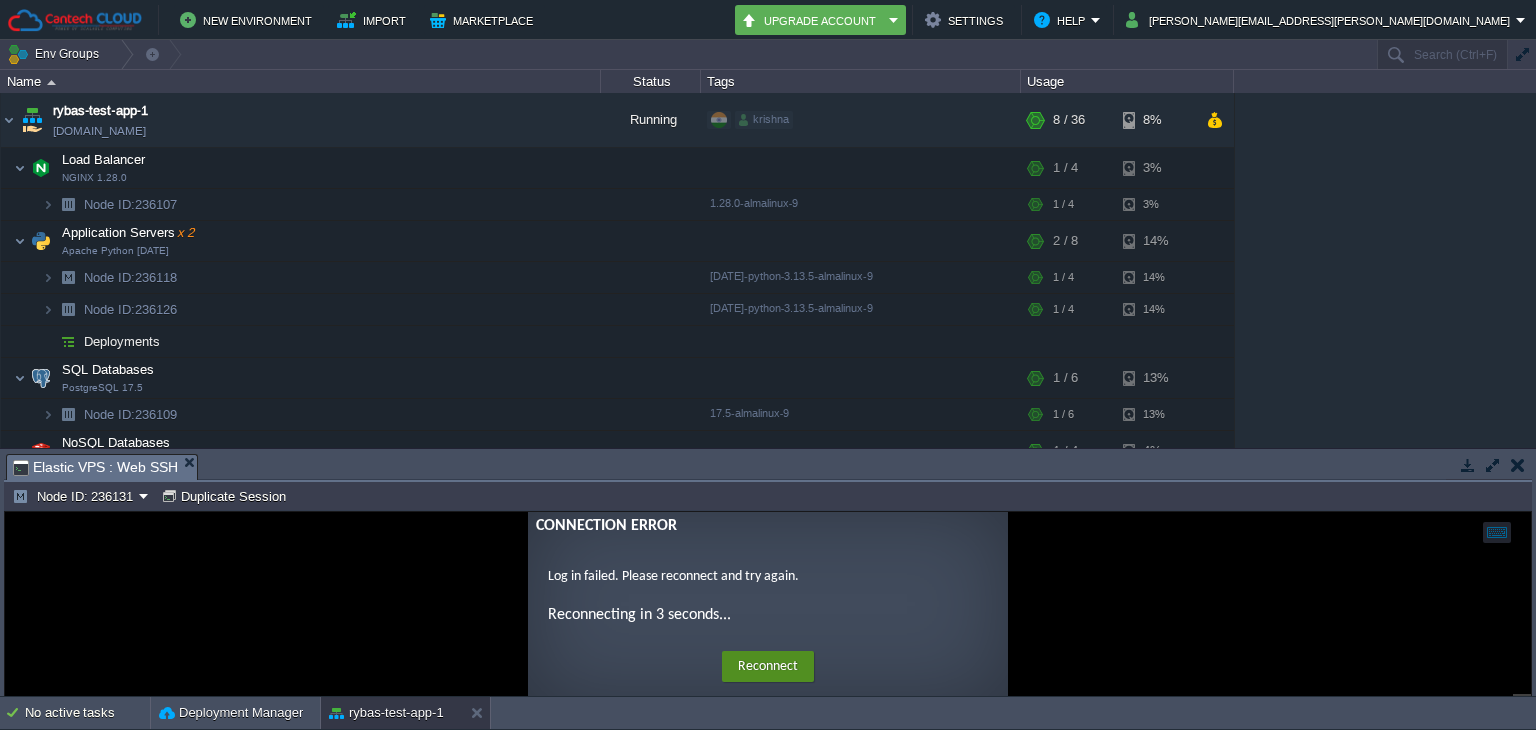 click on "Reconnect" at bounding box center (768, 667) 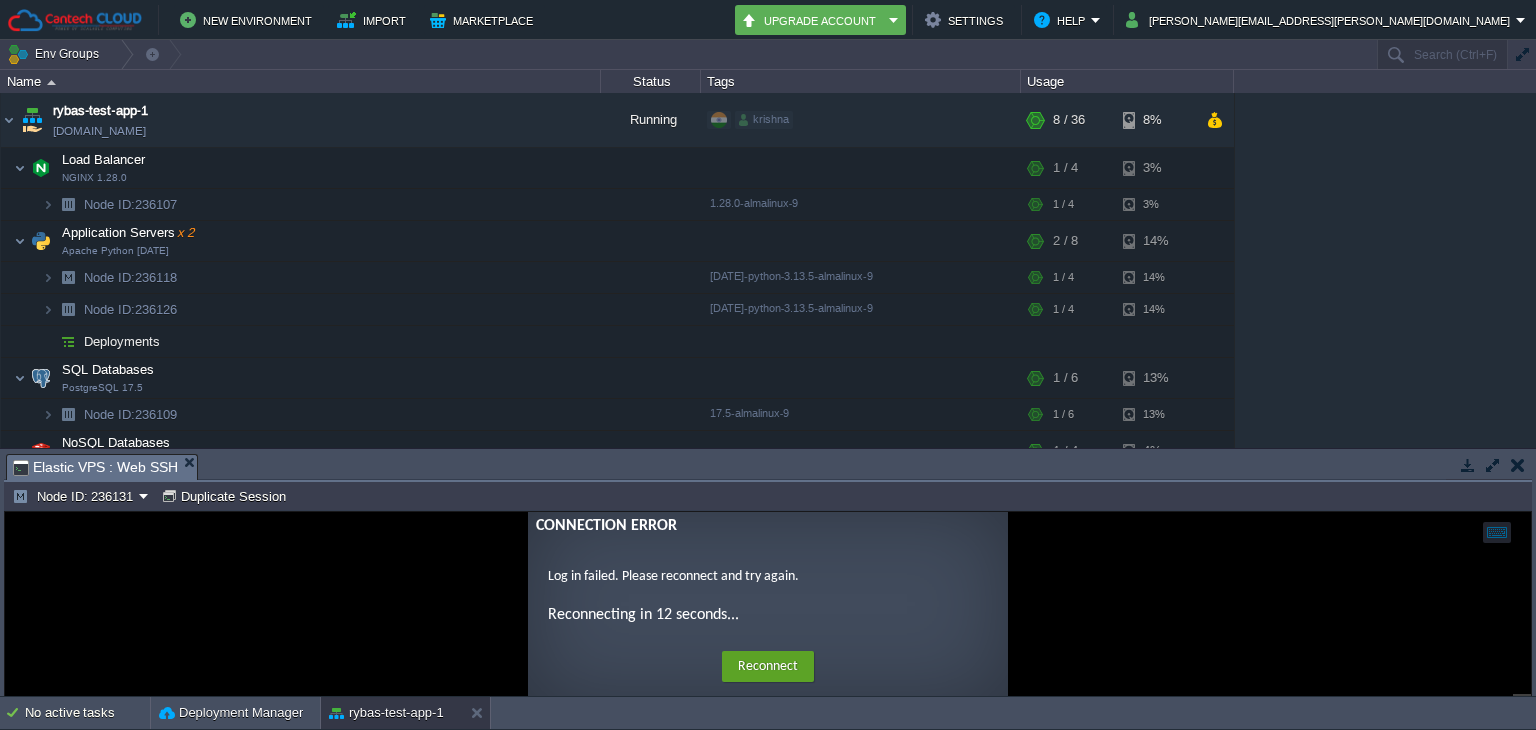 click at bounding box center [1517, 465] 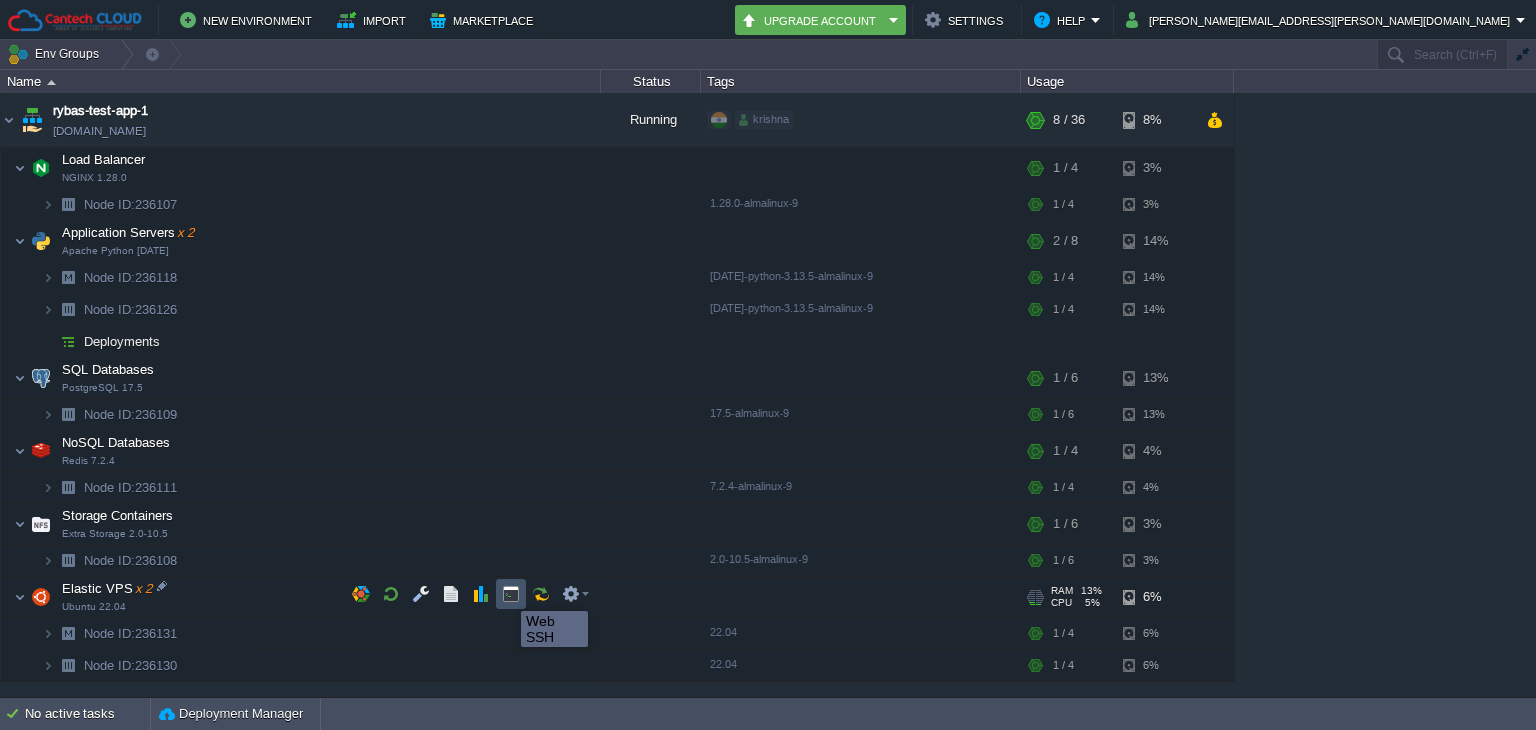 click at bounding box center [511, 594] 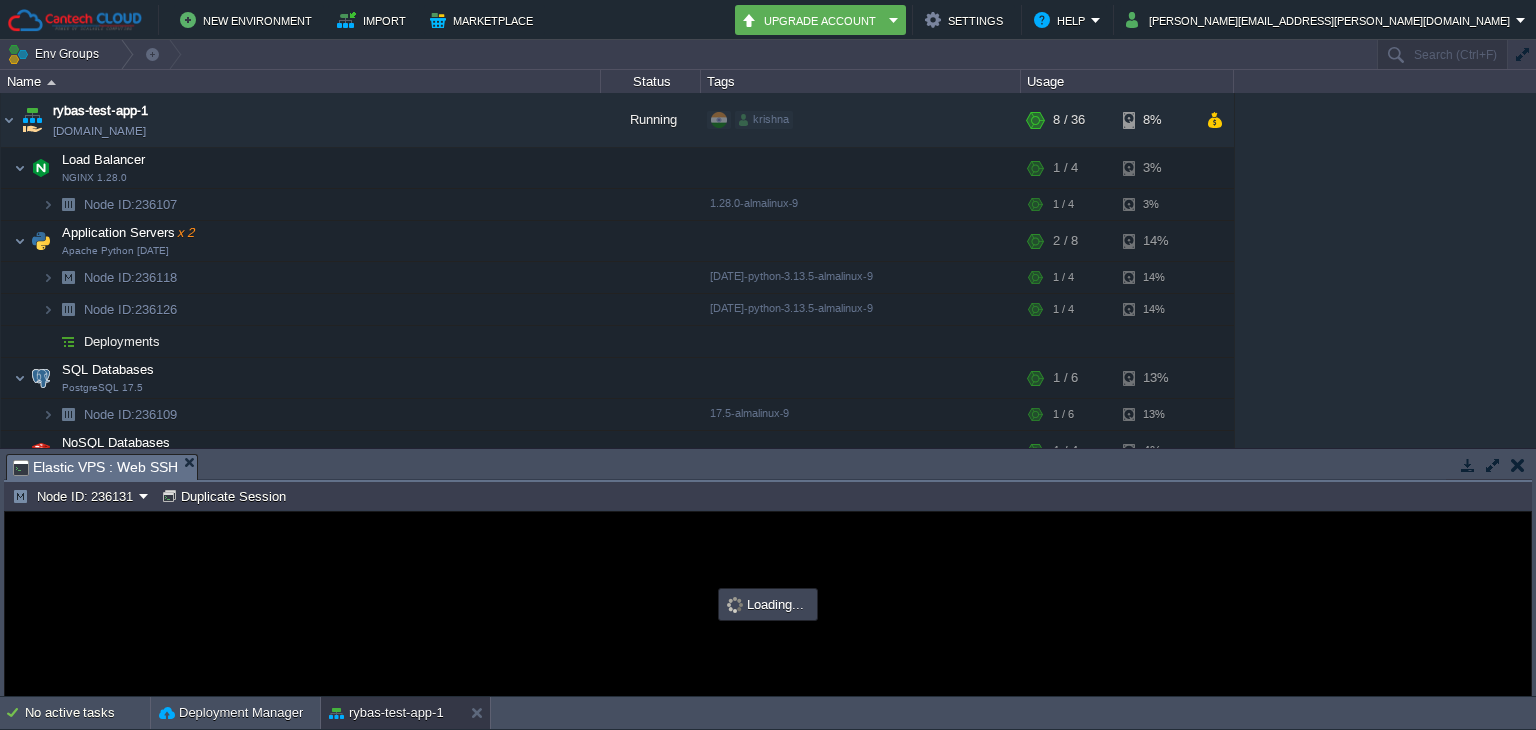 scroll, scrollTop: 0, scrollLeft: 0, axis: both 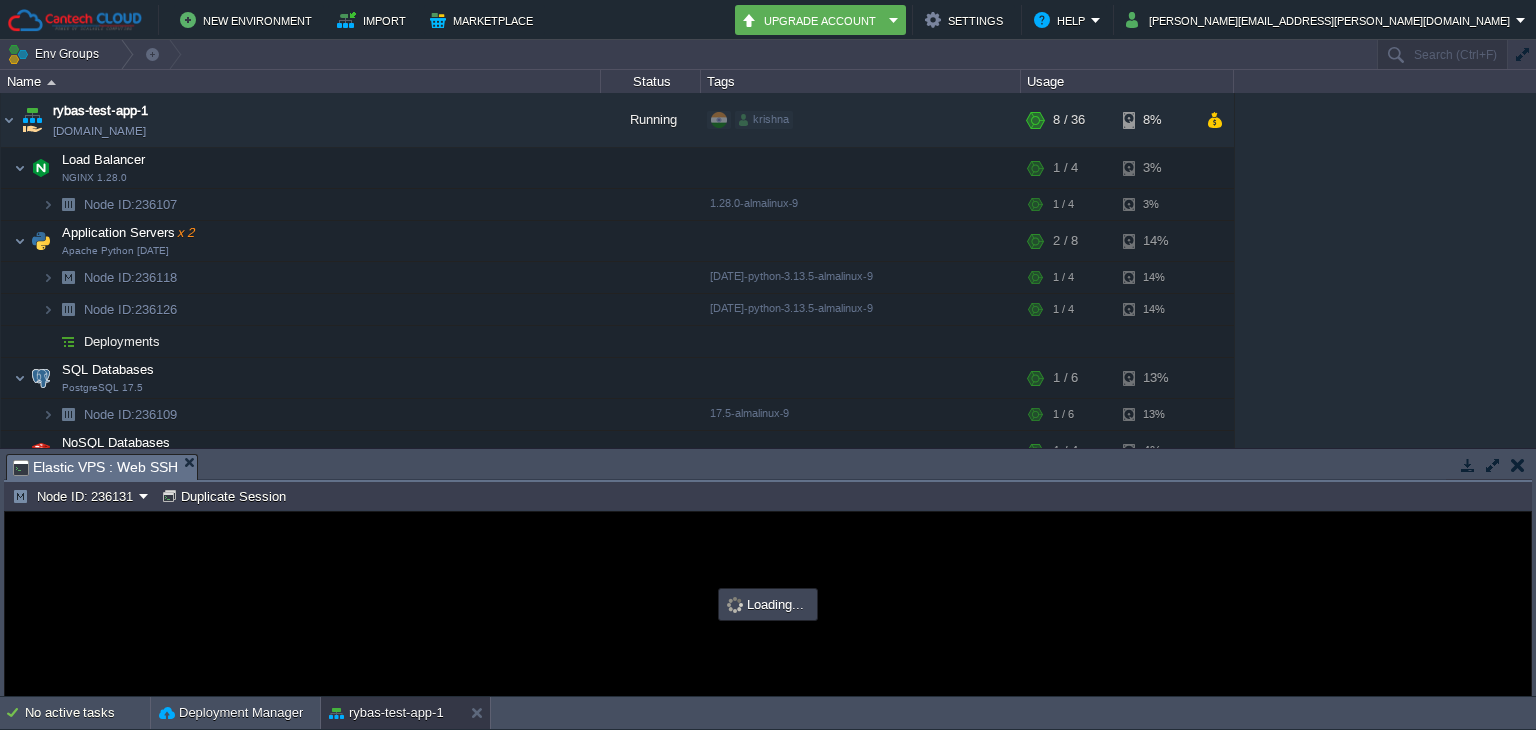 type on "#000000" 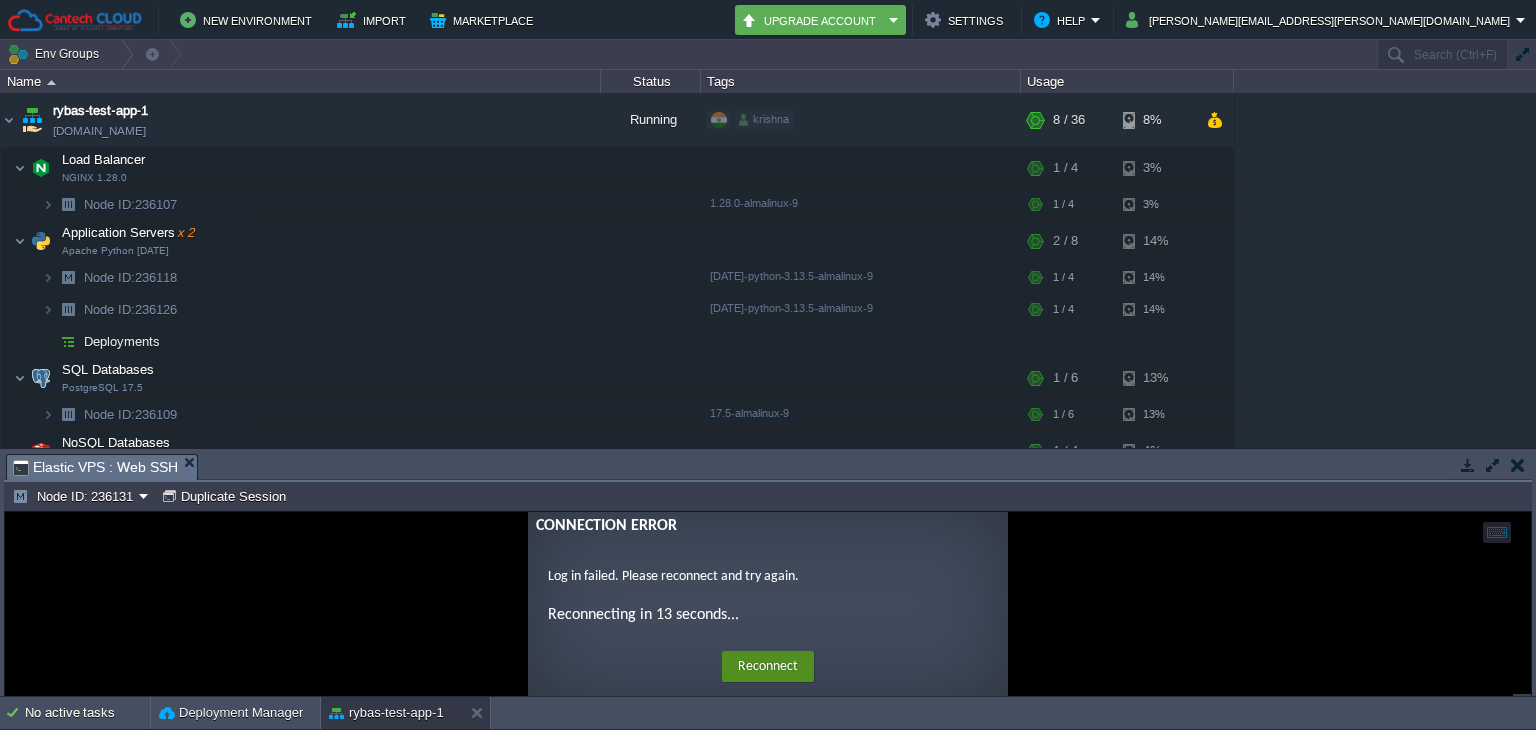 click on "Reconnect" at bounding box center [768, 667] 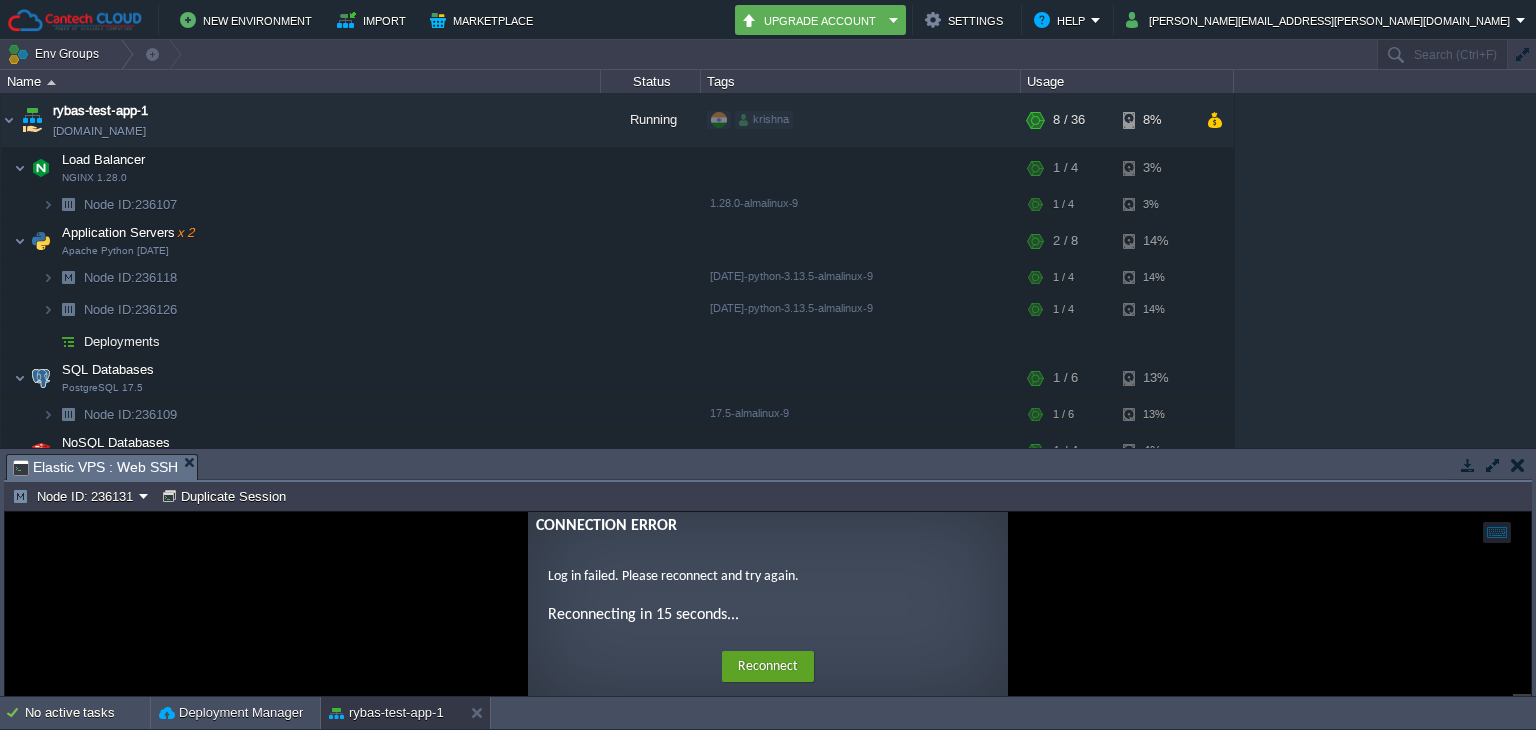 click at bounding box center [1518, 465] 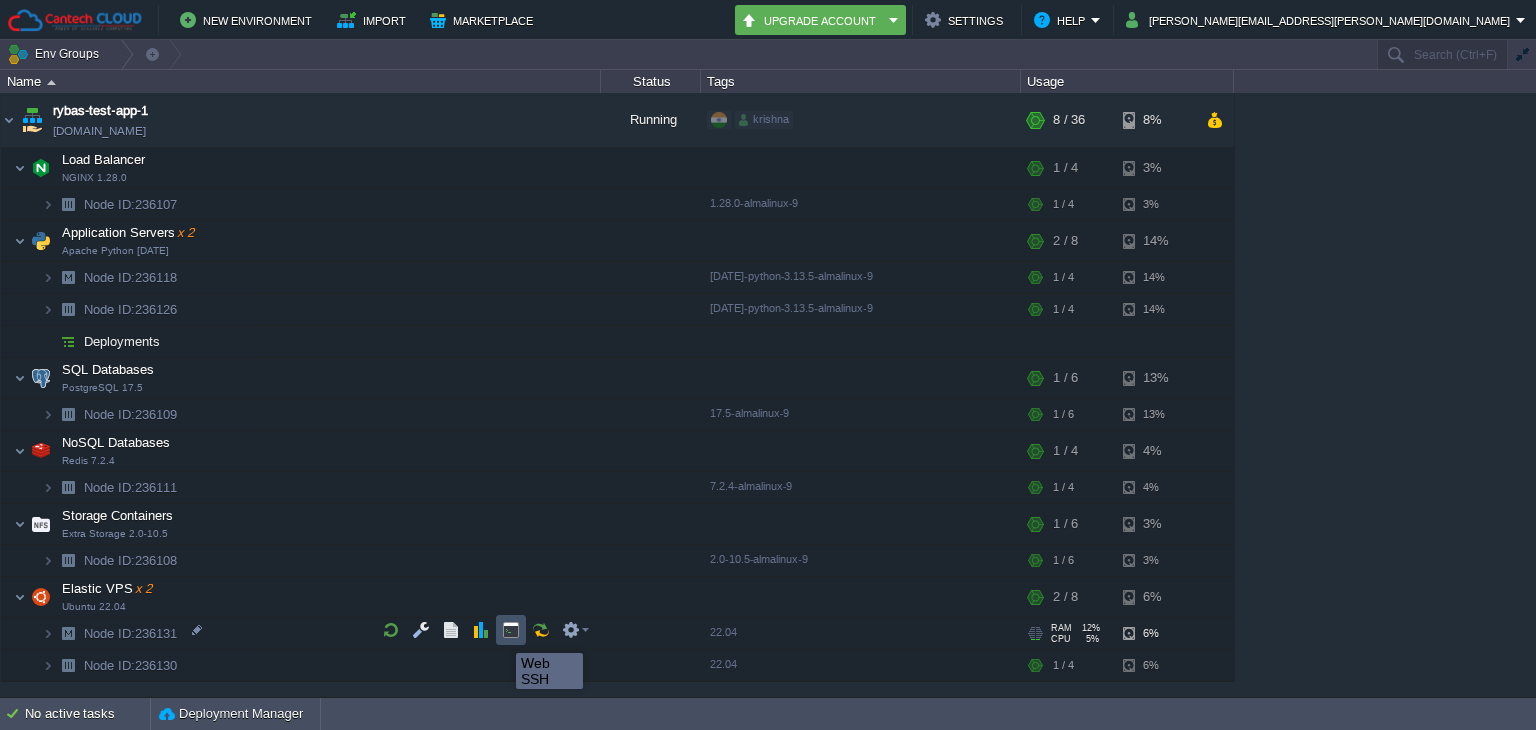 click at bounding box center [511, 630] 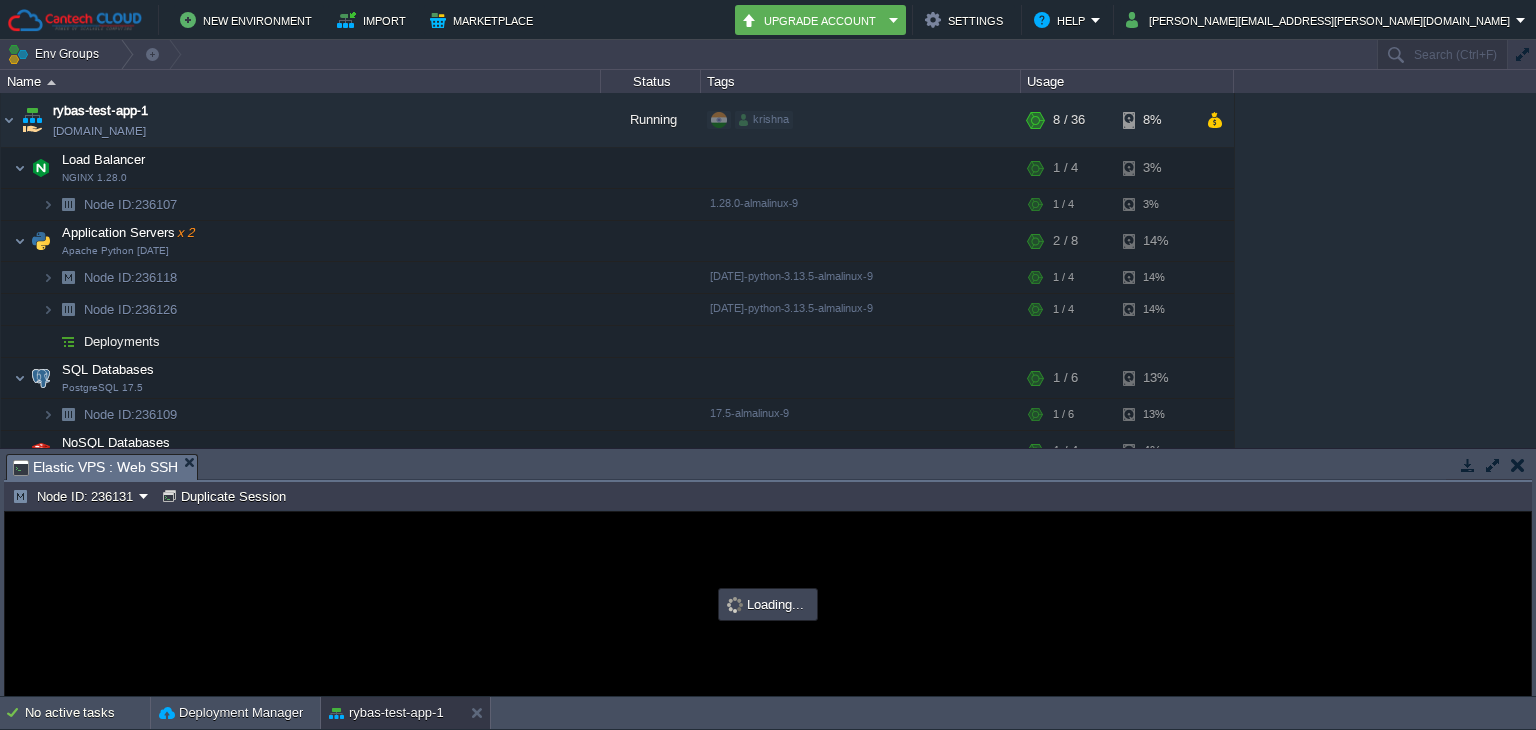 scroll, scrollTop: 0, scrollLeft: 0, axis: both 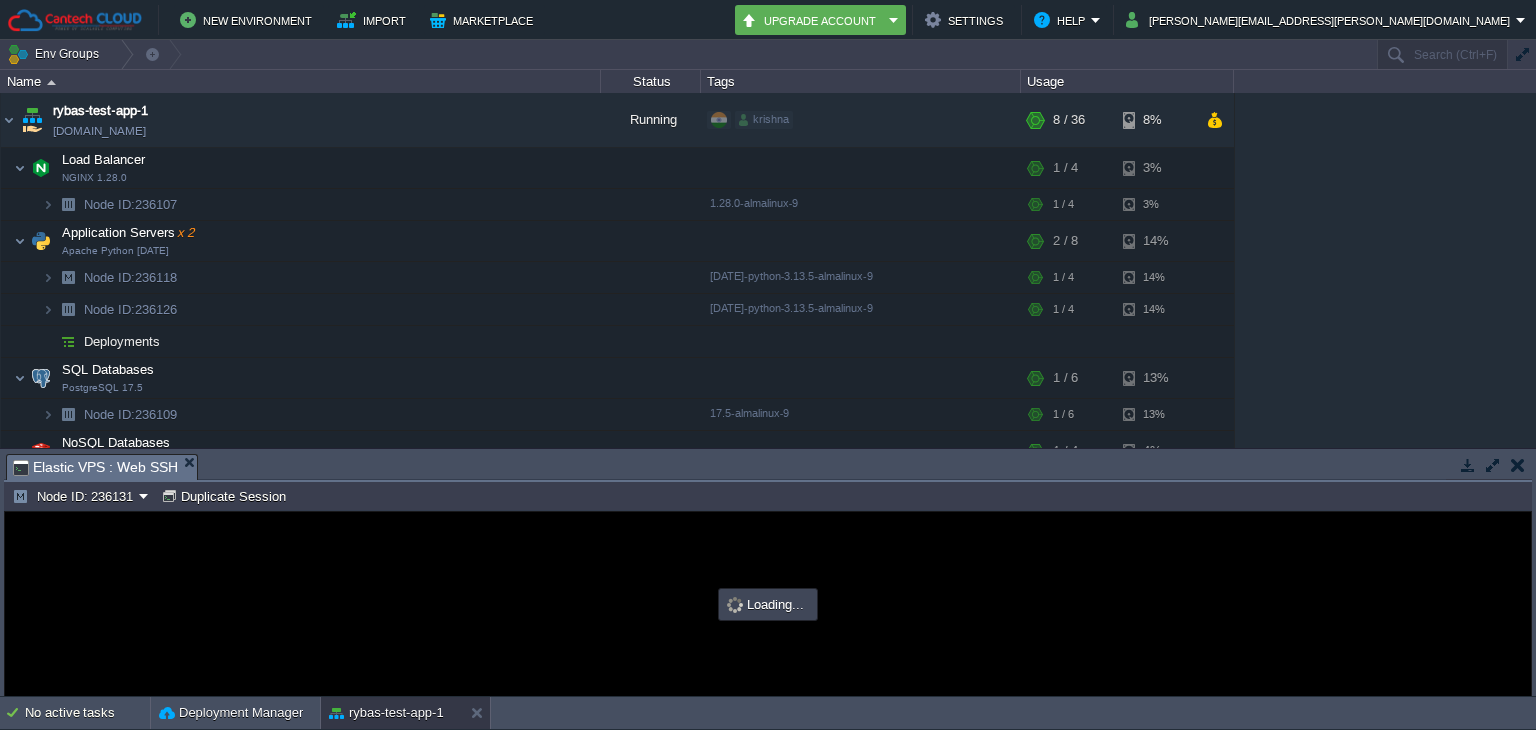 type on "#000000" 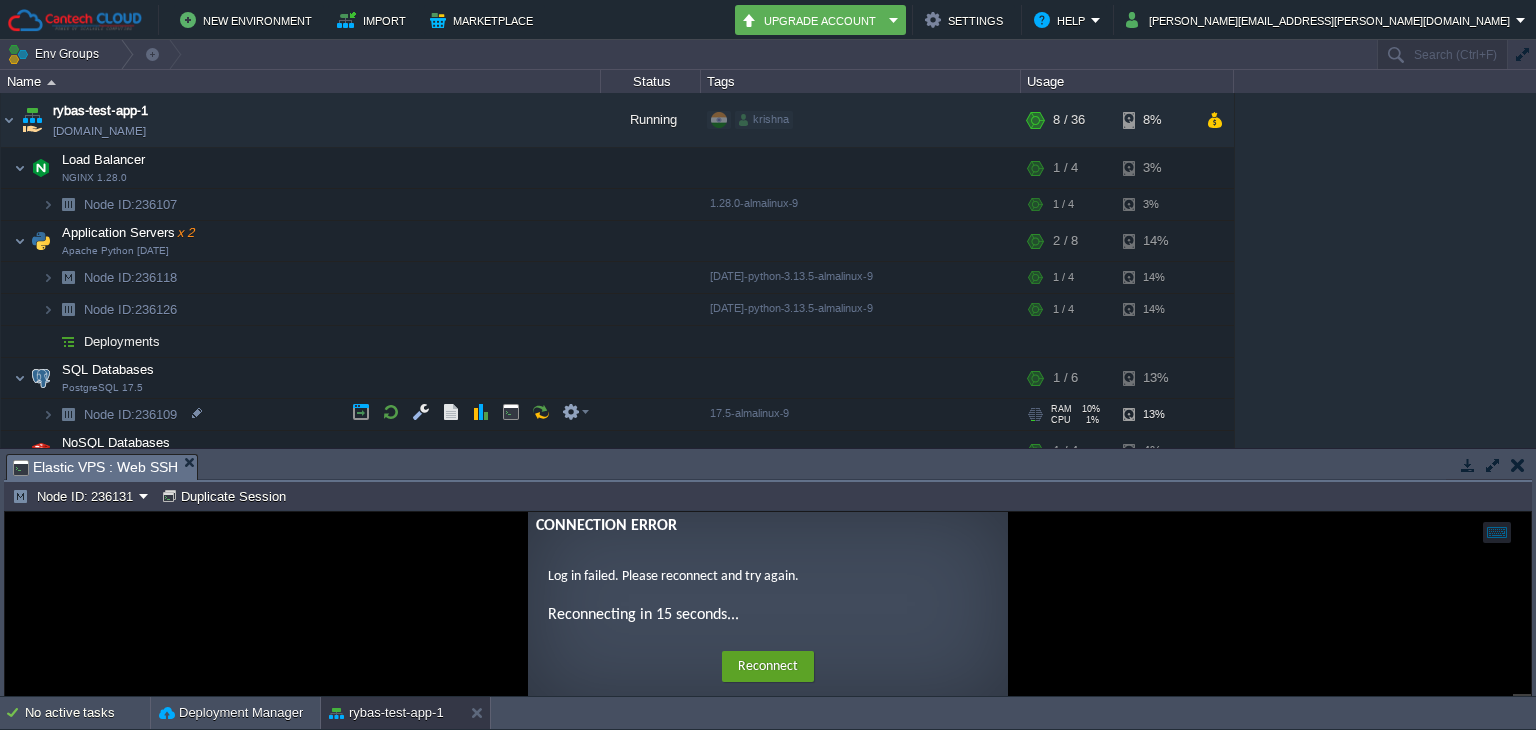 drag, startPoint x: 672, startPoint y: 452, endPoint x: 691, endPoint y: 400, distance: 55.362442 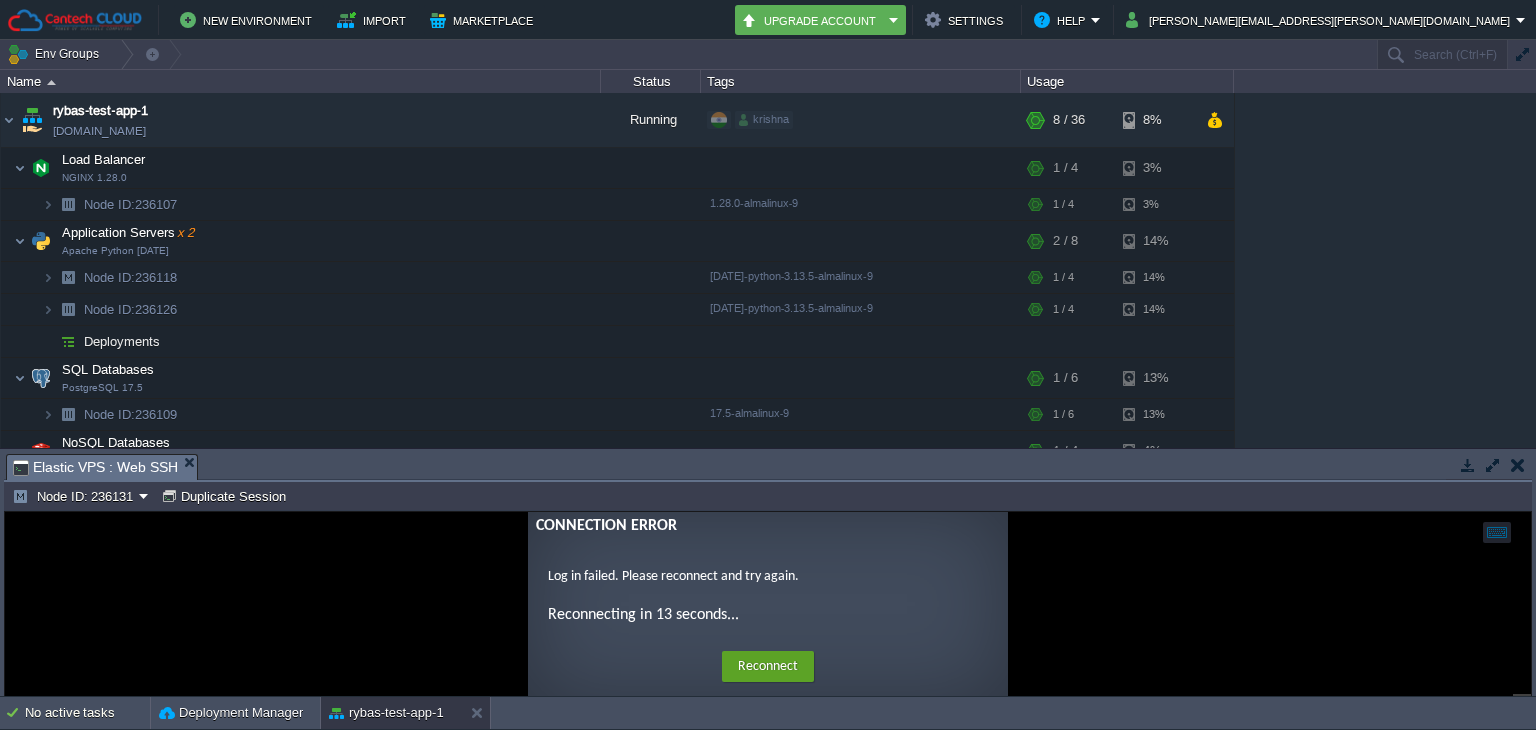 click at bounding box center (1518, 465) 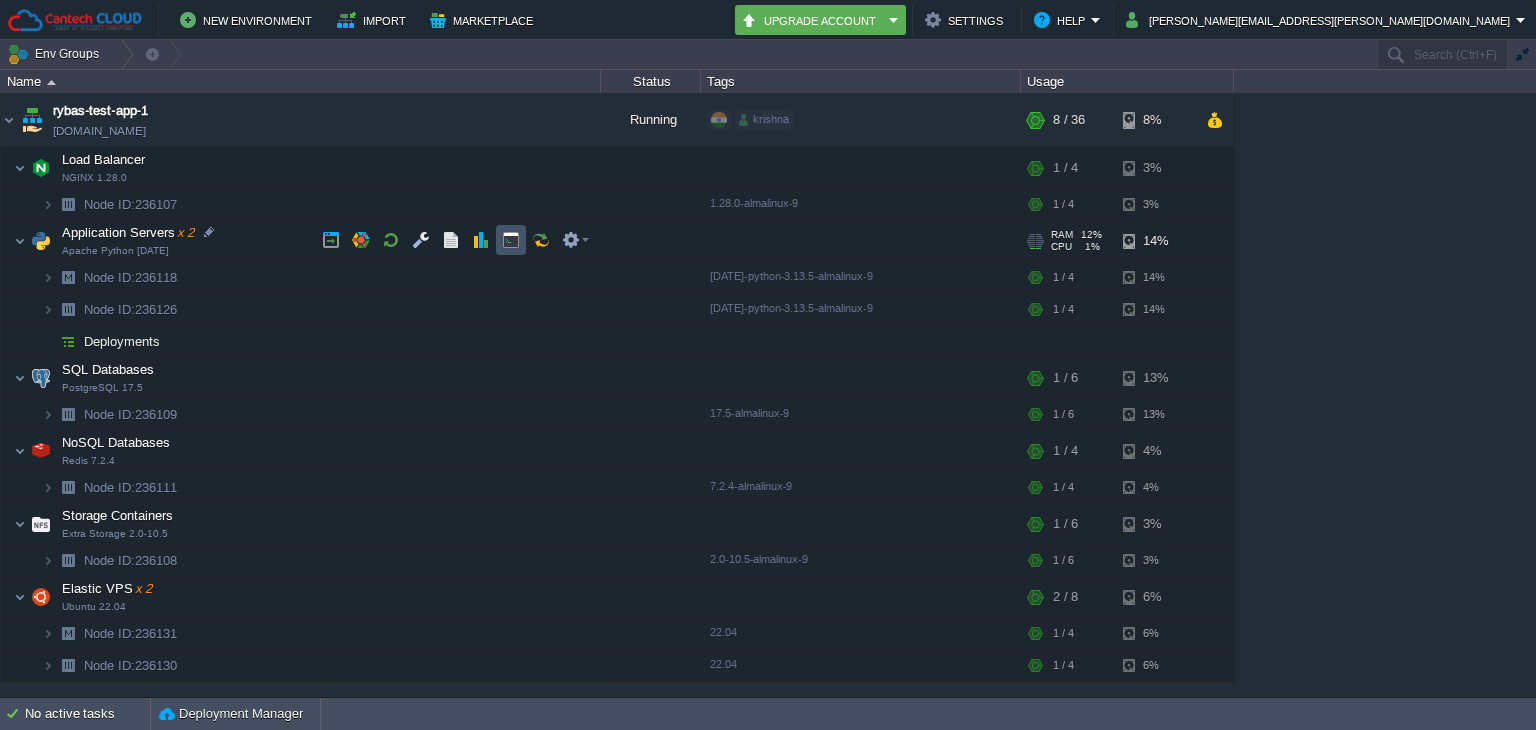 click at bounding box center [511, 240] 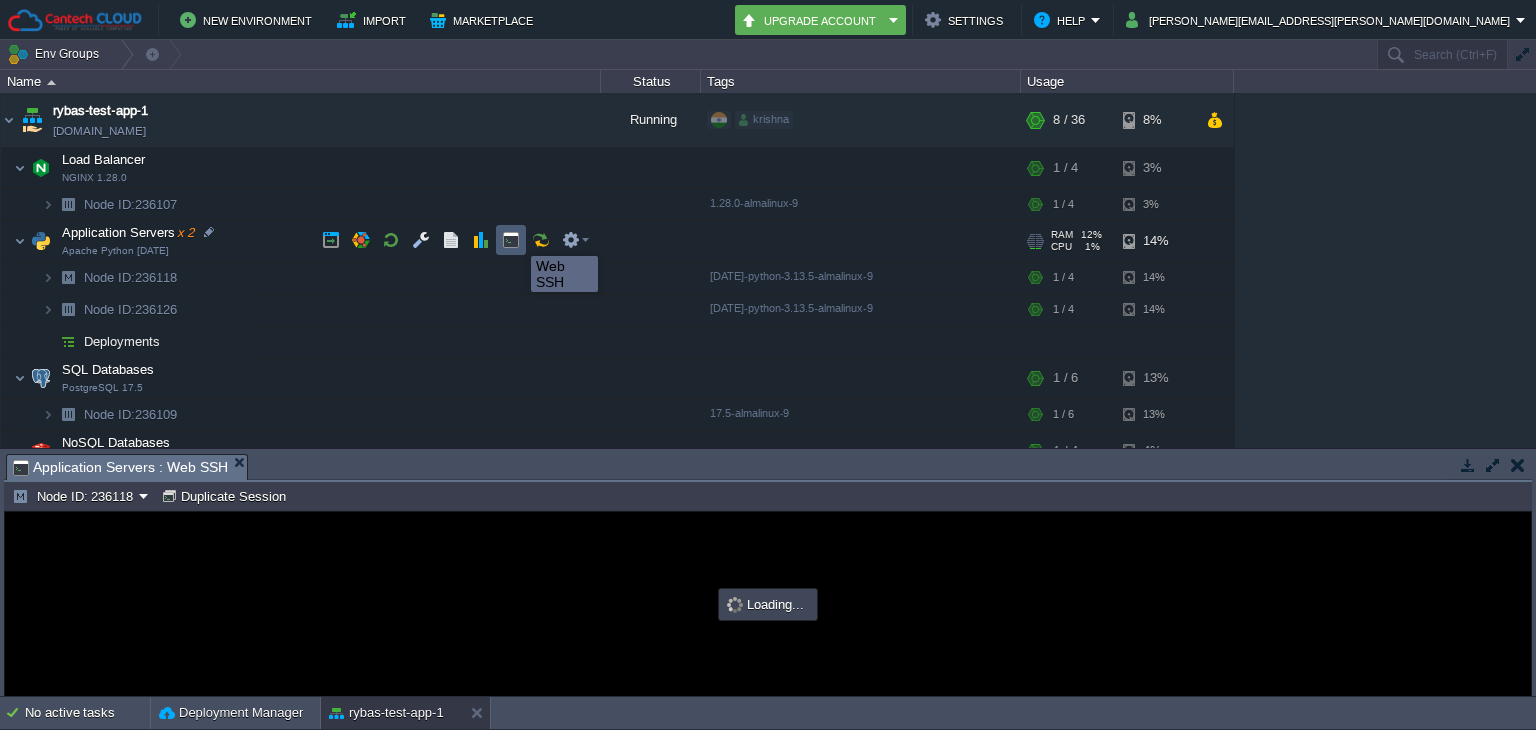 scroll, scrollTop: 0, scrollLeft: 0, axis: both 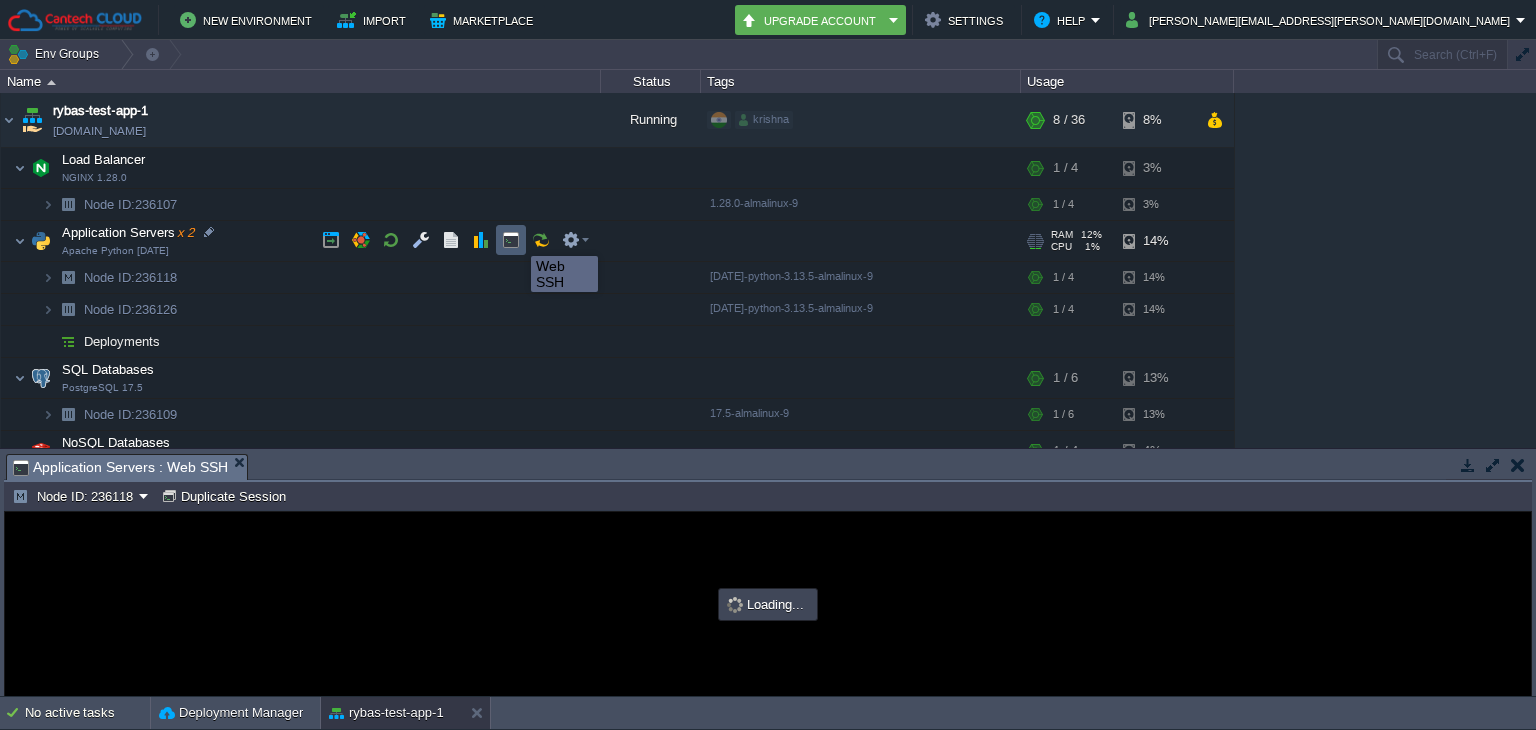 type on "#000000" 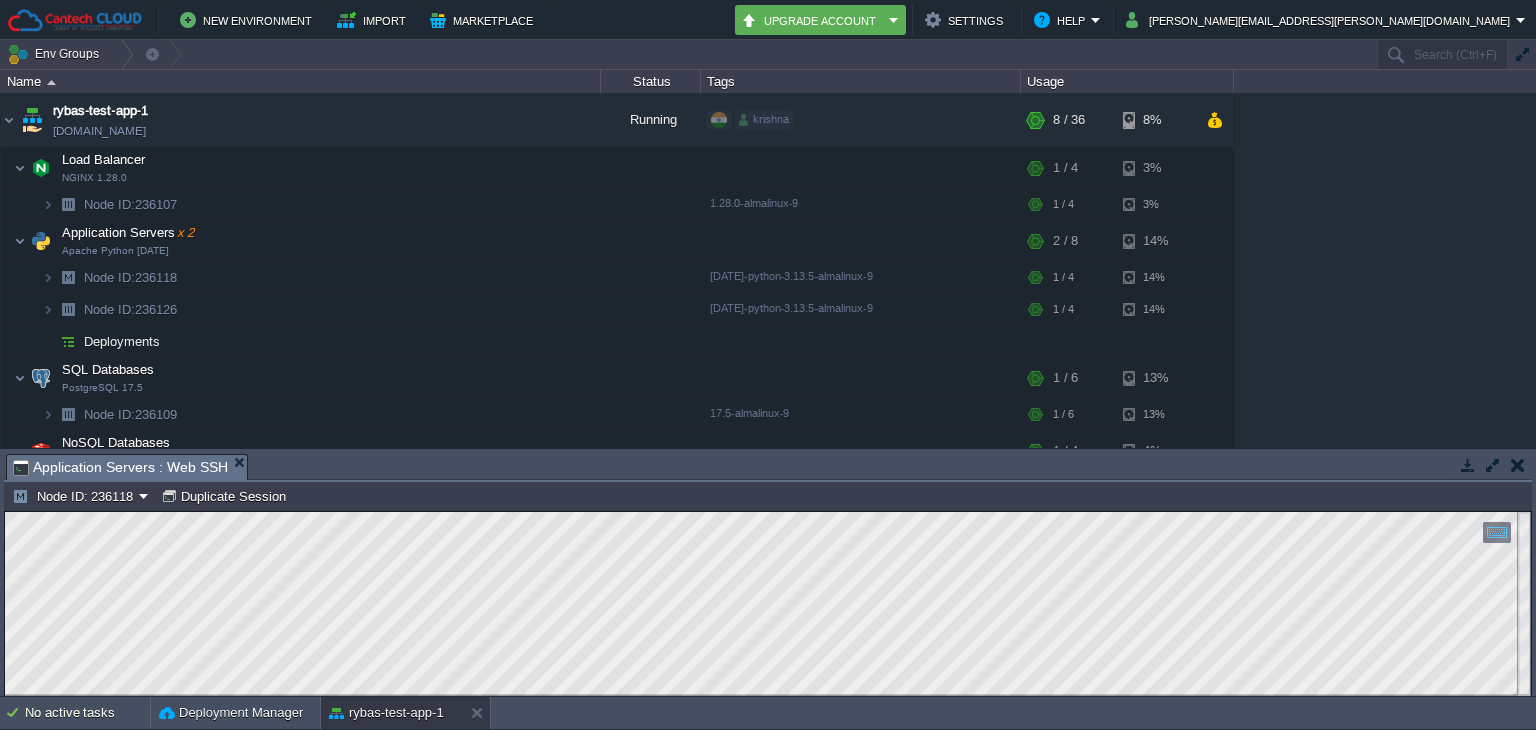 click at bounding box center [1518, 465] 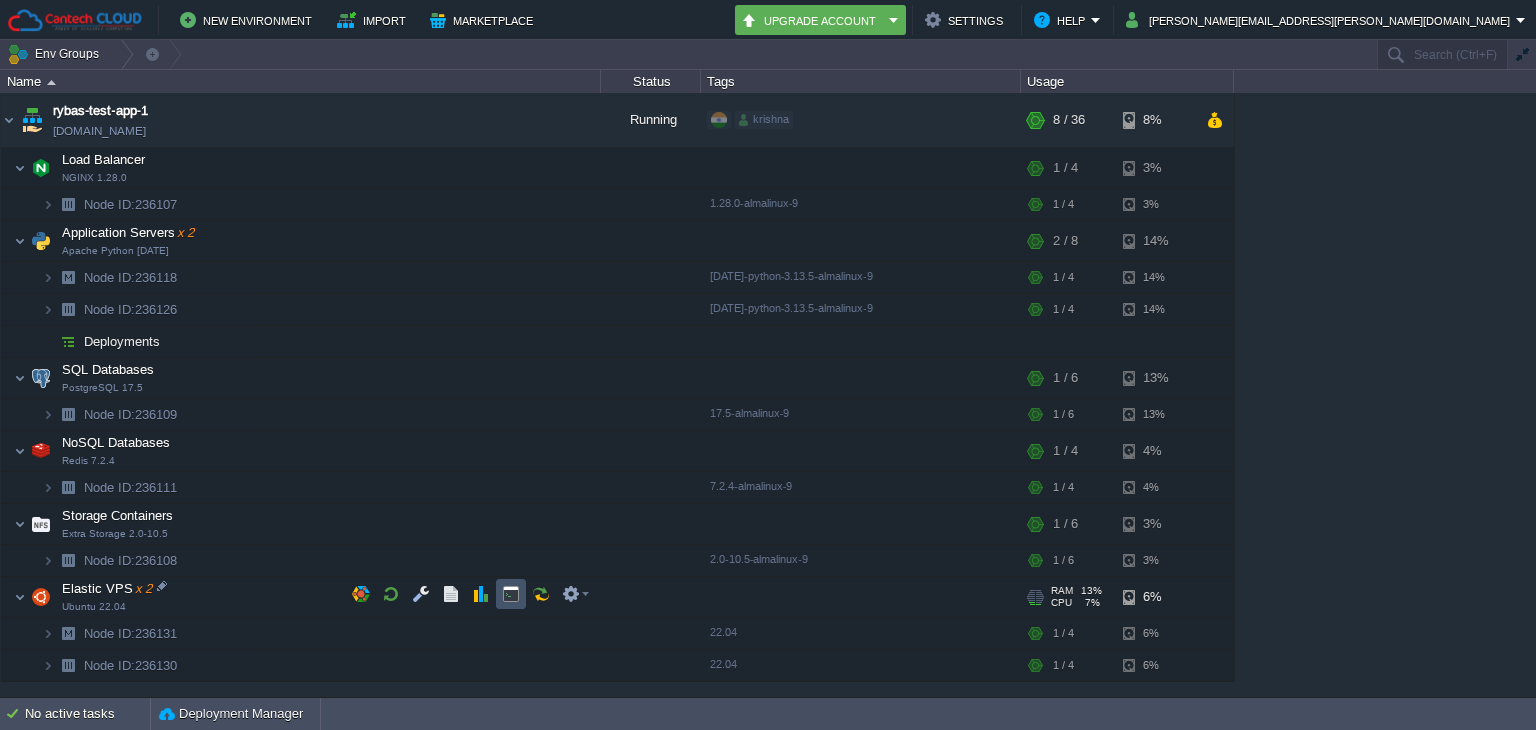 click at bounding box center (511, 594) 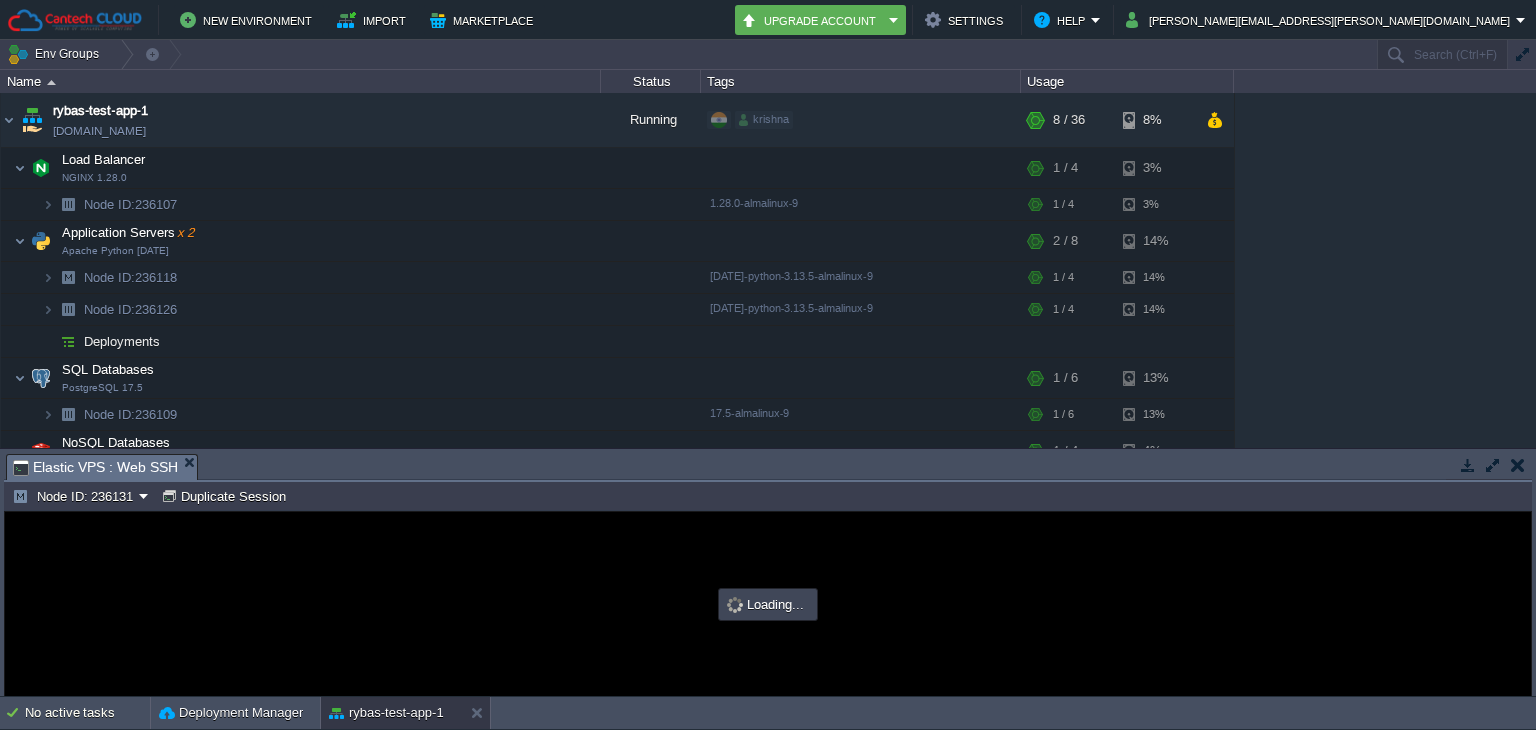 scroll, scrollTop: 0, scrollLeft: 0, axis: both 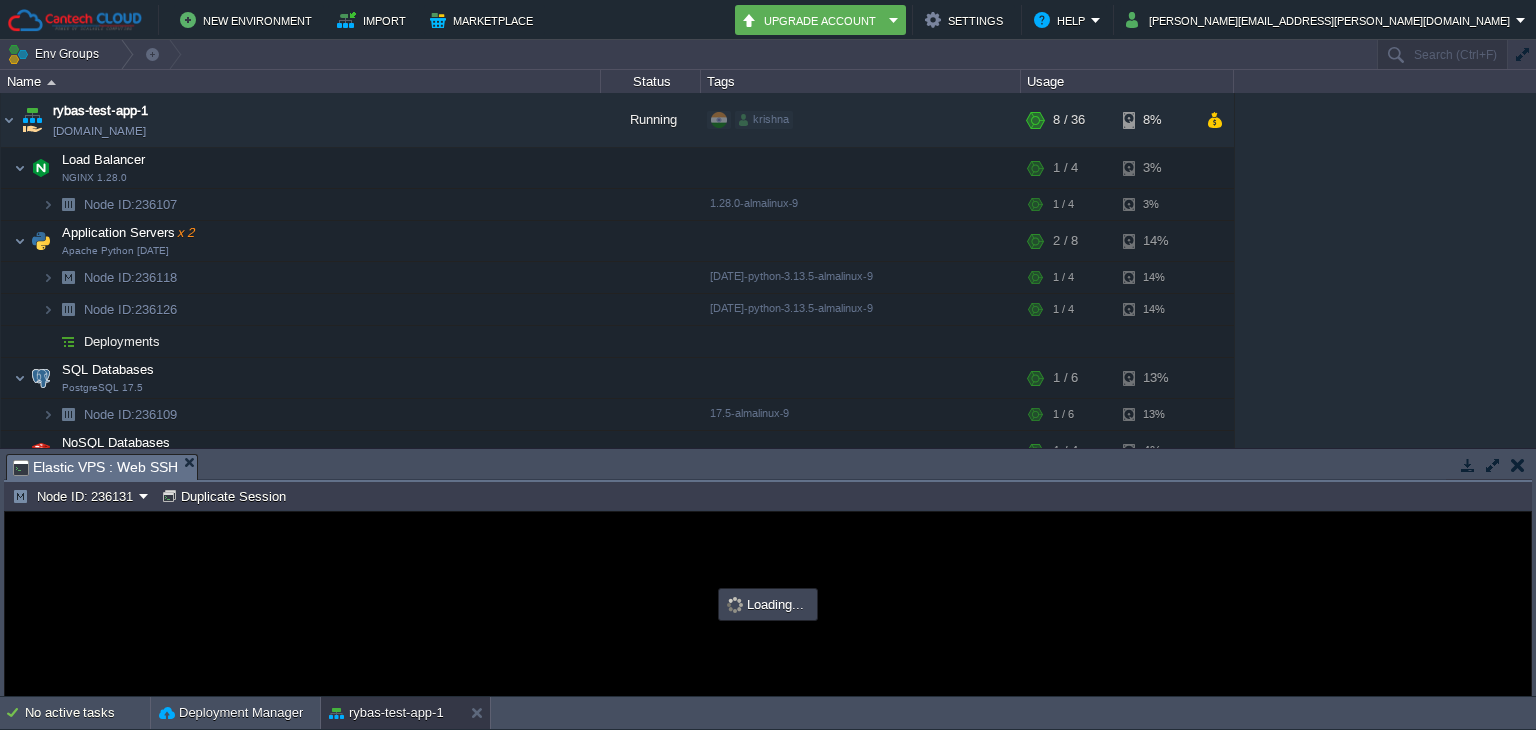 type on "#000000" 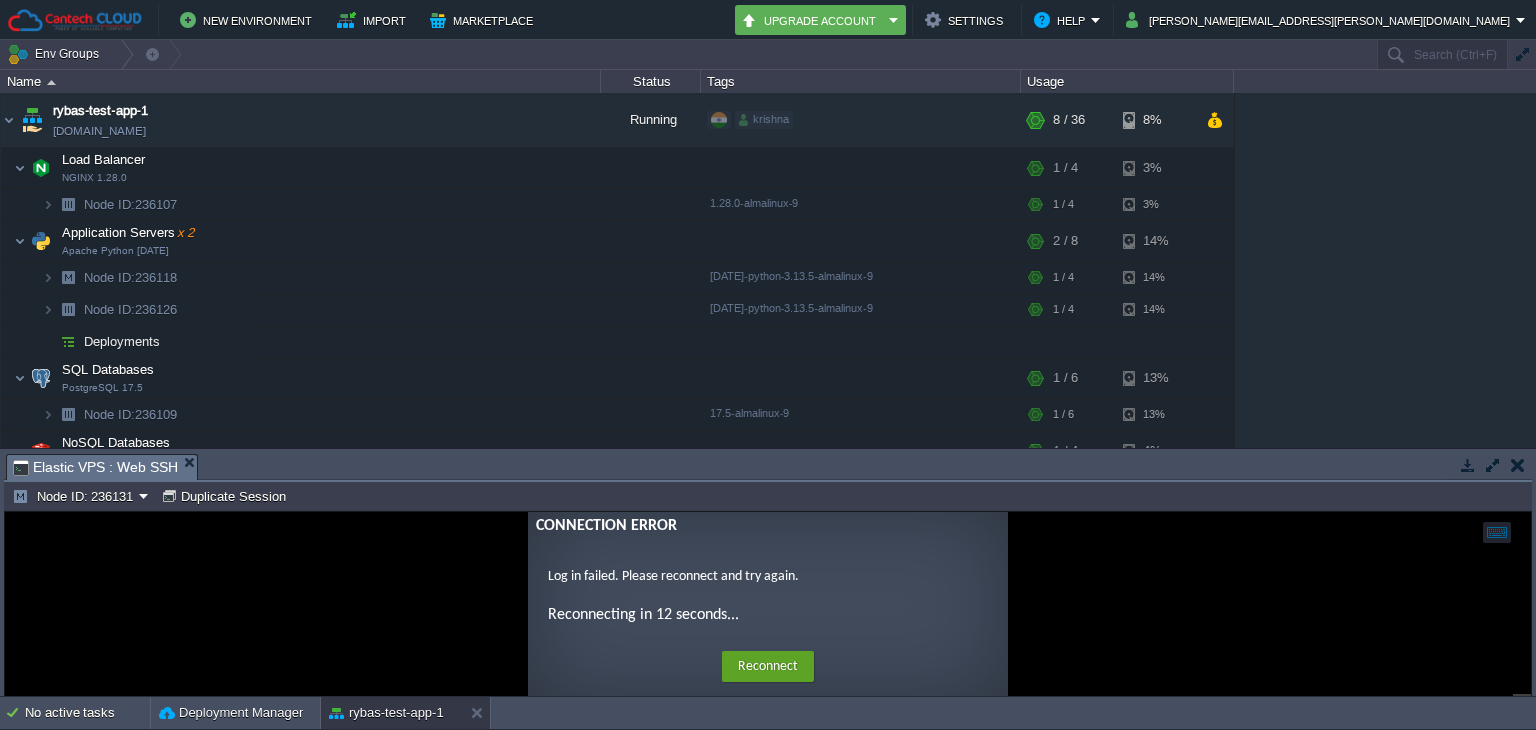 click at bounding box center (1518, 465) 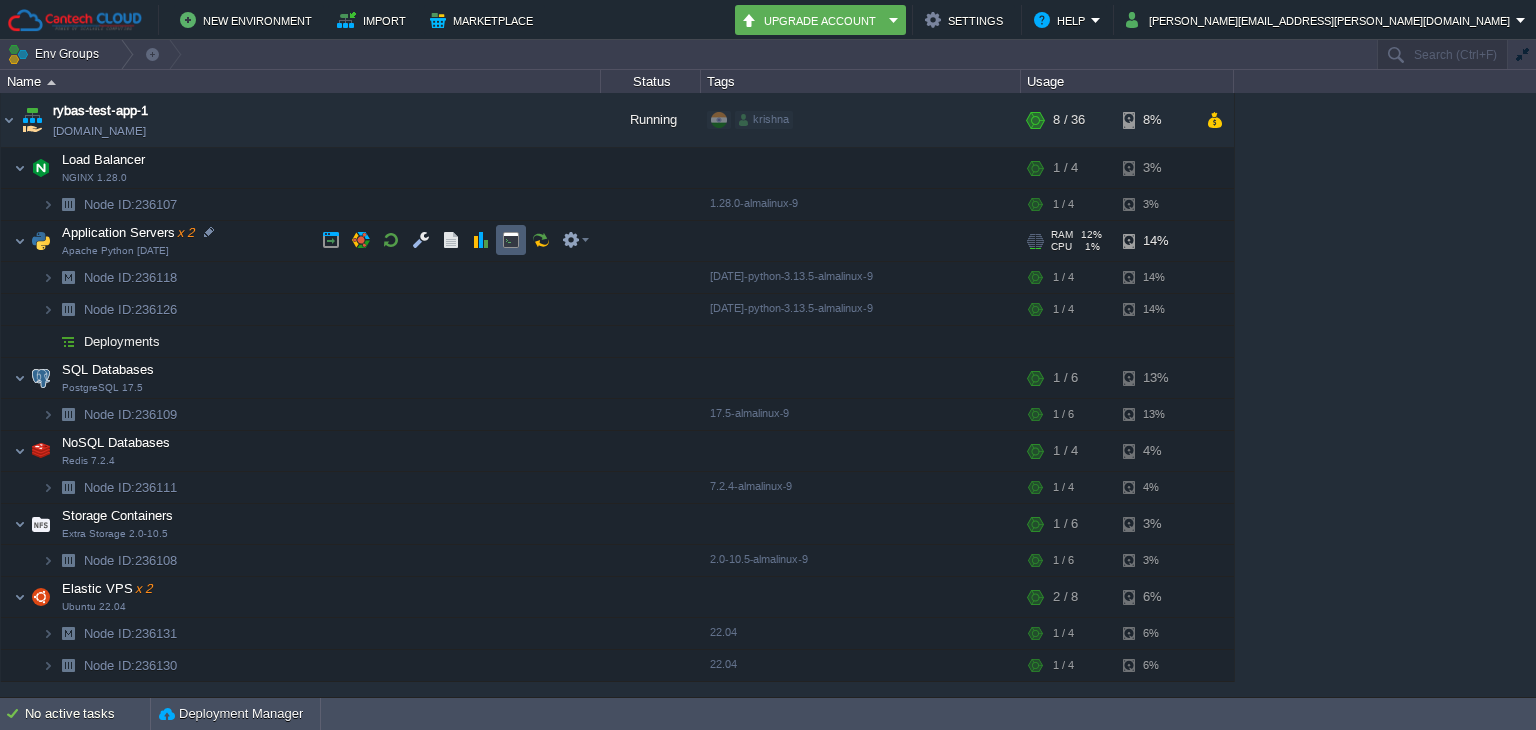 click at bounding box center (511, 240) 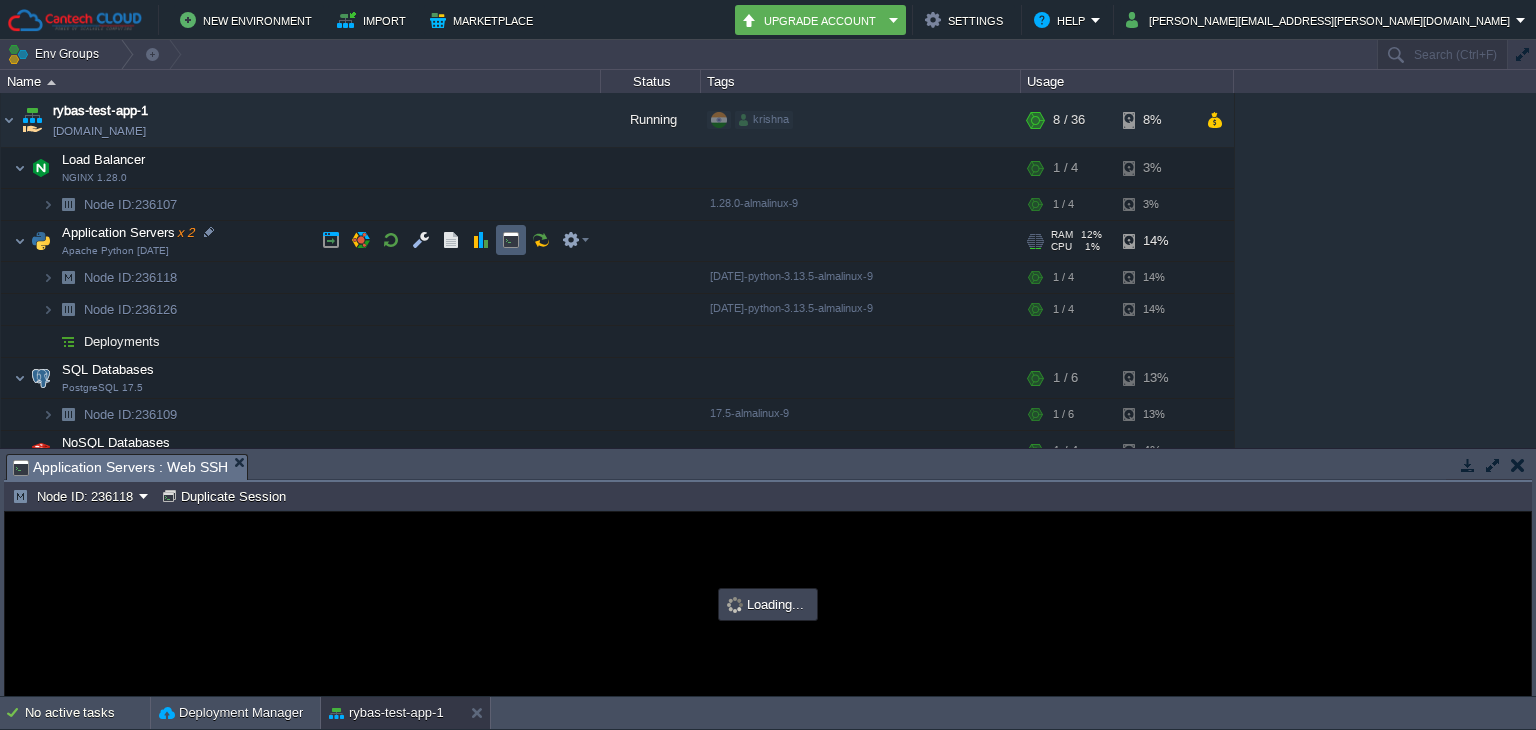 scroll, scrollTop: 0, scrollLeft: 0, axis: both 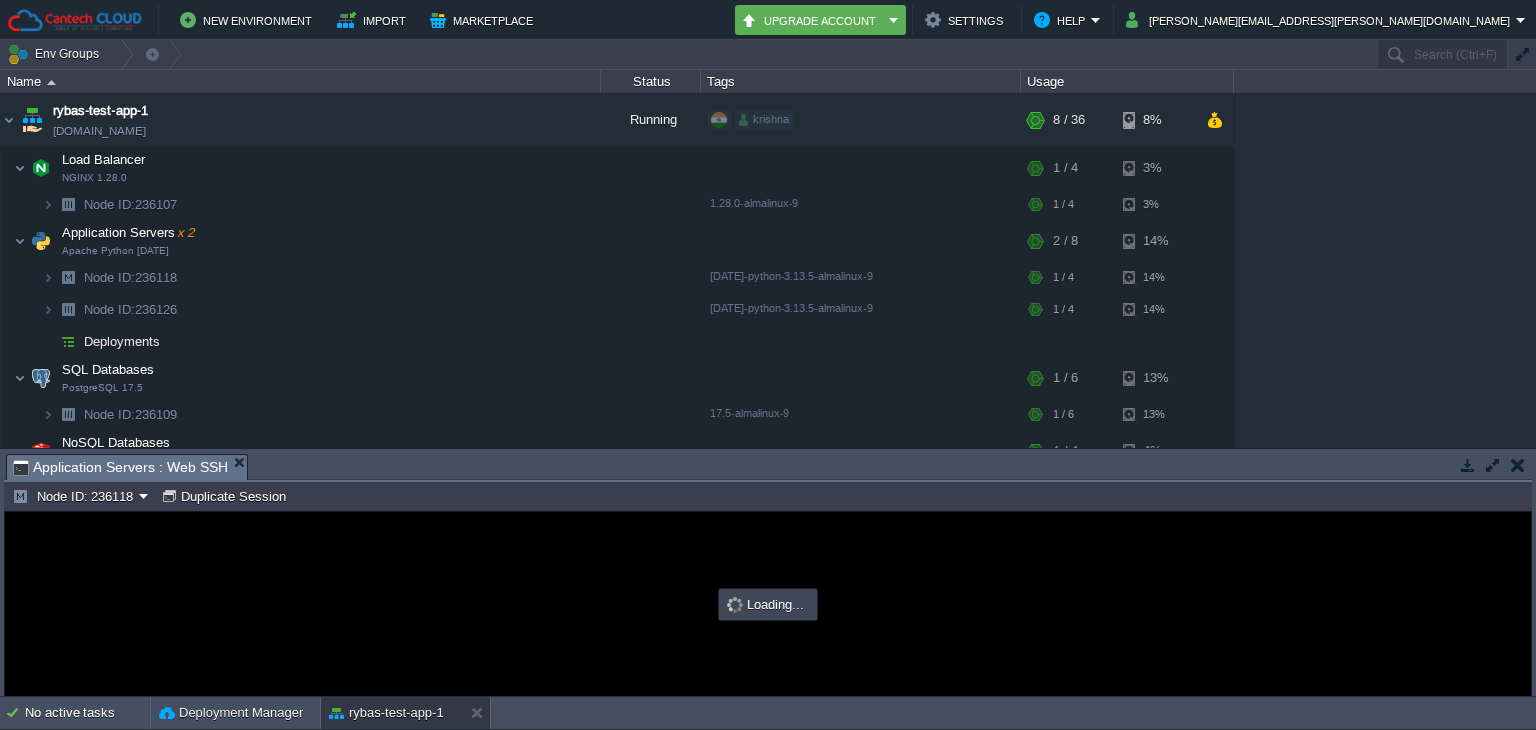 type on "#000000" 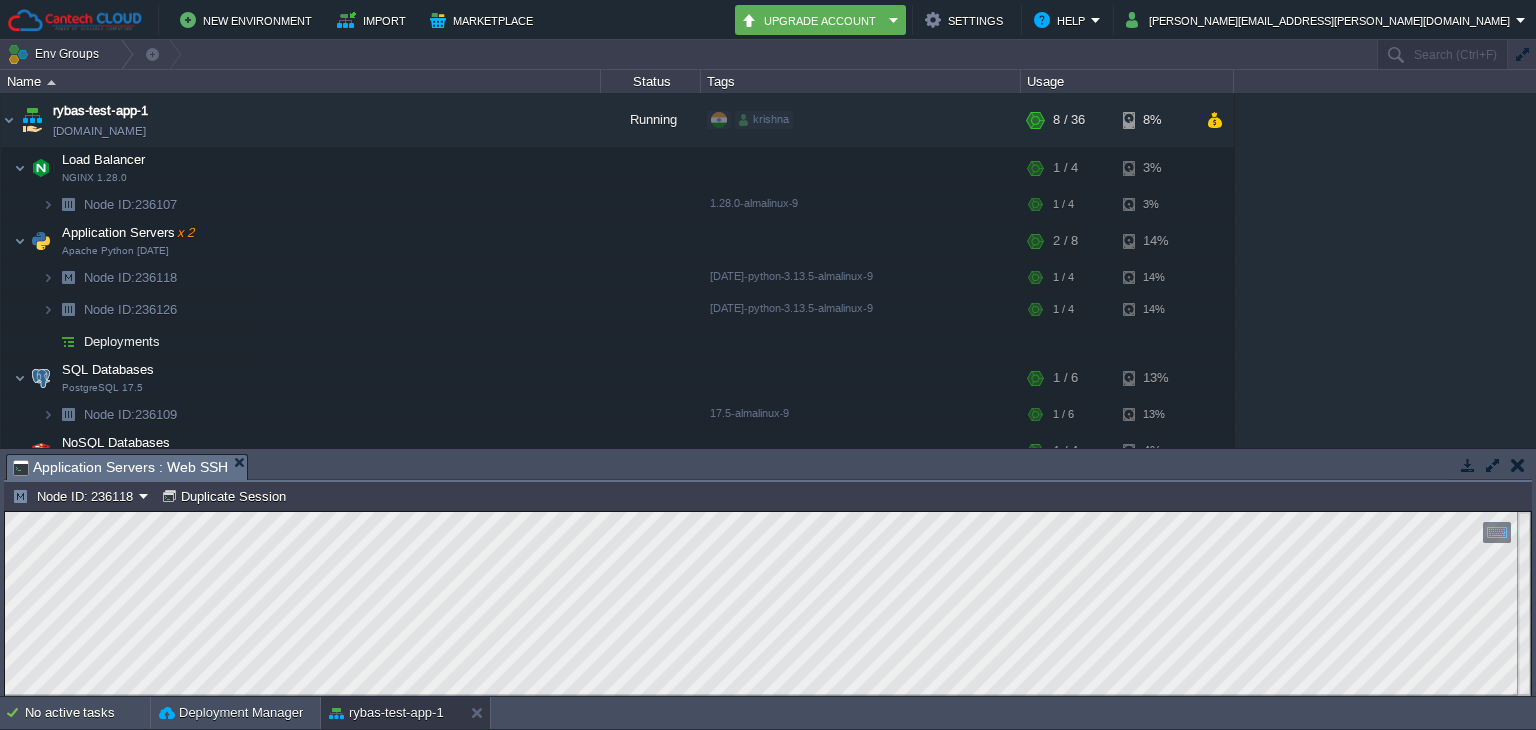click at bounding box center [1518, 465] 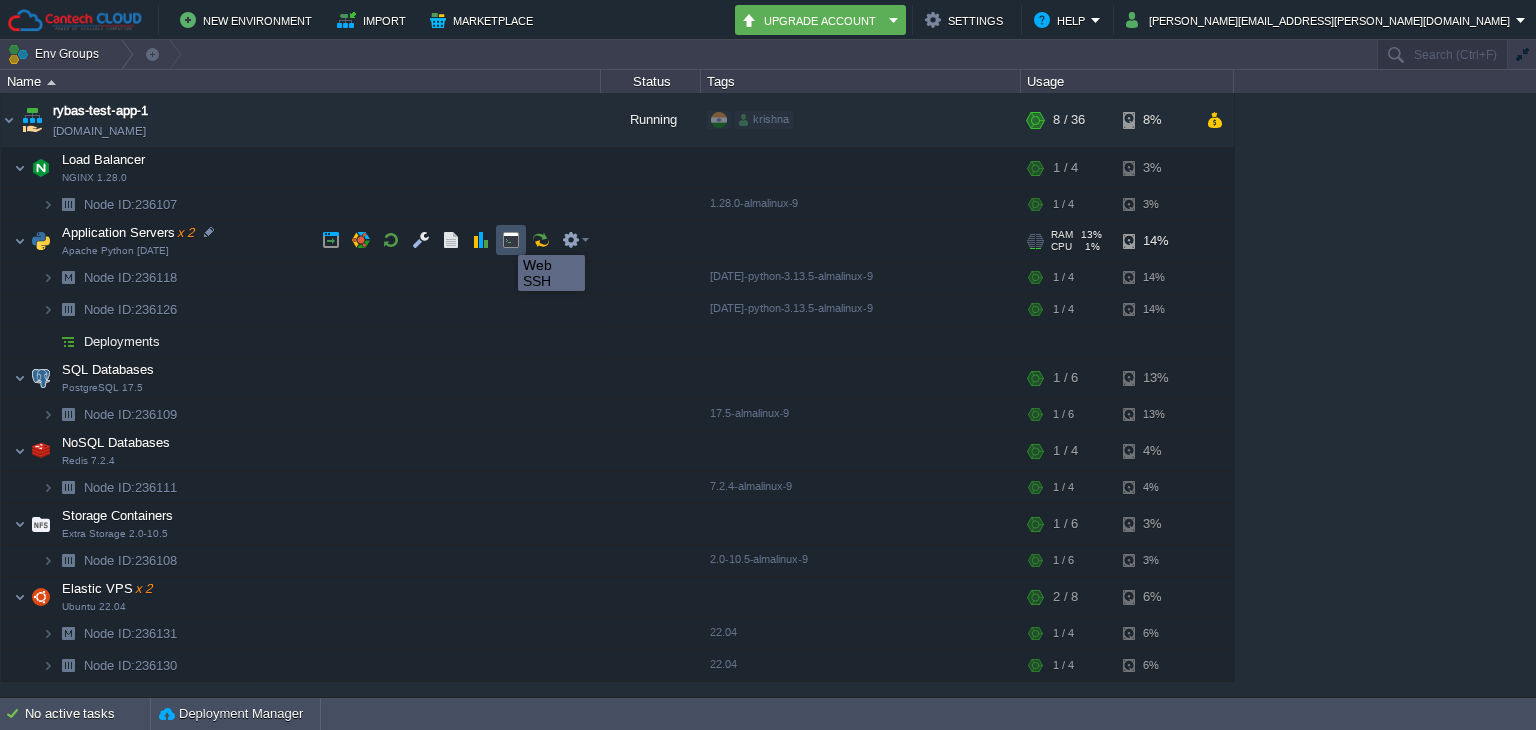 click at bounding box center [511, 240] 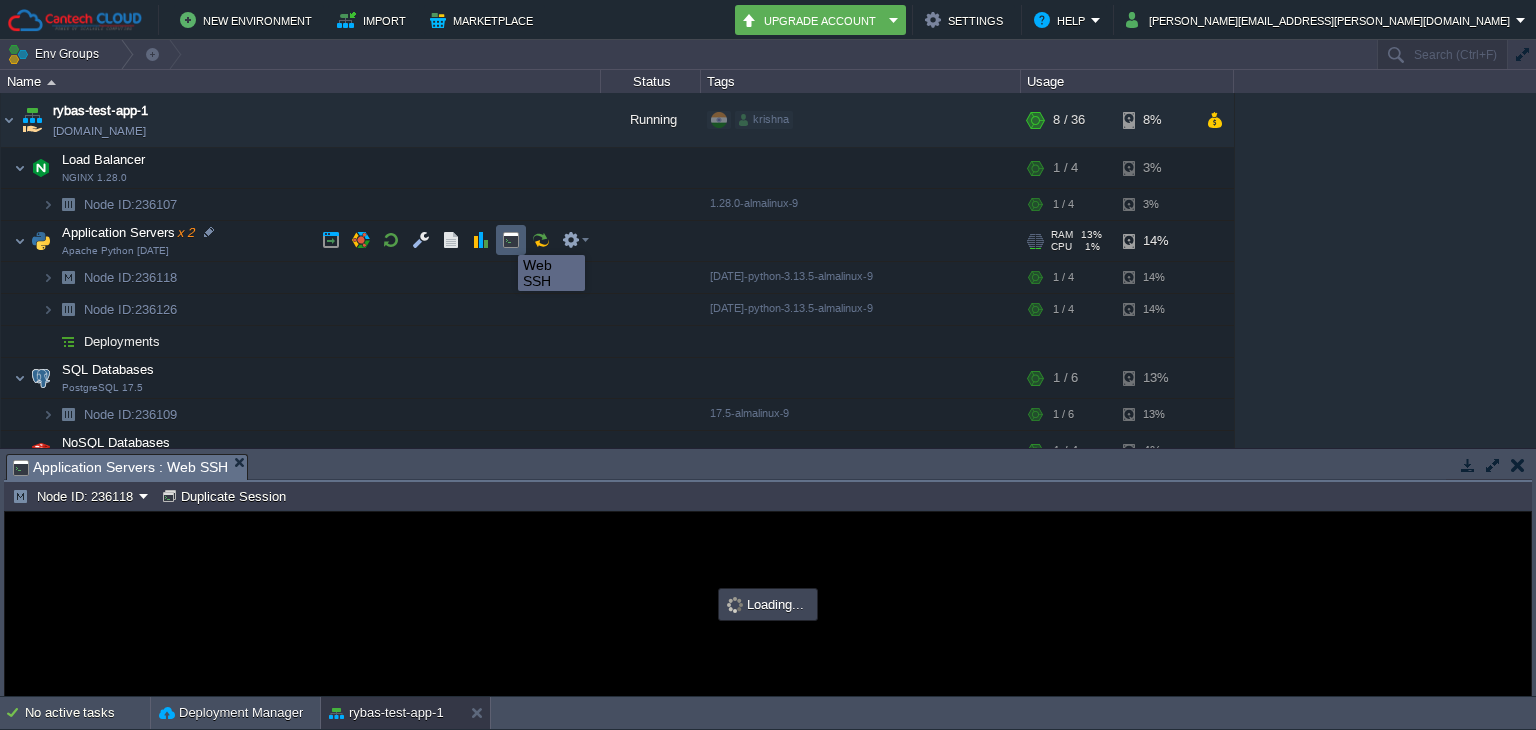 scroll, scrollTop: 0, scrollLeft: 0, axis: both 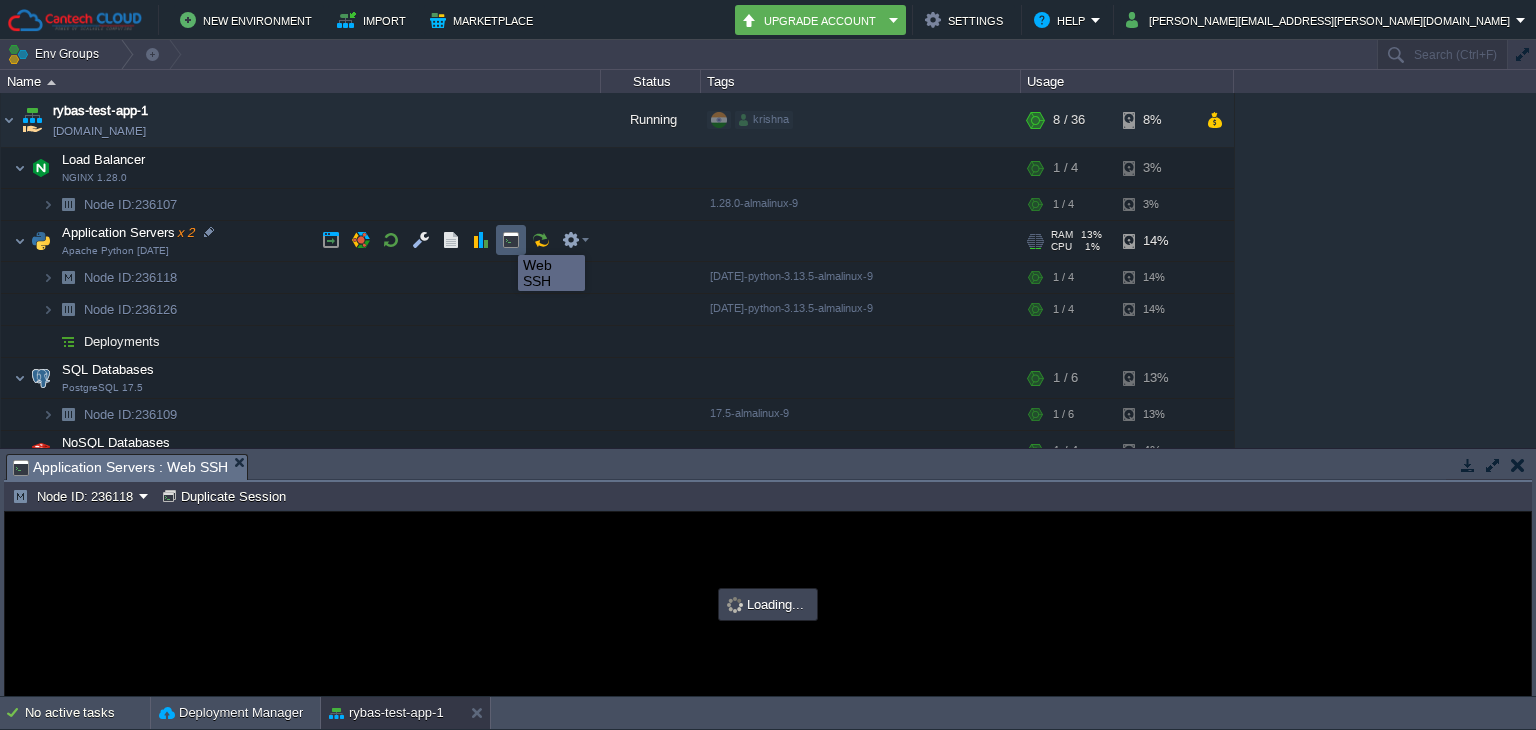 type on "#000000" 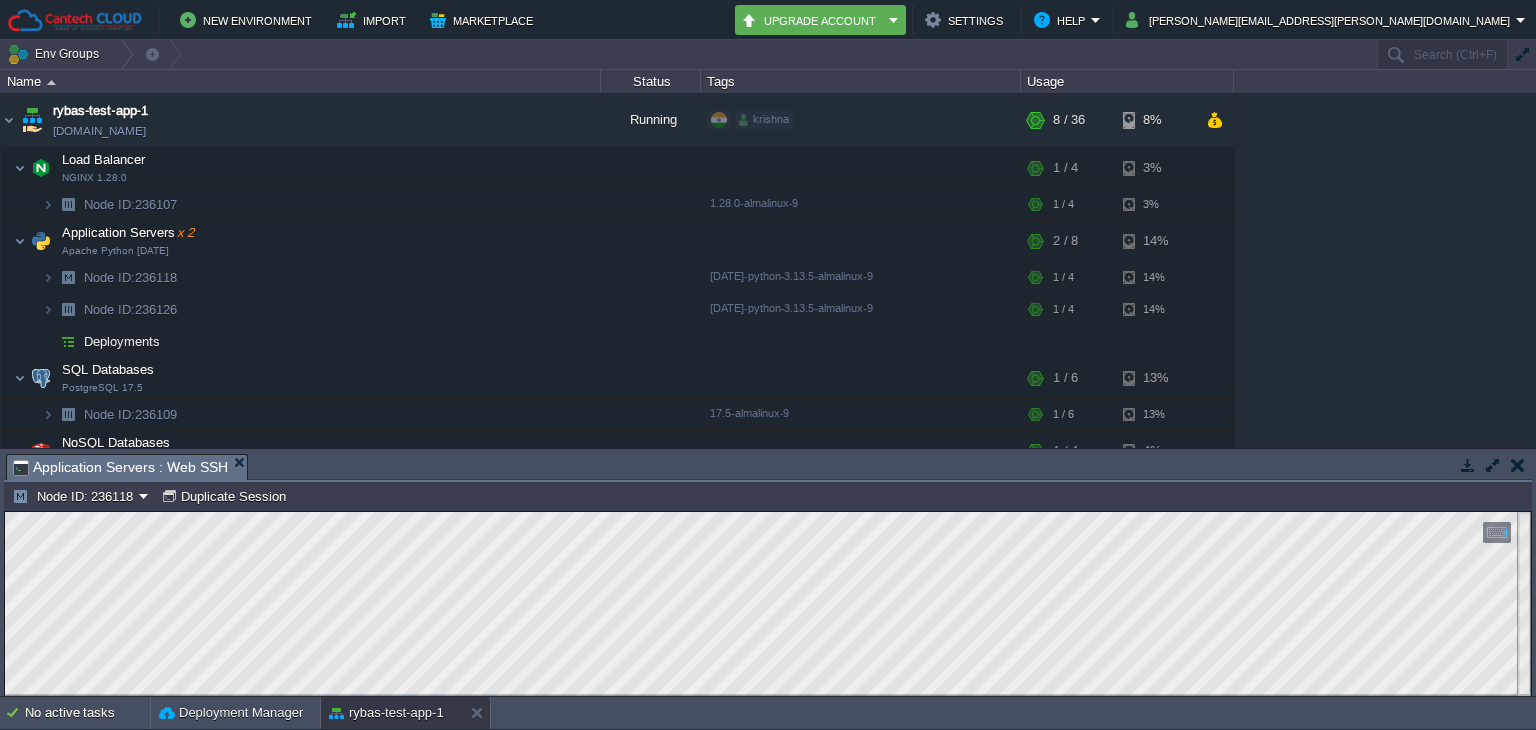 click at bounding box center [1518, 465] 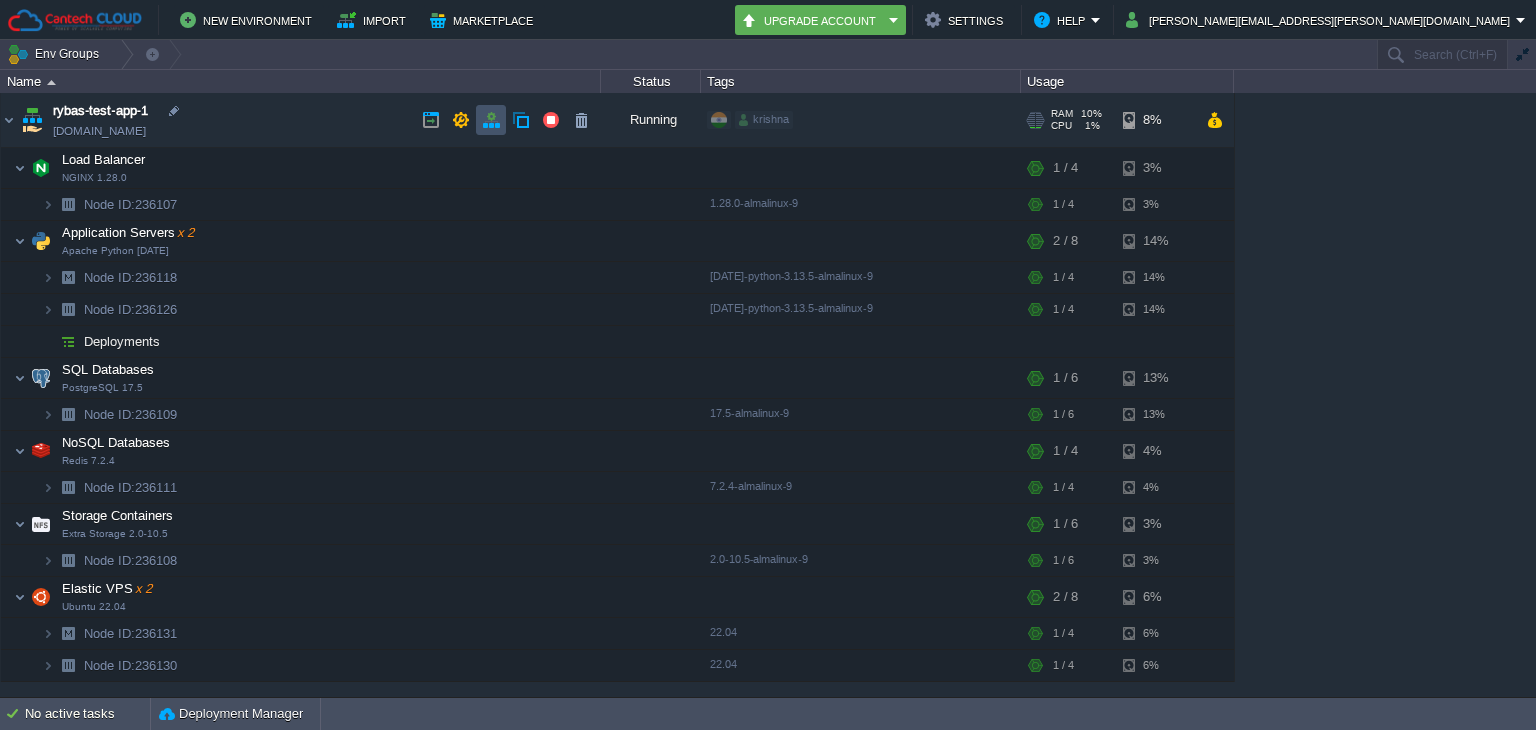 click at bounding box center [491, 120] 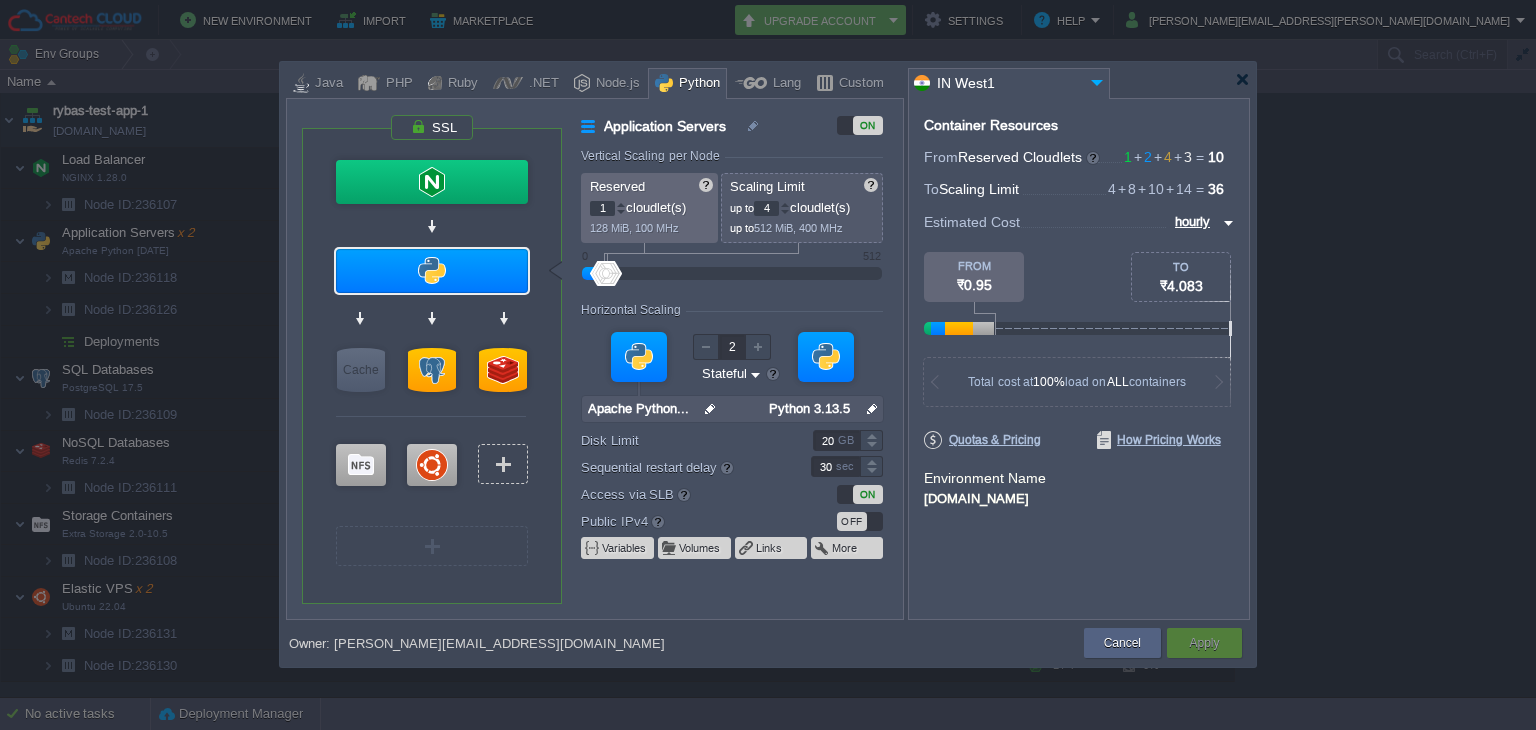 click on "VM" at bounding box center (503, 464) 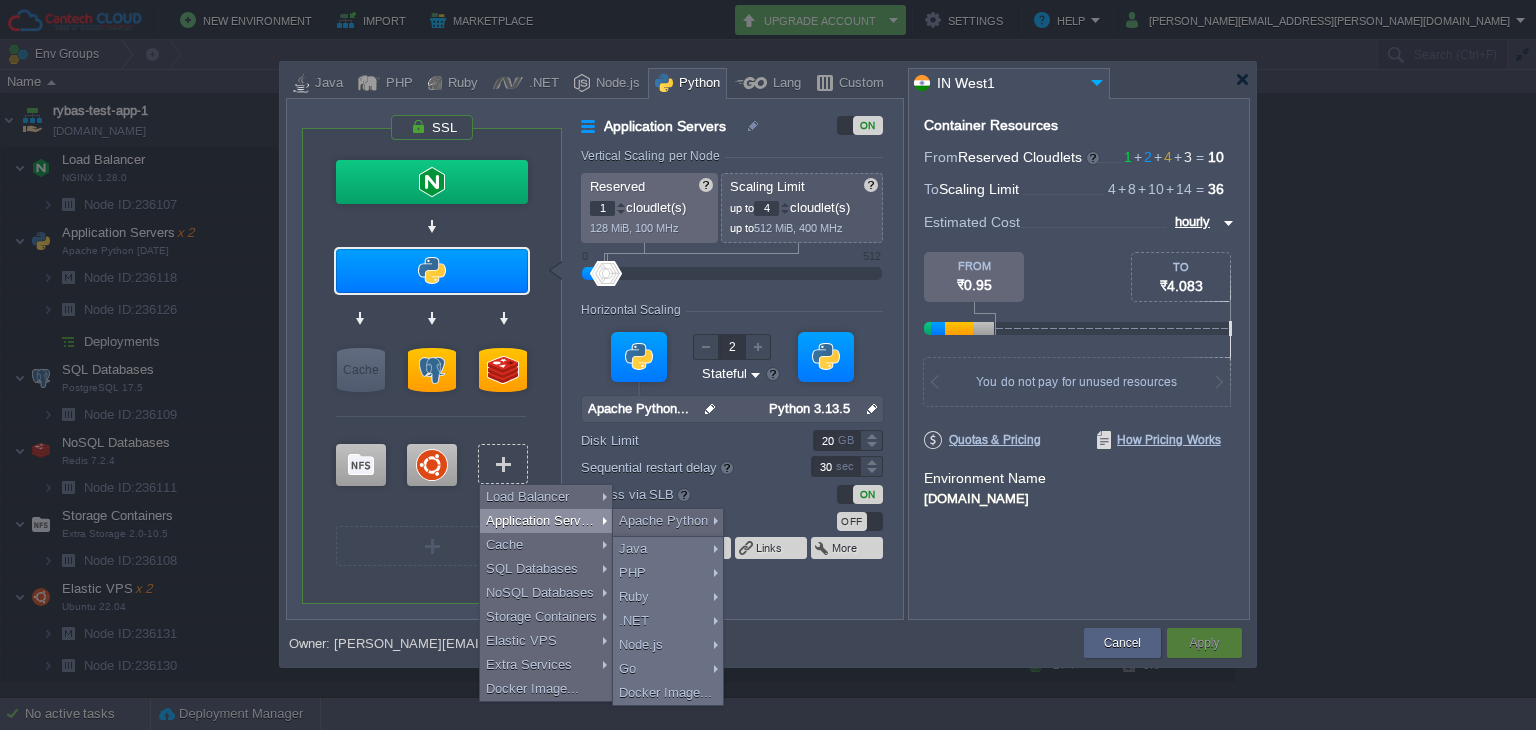 type on "Select Image" 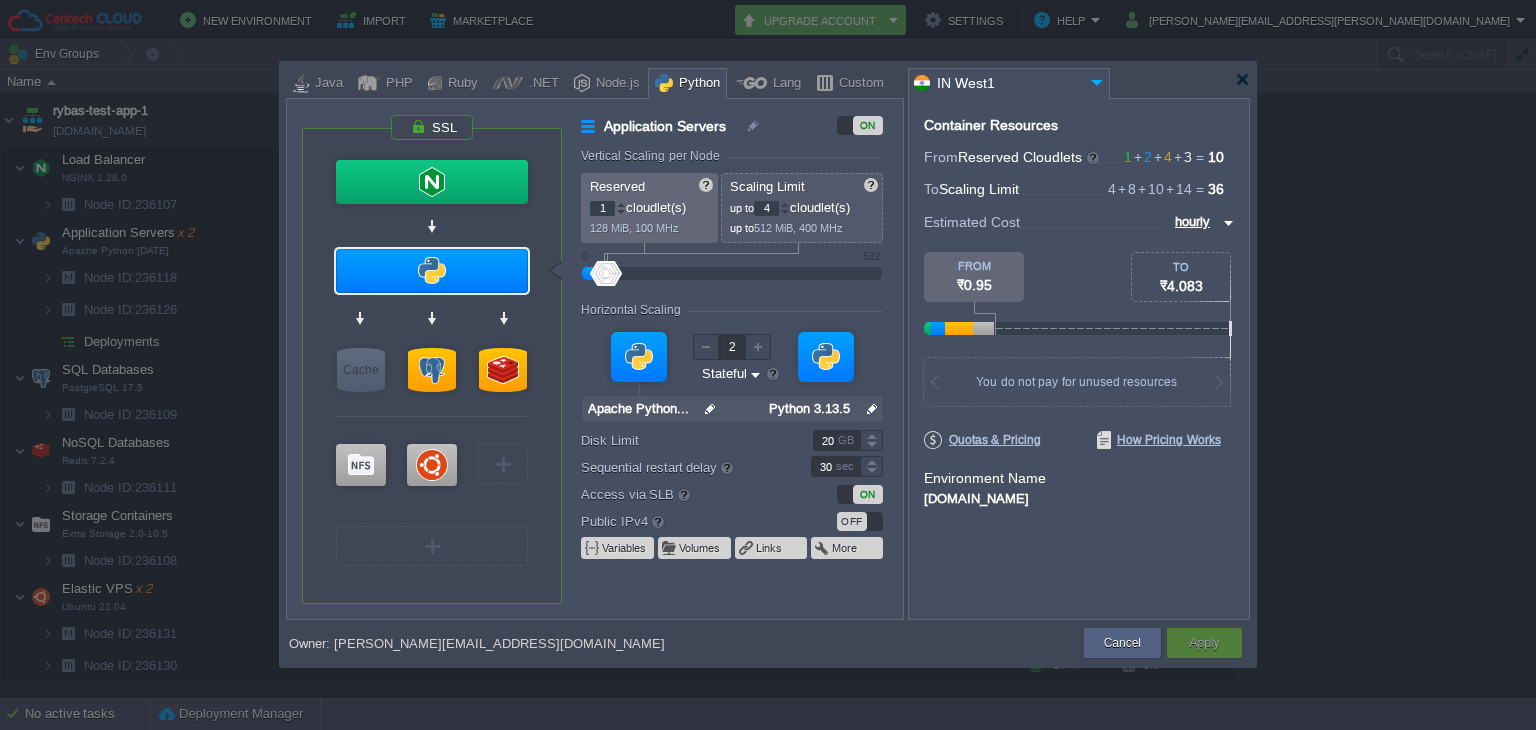 click on "Custom" at bounding box center (858, 84) 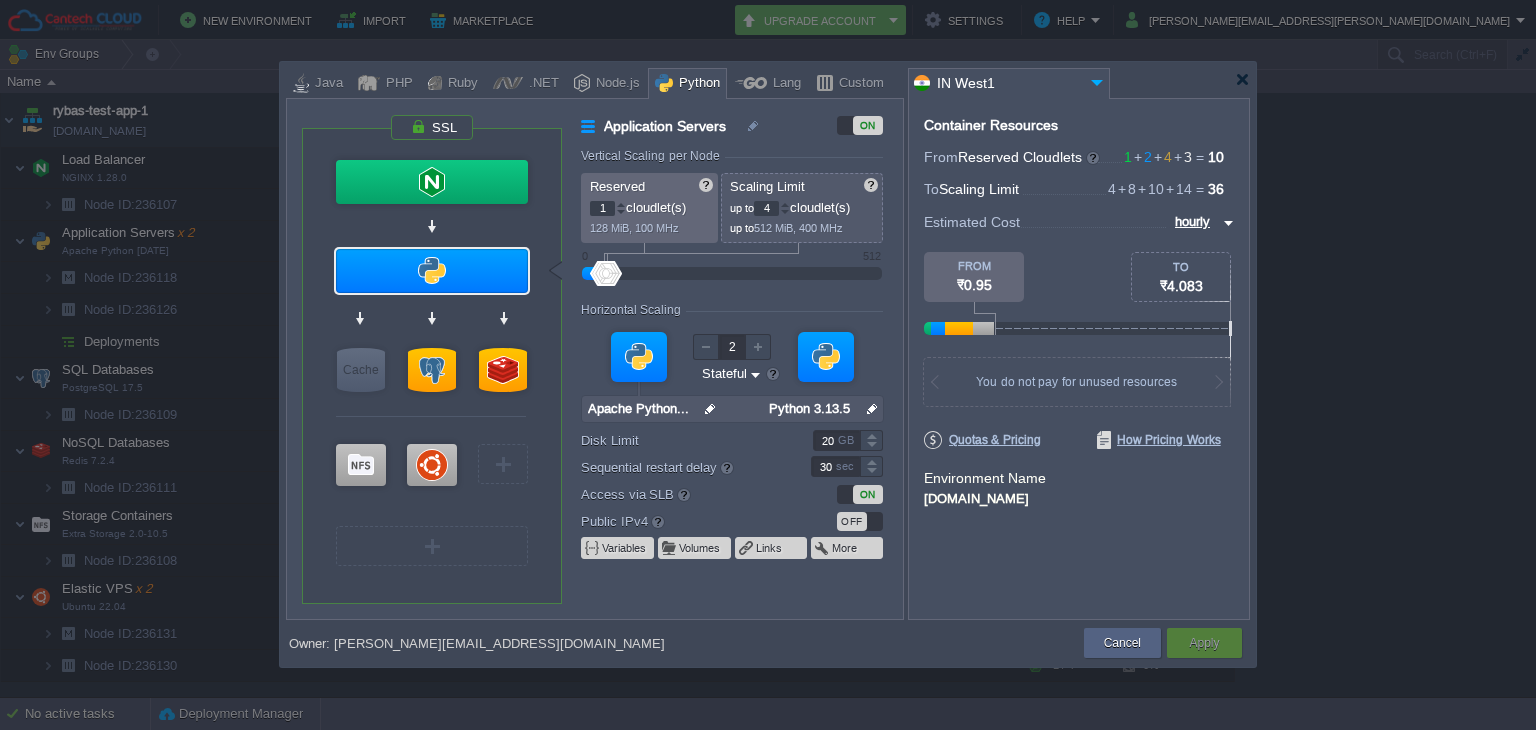 drag, startPoint x: 725, startPoint y: 84, endPoint x: 607, endPoint y: 84, distance: 118 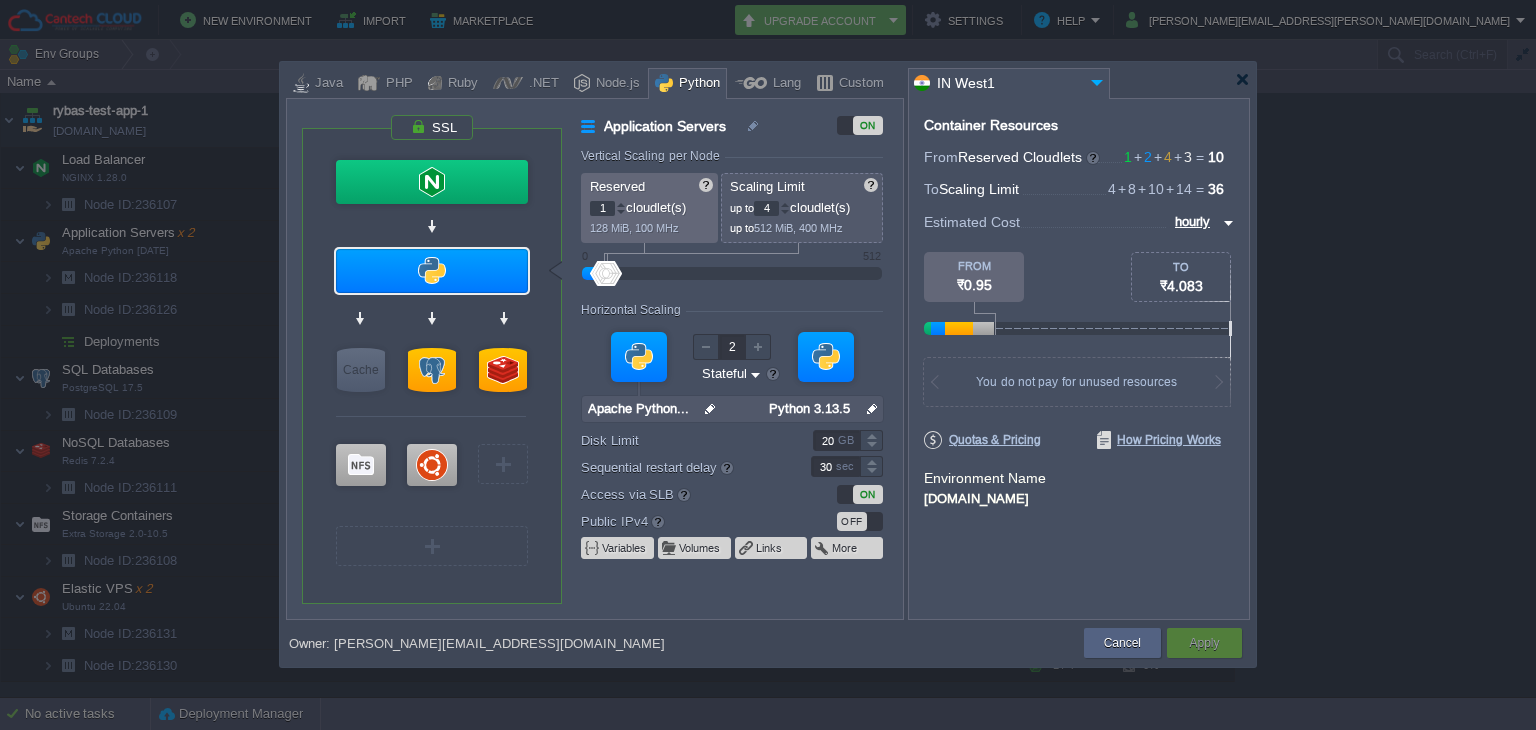 click on "Java   PHP   Ruby   .NET   Node.js   Python   Lang   Custom" at bounding box center (589, 83) 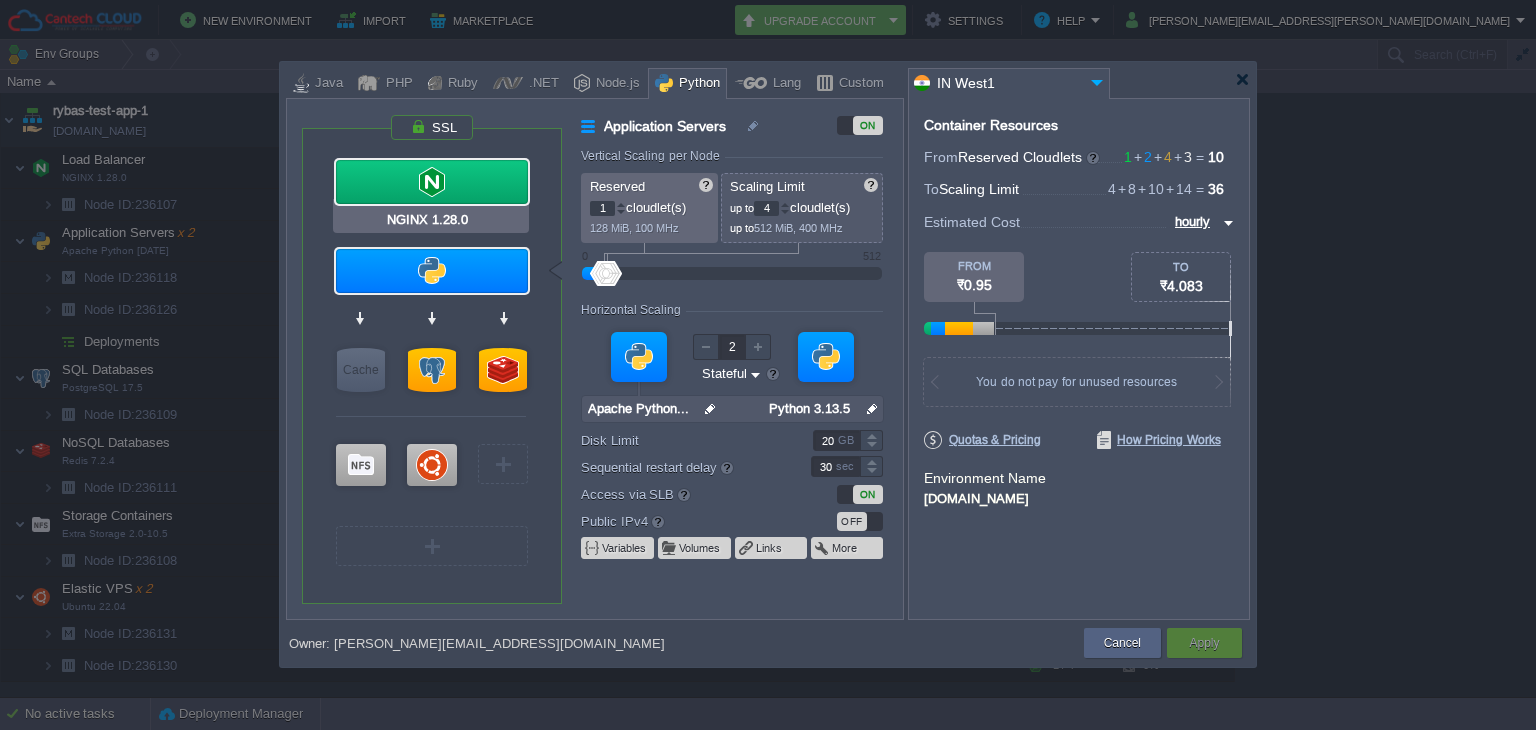 drag, startPoint x: 607, startPoint y: 84, endPoint x: 496, endPoint y: 179, distance: 146.1027 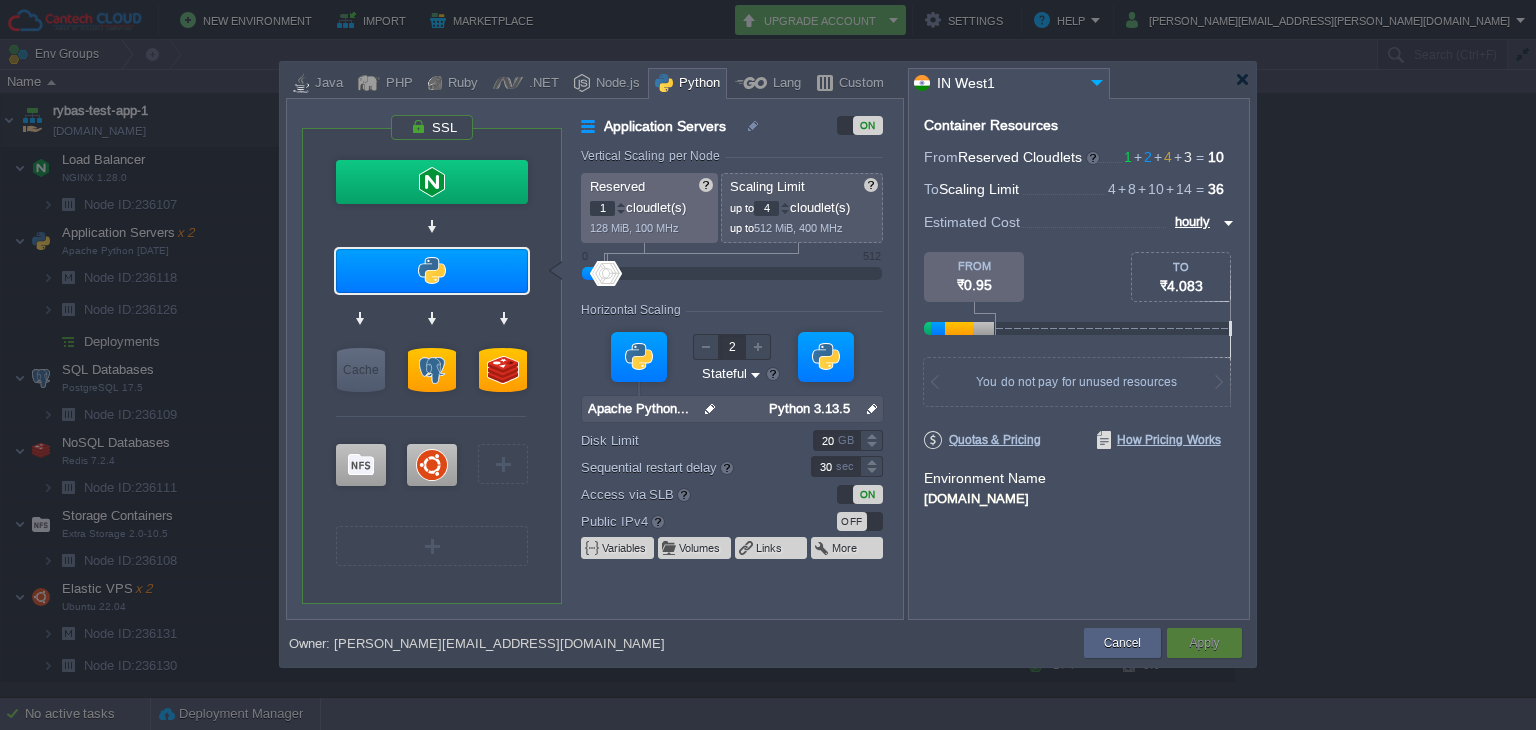 click on "VM     Balancing                    VM     Application Servers                    VM     Cache                    VM     SQL                    VM     NoSQL                    VM     Storage                    VM     VPS                    VM                        VM" at bounding box center [433, 373] 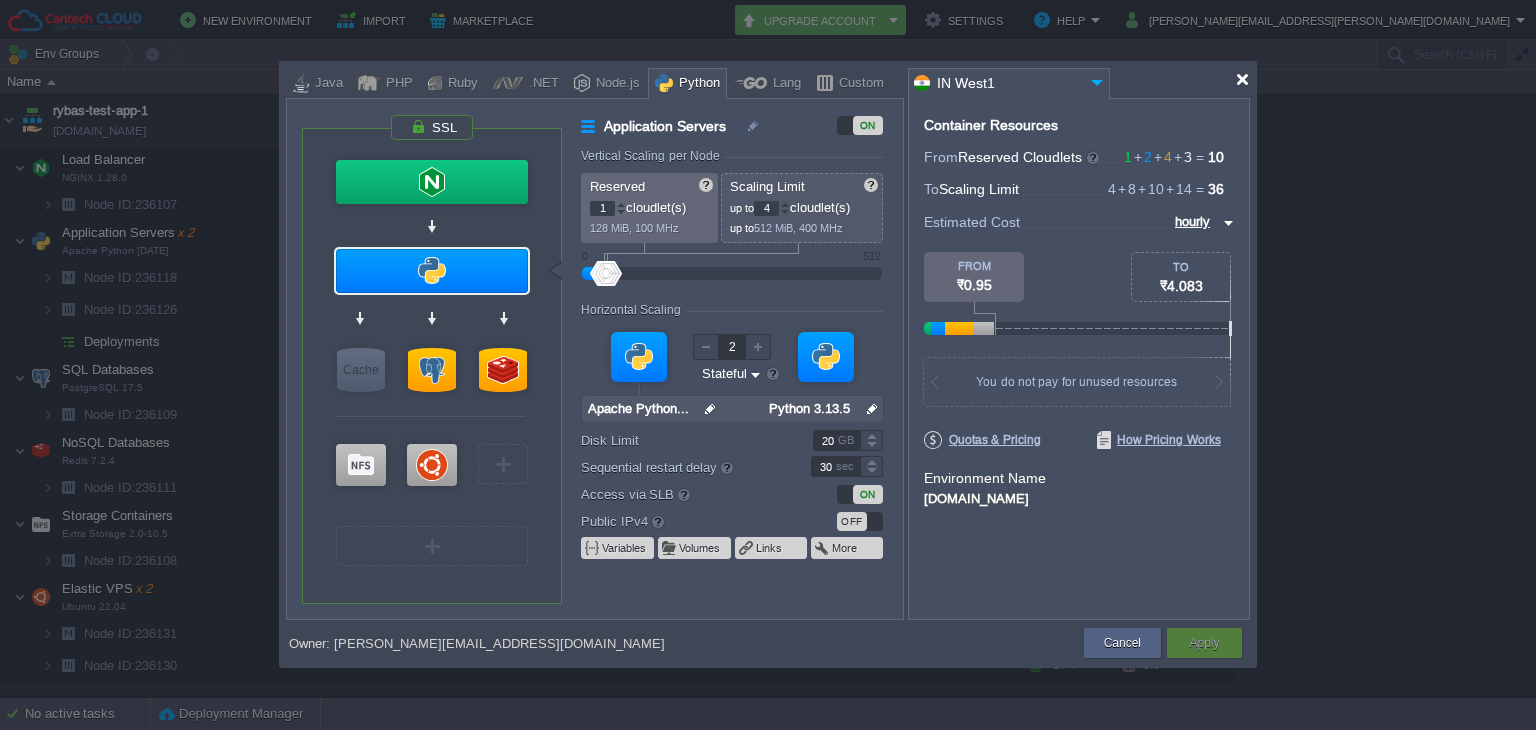 click at bounding box center (1242, 79) 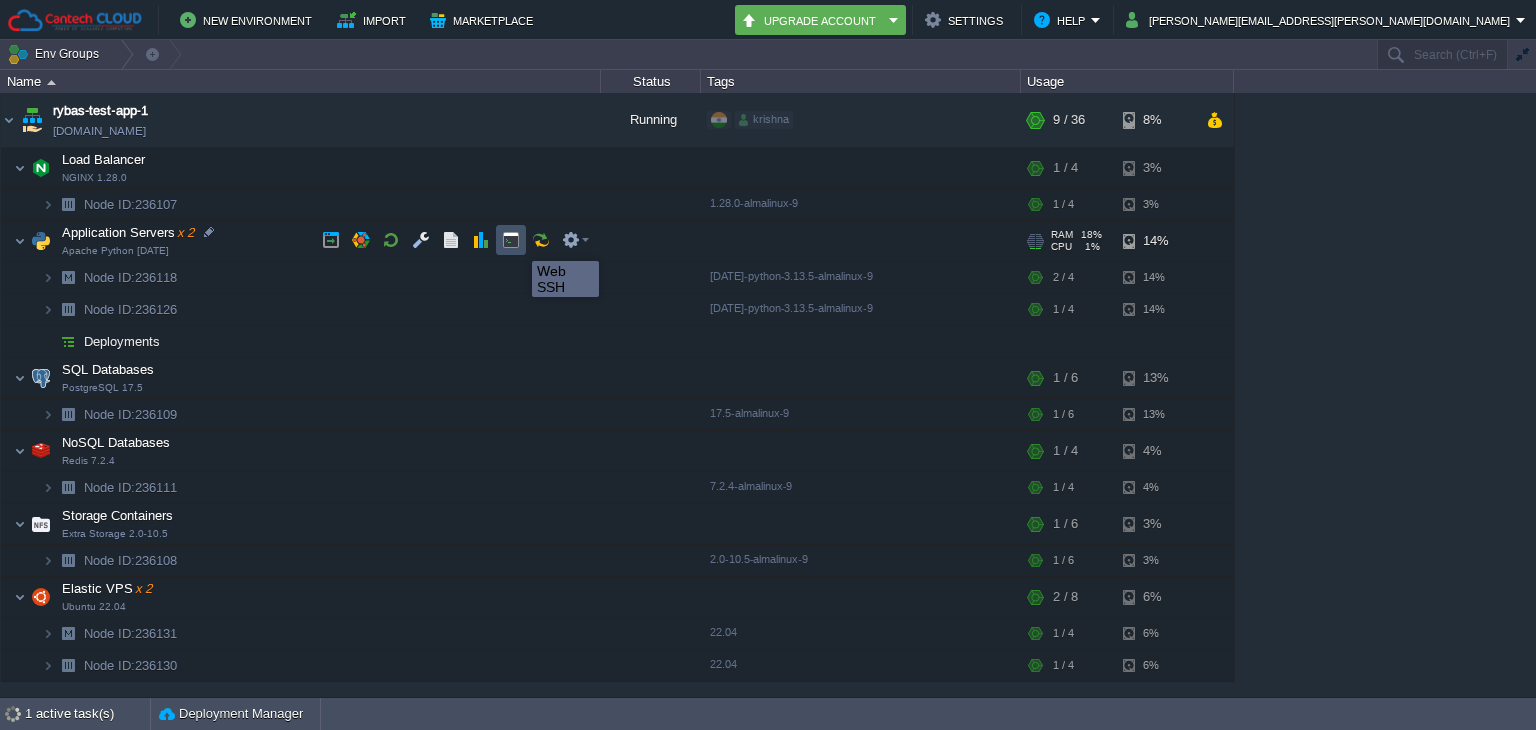 click at bounding box center (511, 240) 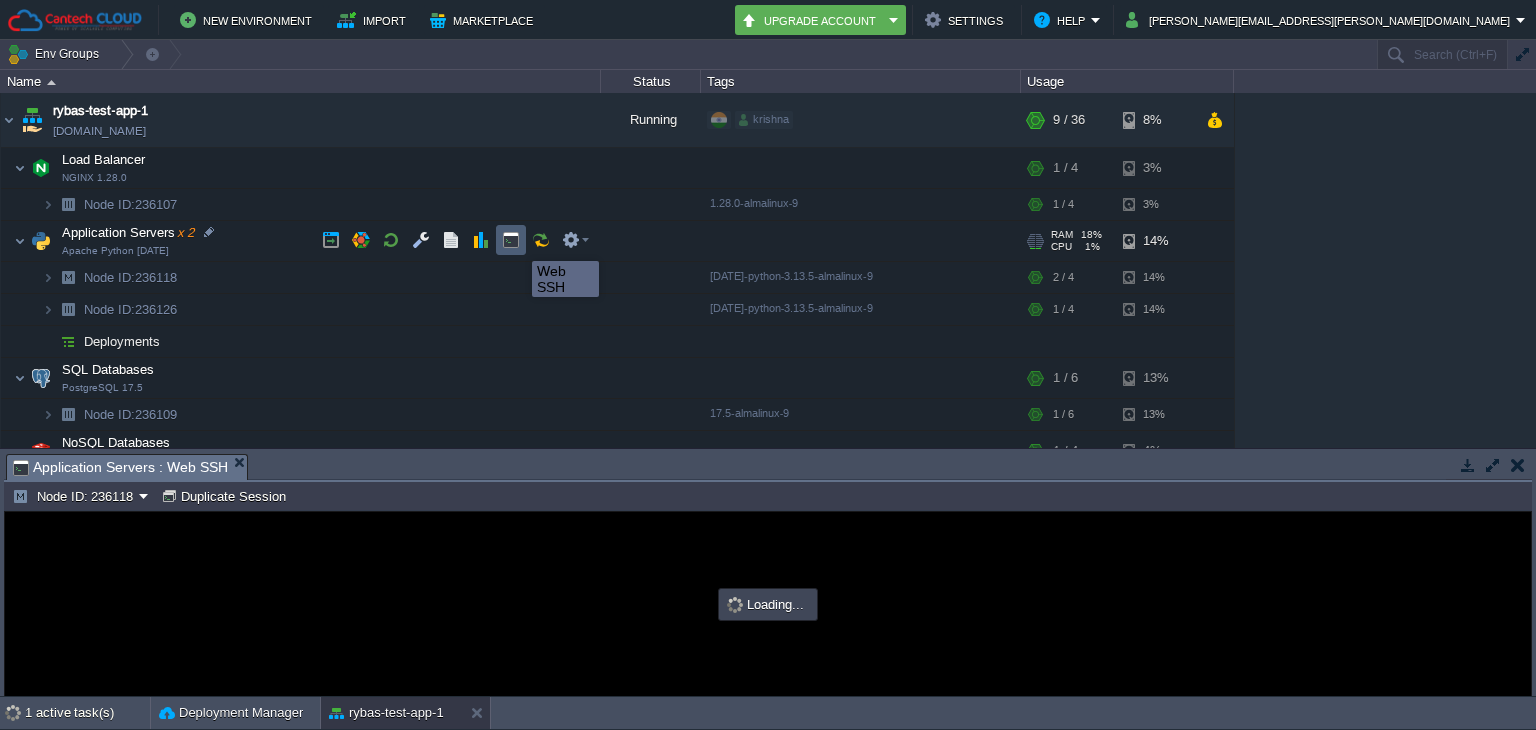 scroll, scrollTop: 0, scrollLeft: 0, axis: both 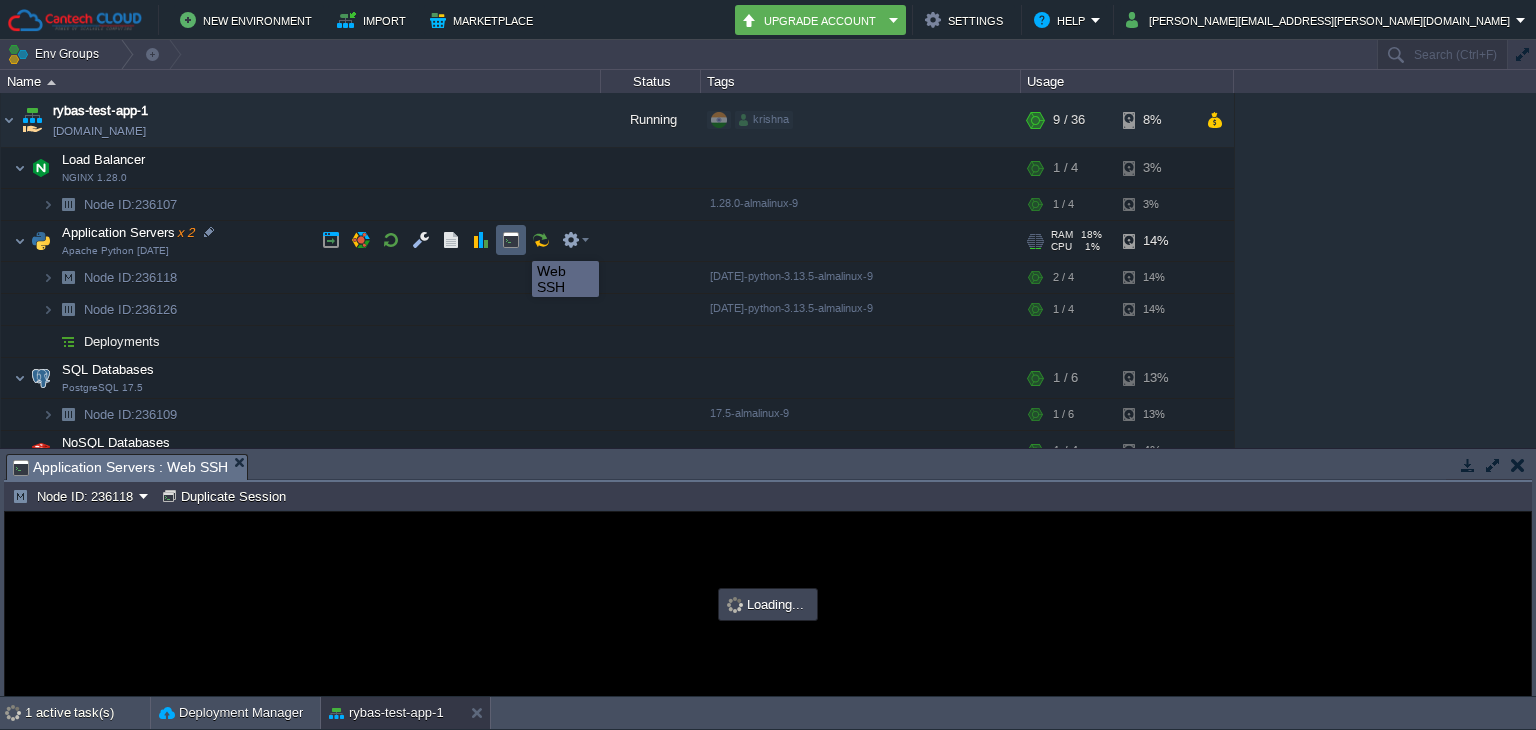 type on "#000000" 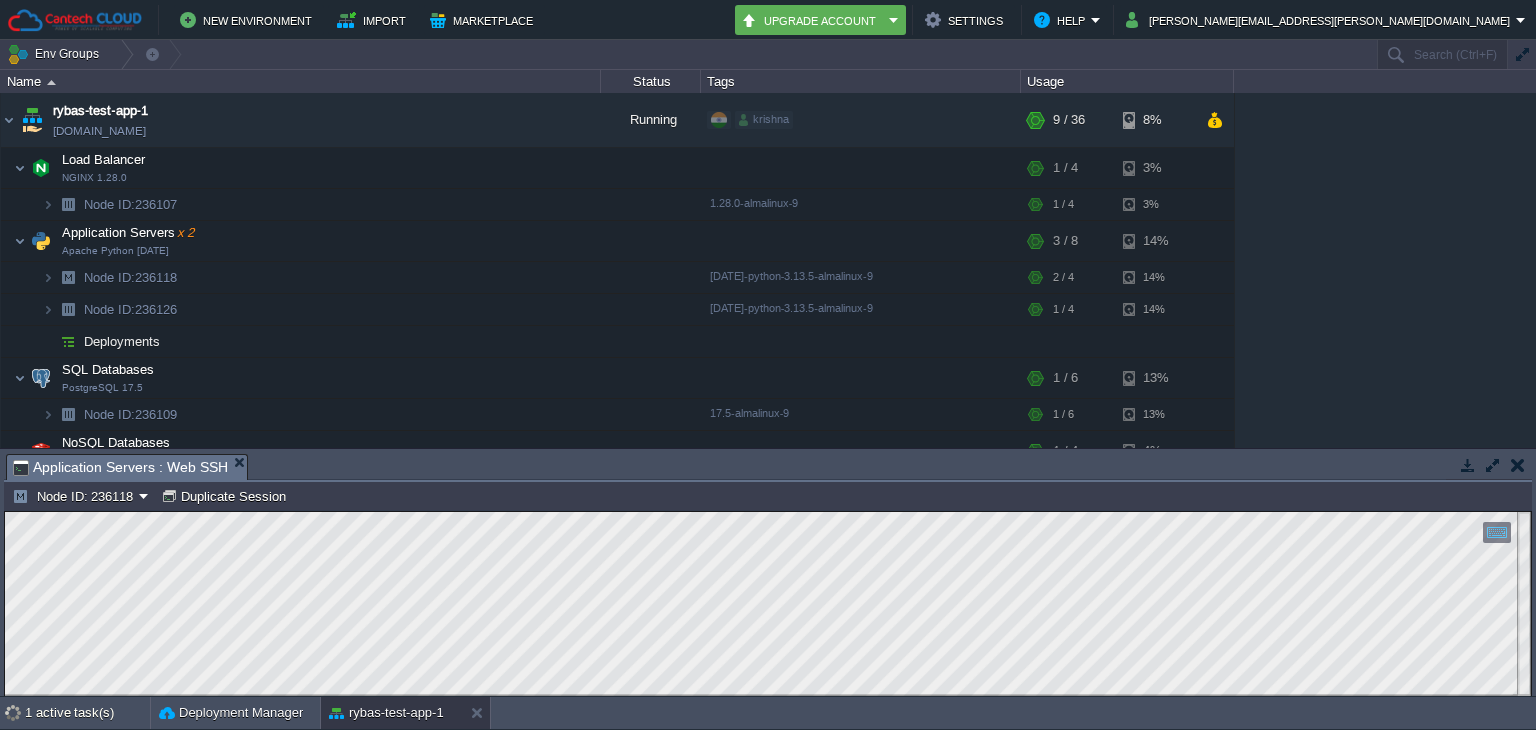 click at bounding box center (1517, 465) 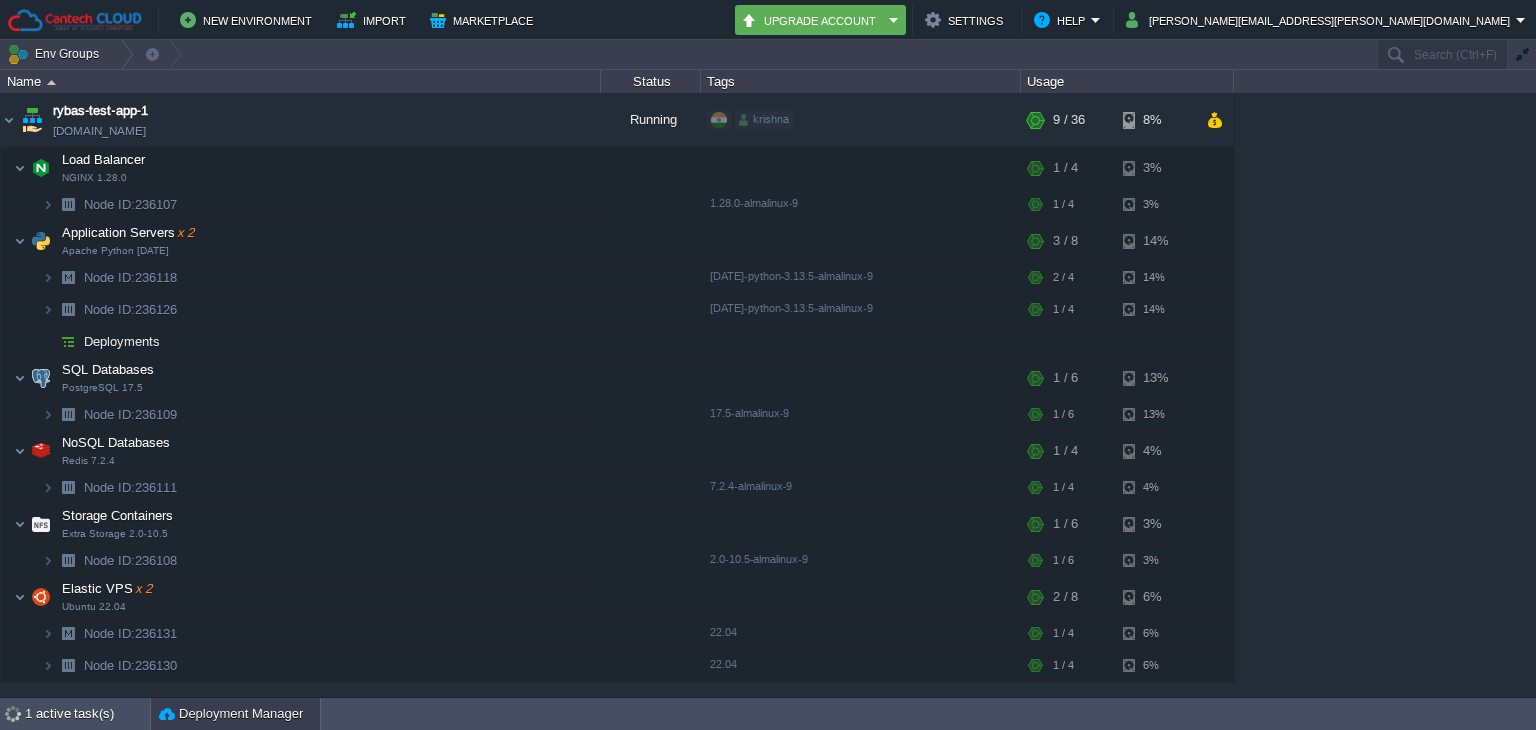 click on "Deployment Manager" at bounding box center [235, 714] 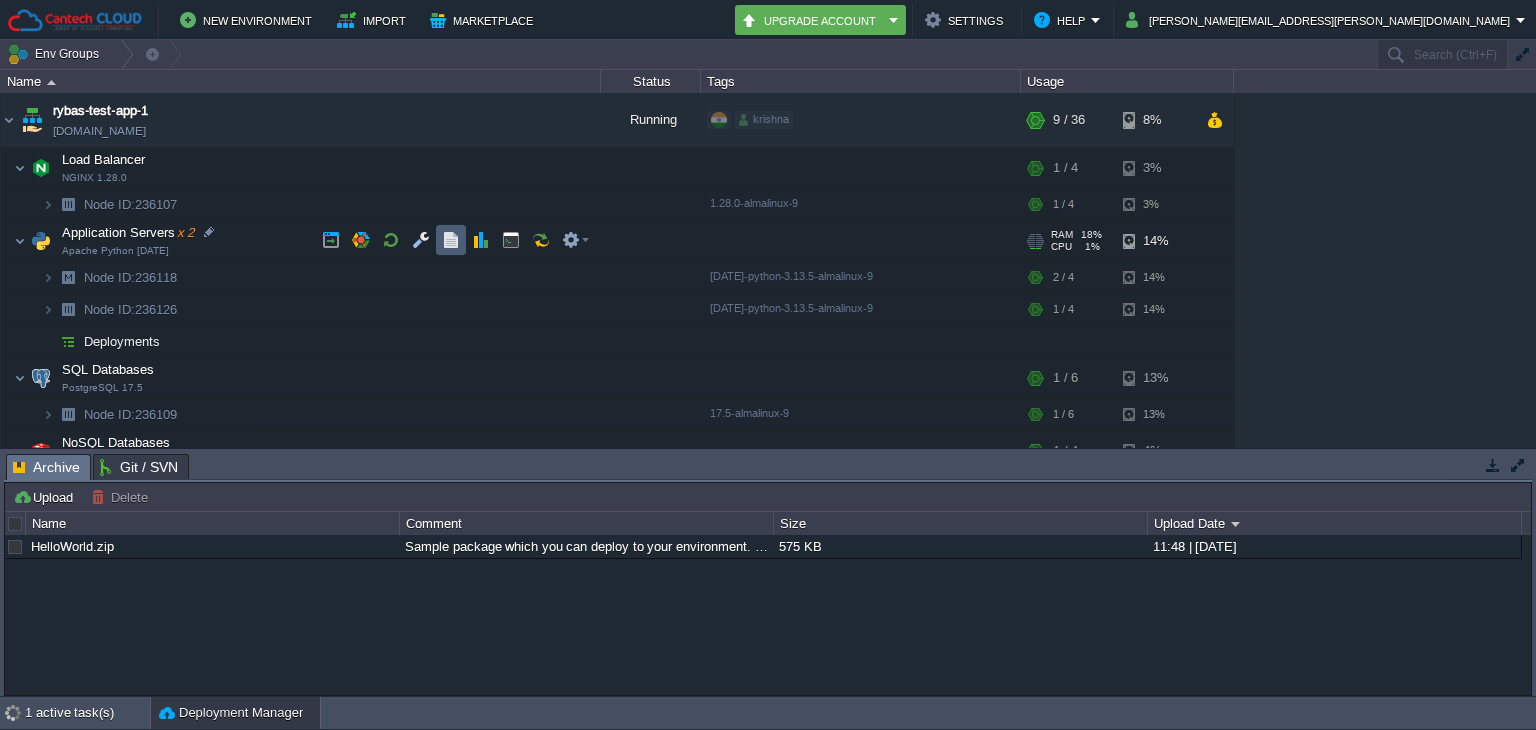 click at bounding box center (451, 240) 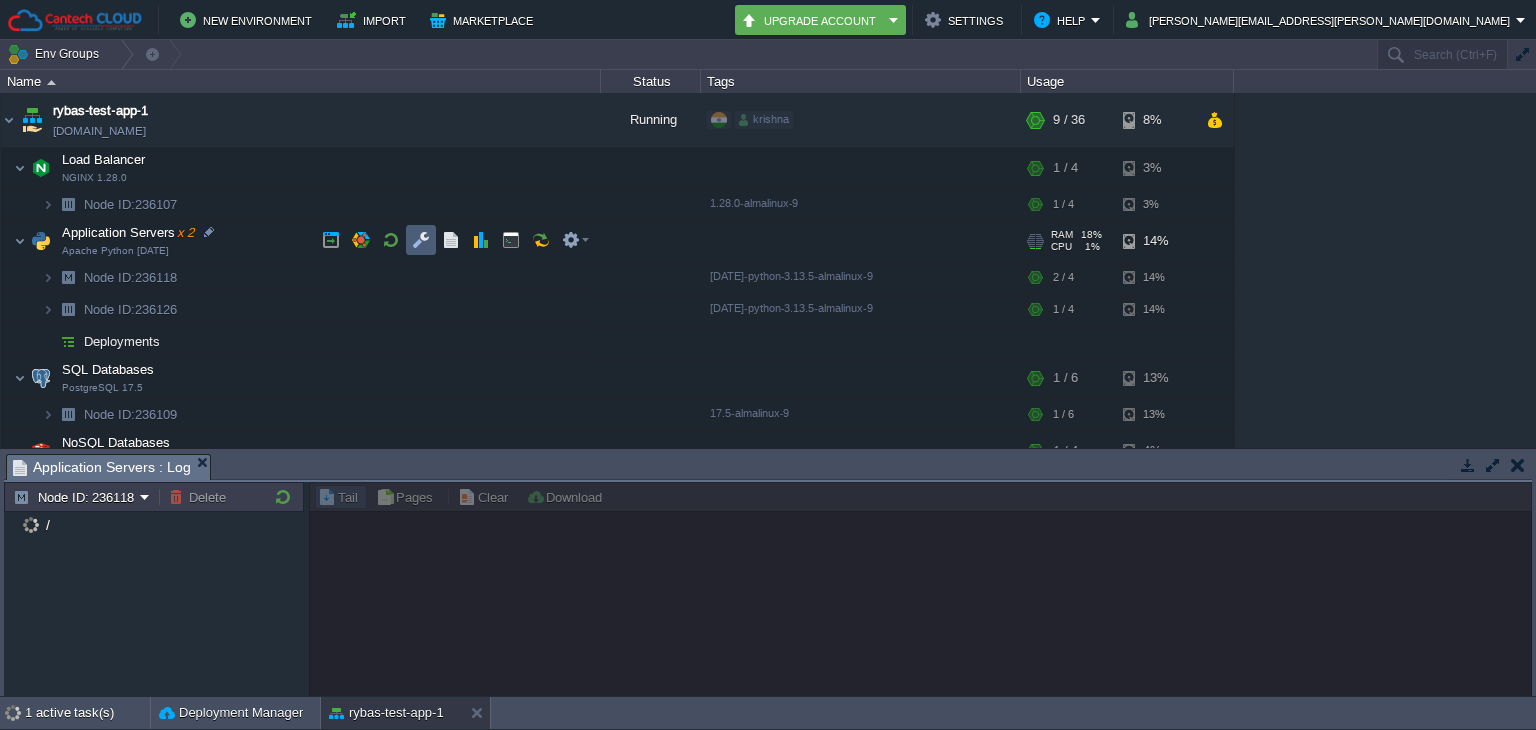 click at bounding box center [421, 240] 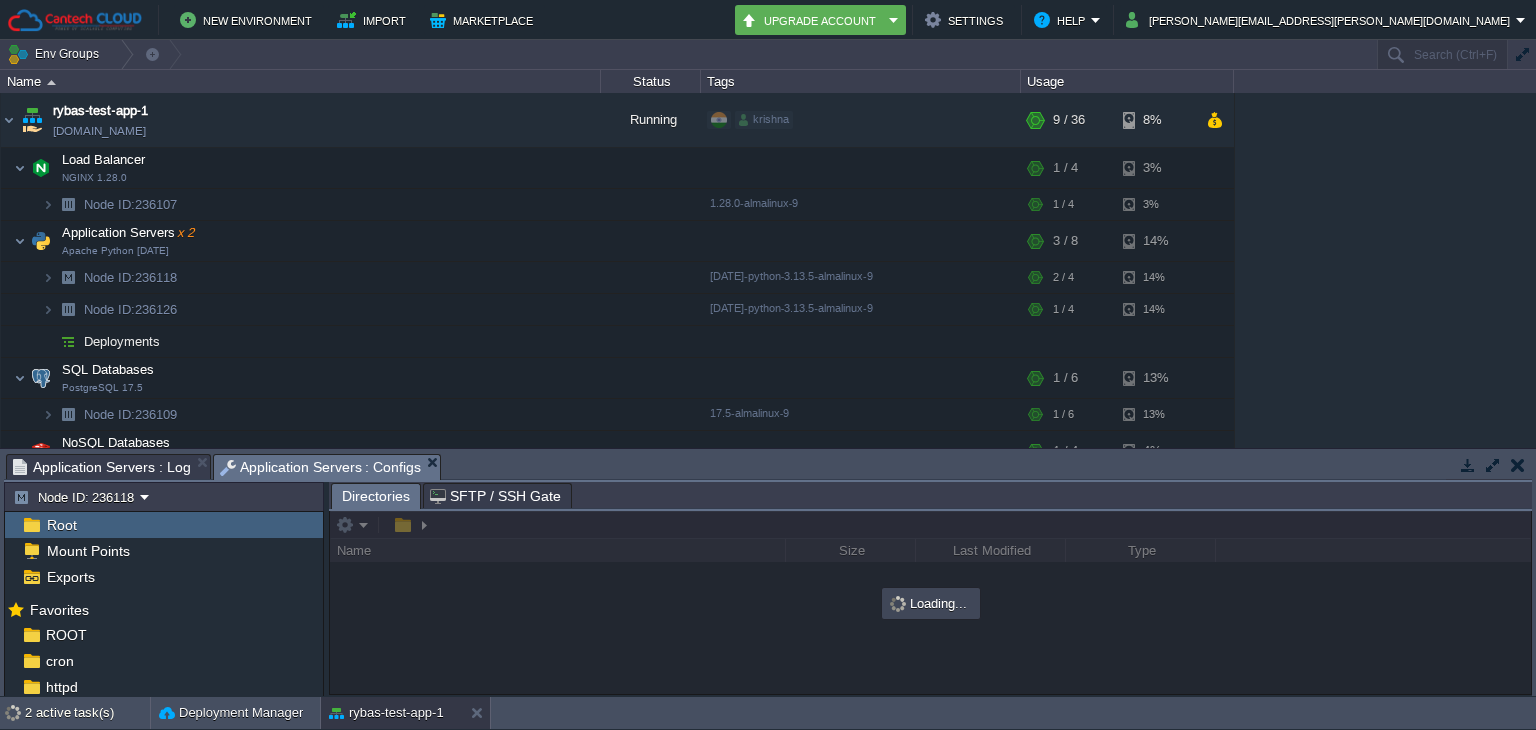 click on "Root" at bounding box center (164, 525) 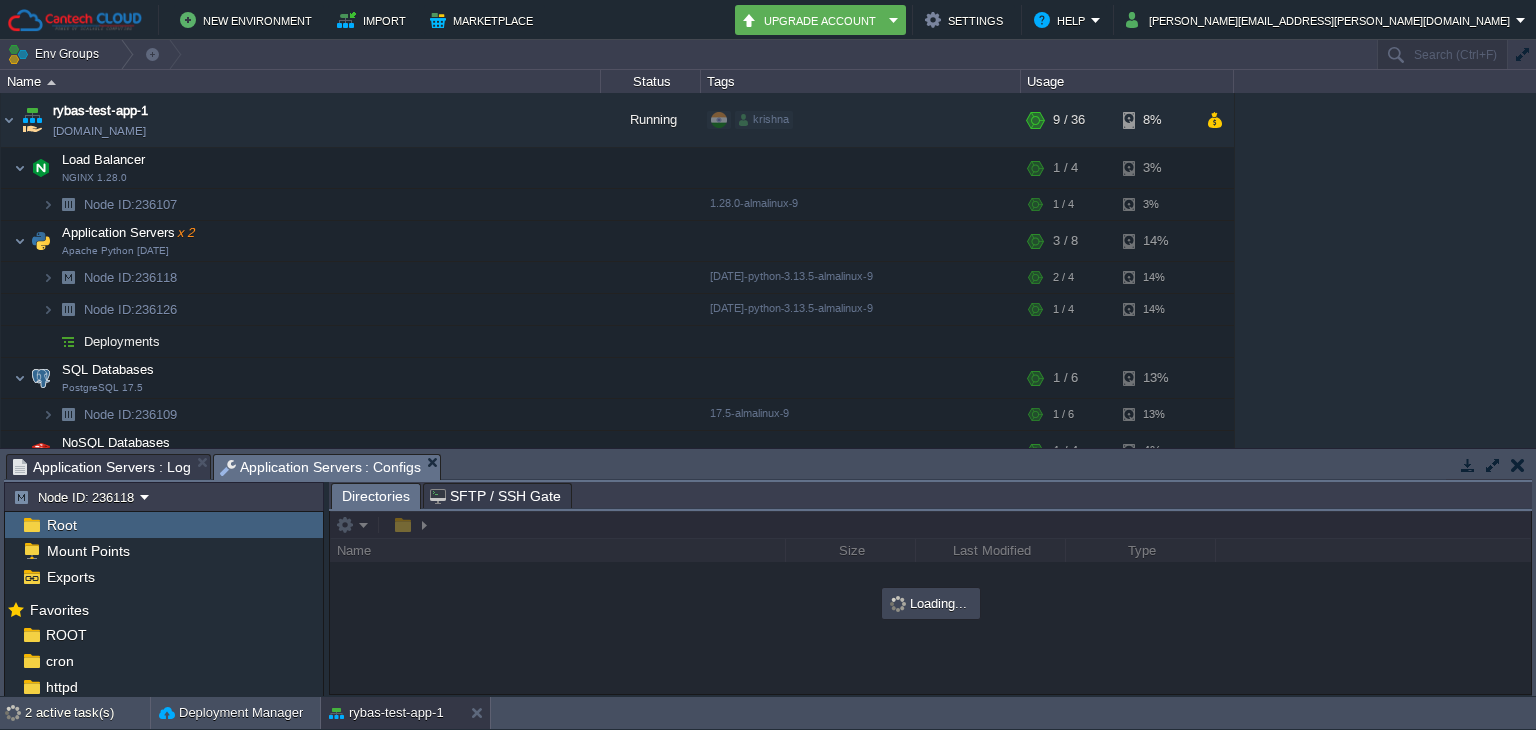 click on "Root" at bounding box center (164, 525) 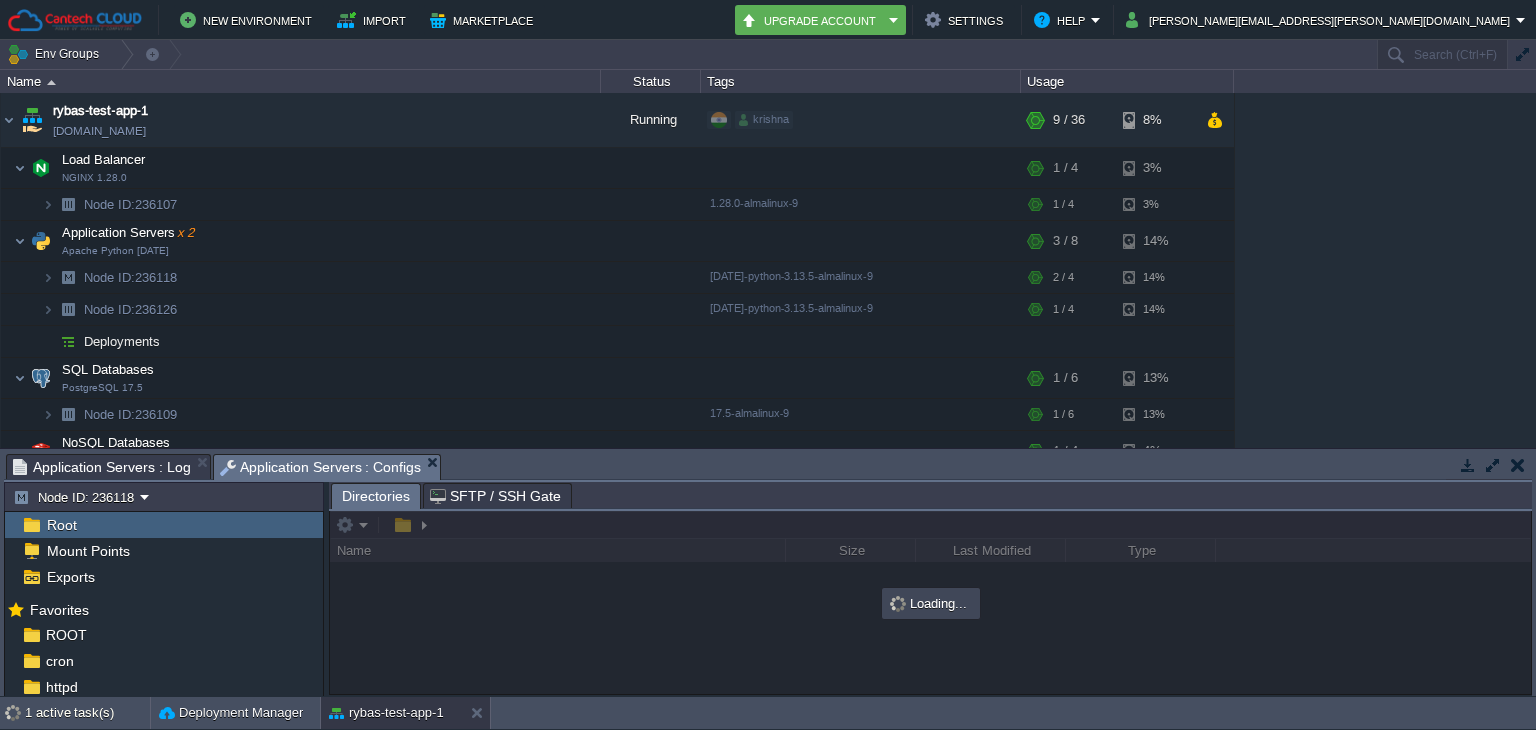 click on "Root" at bounding box center [164, 525] 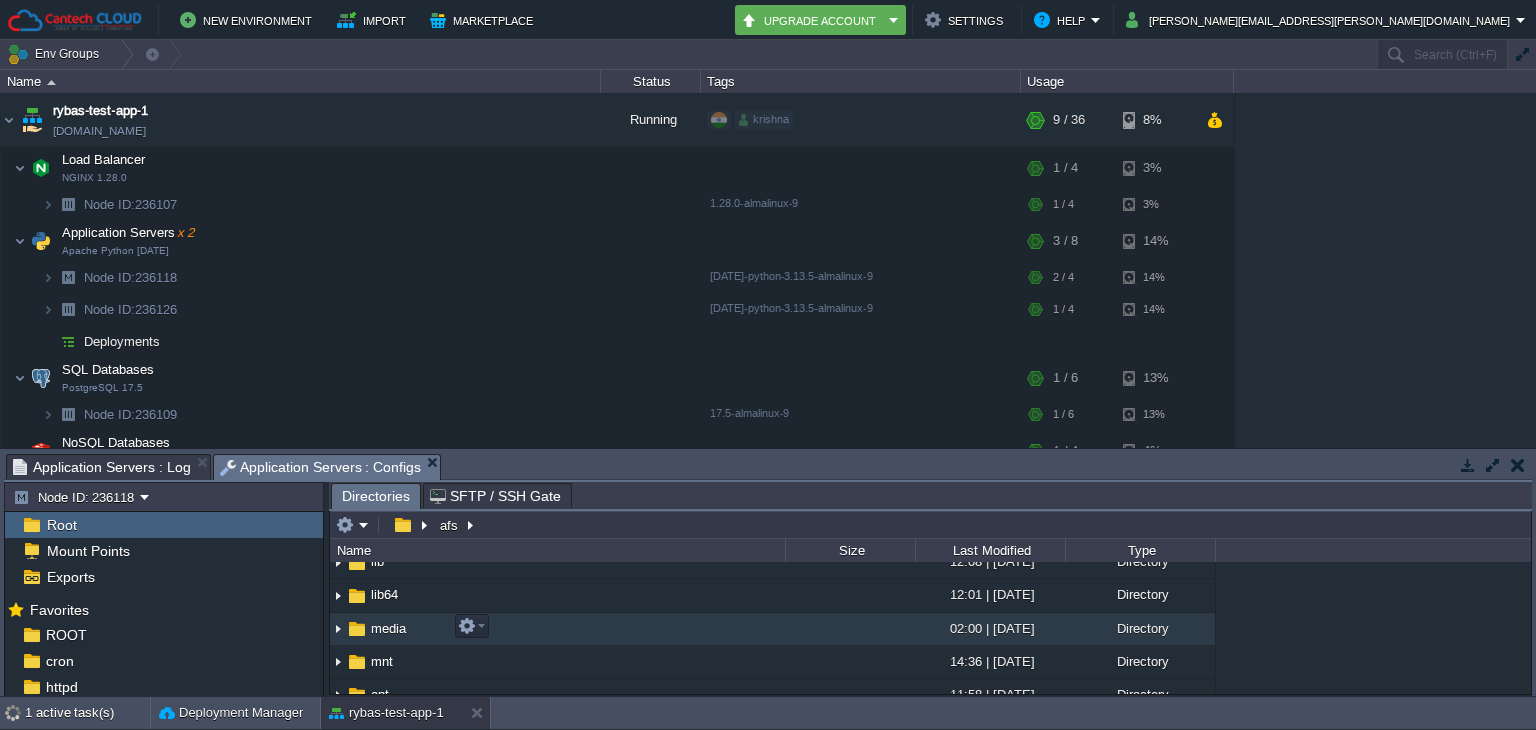scroll, scrollTop: 216, scrollLeft: 0, axis: vertical 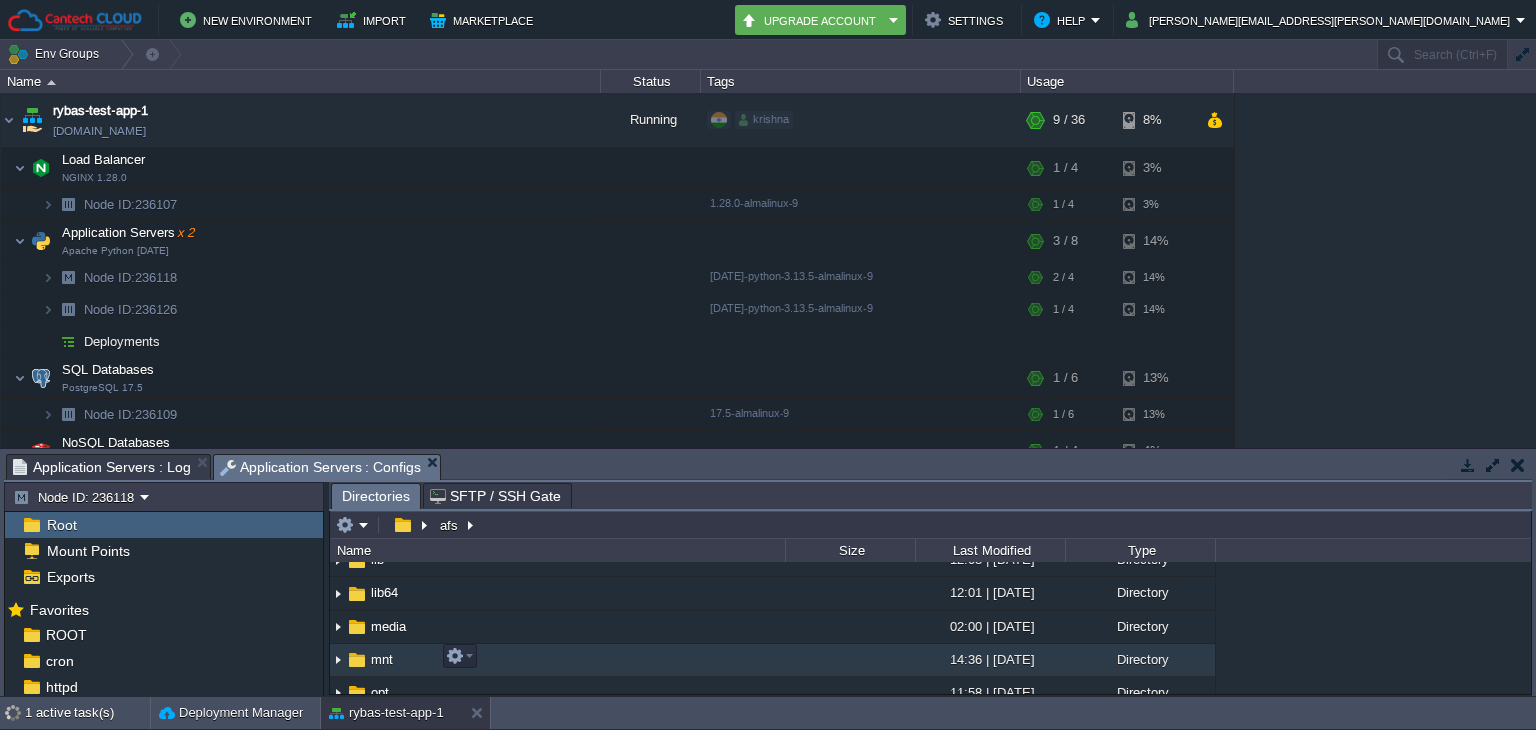 click on "mnt" at bounding box center [557, 660] 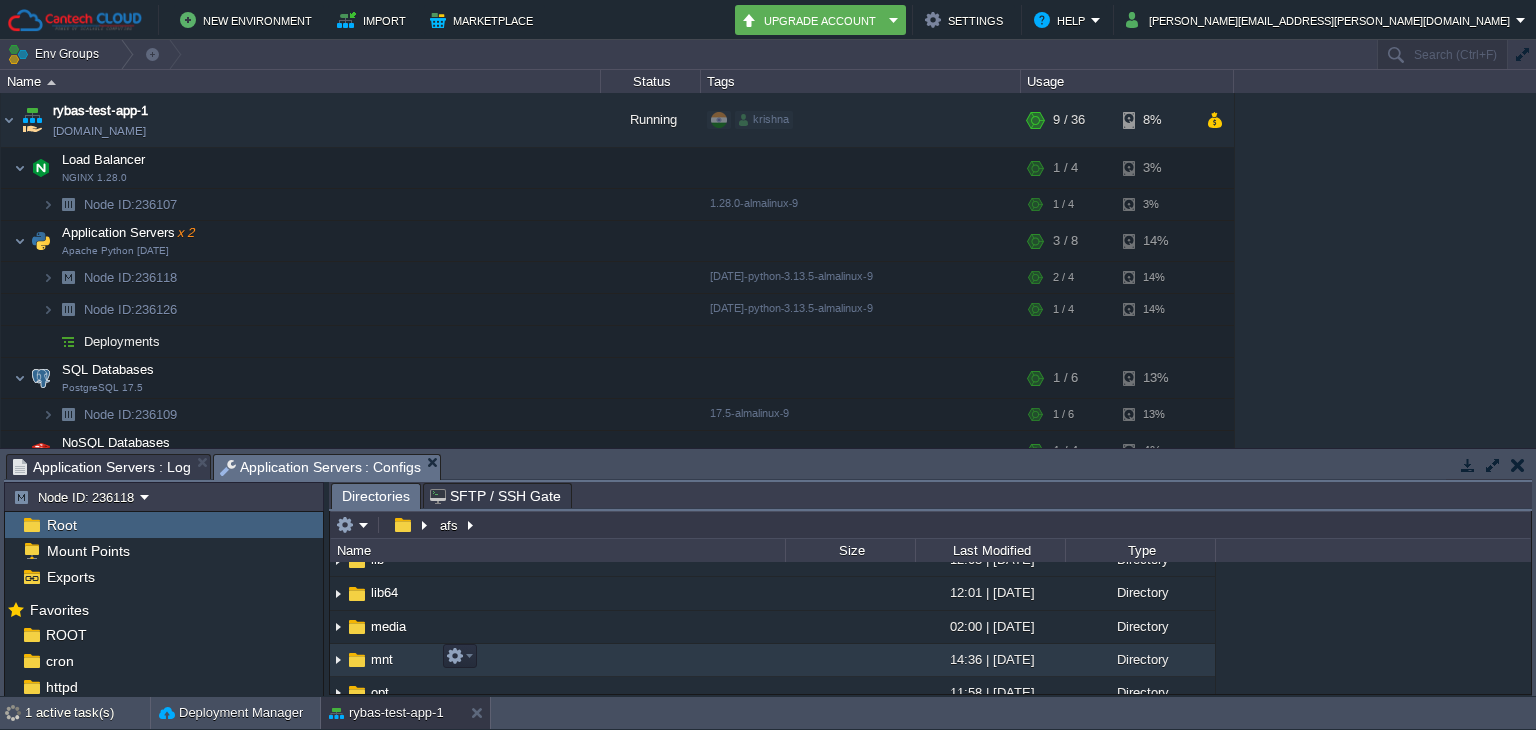 click on "mnt" at bounding box center [557, 660] 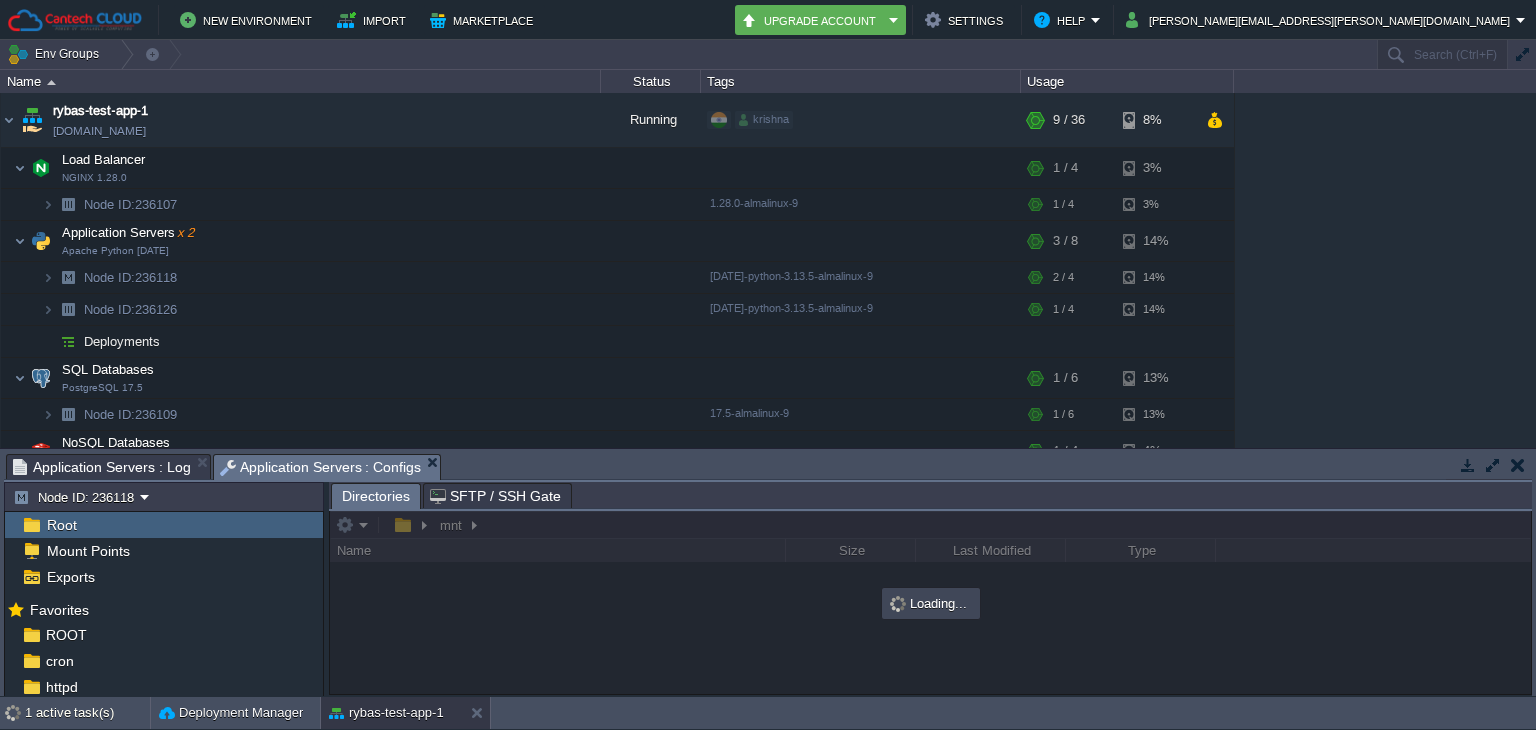 scroll, scrollTop: 0, scrollLeft: 0, axis: both 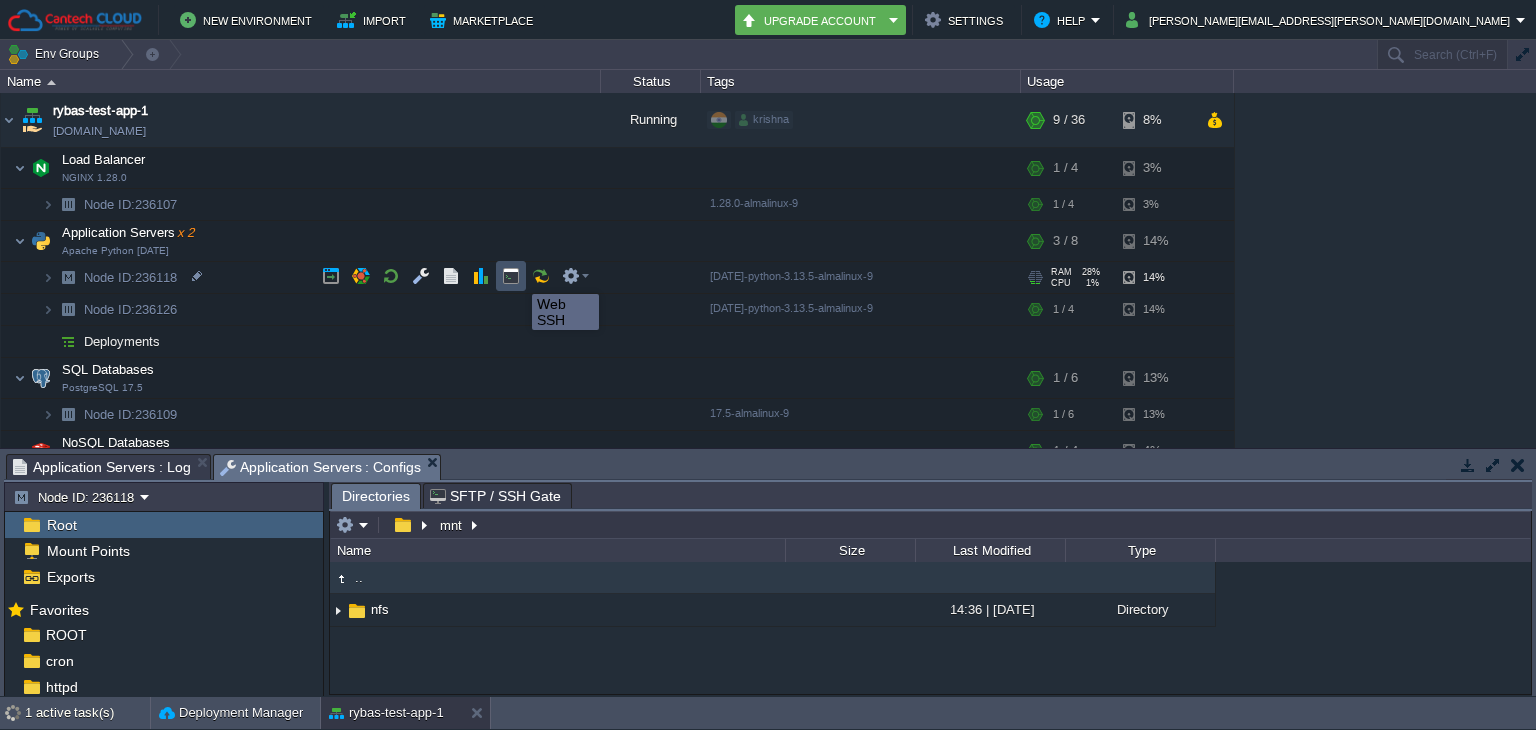 click at bounding box center [511, 276] 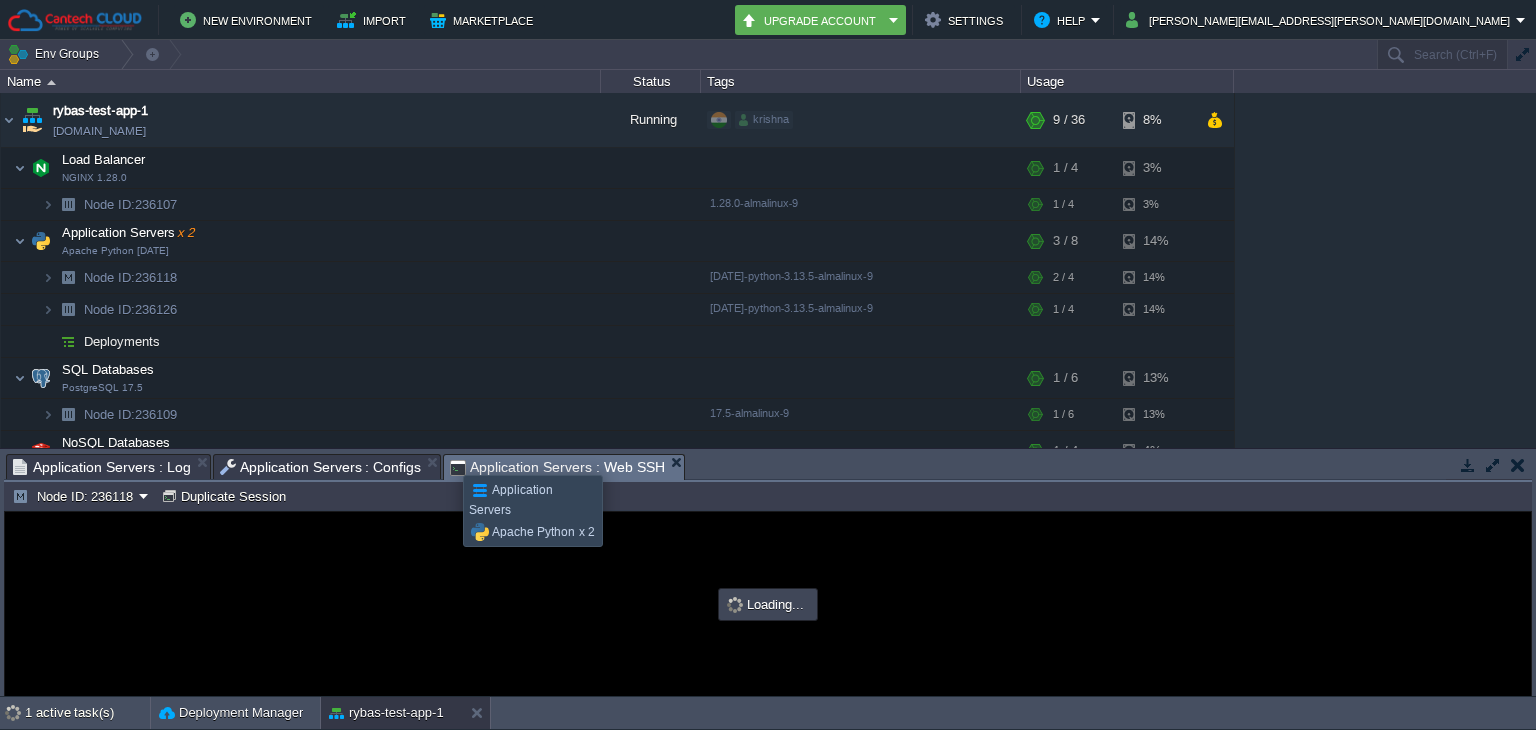 scroll, scrollTop: 0, scrollLeft: 0, axis: both 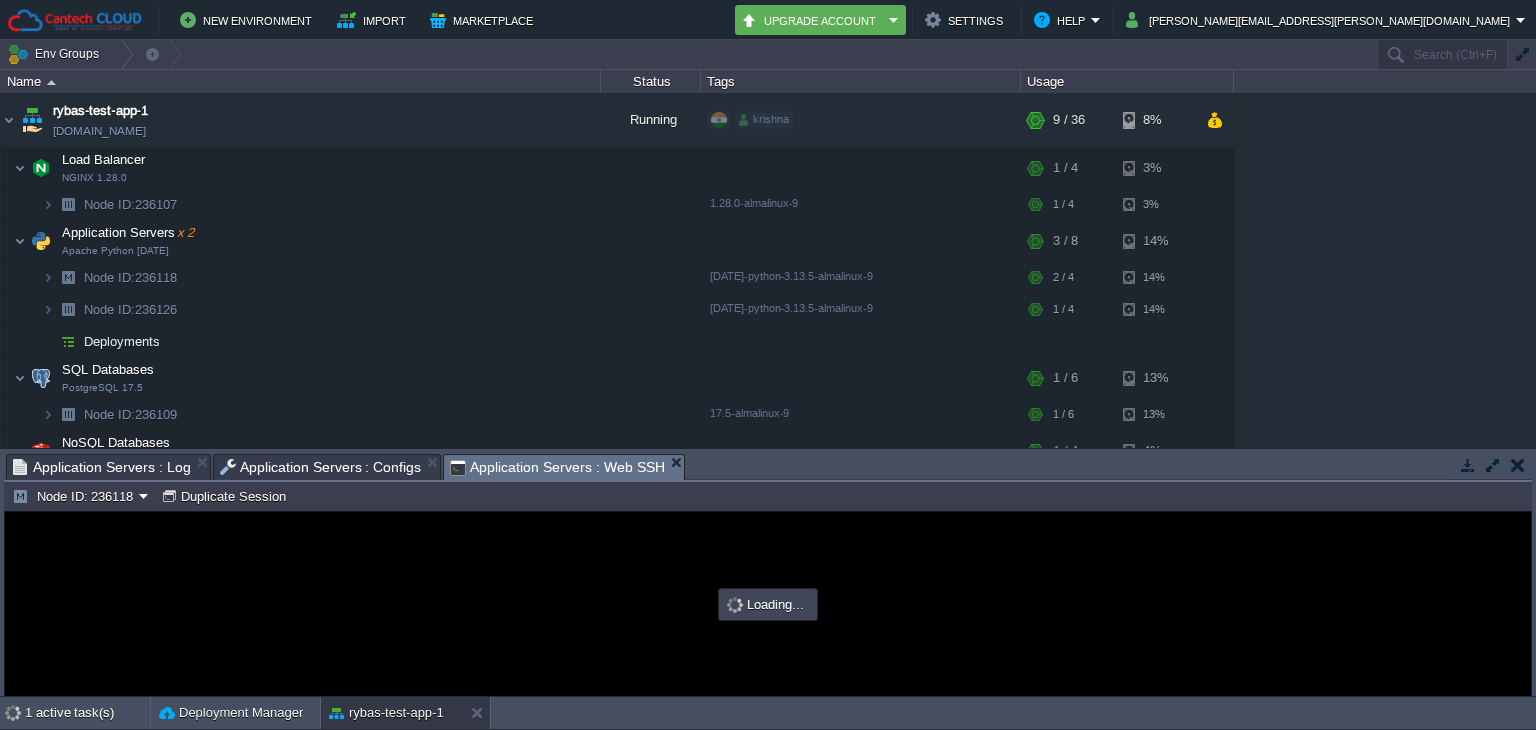 type on "#000000" 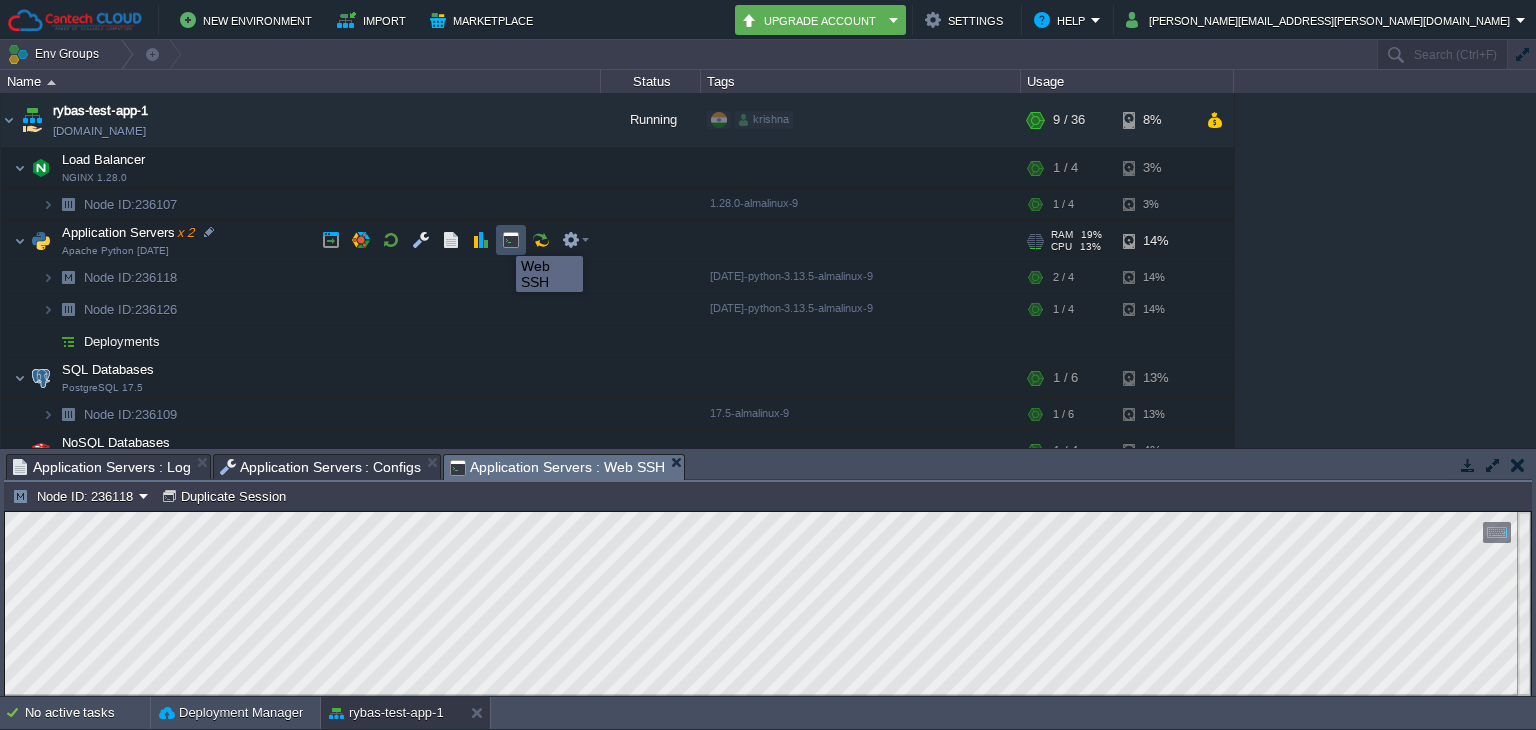 click at bounding box center (511, 240) 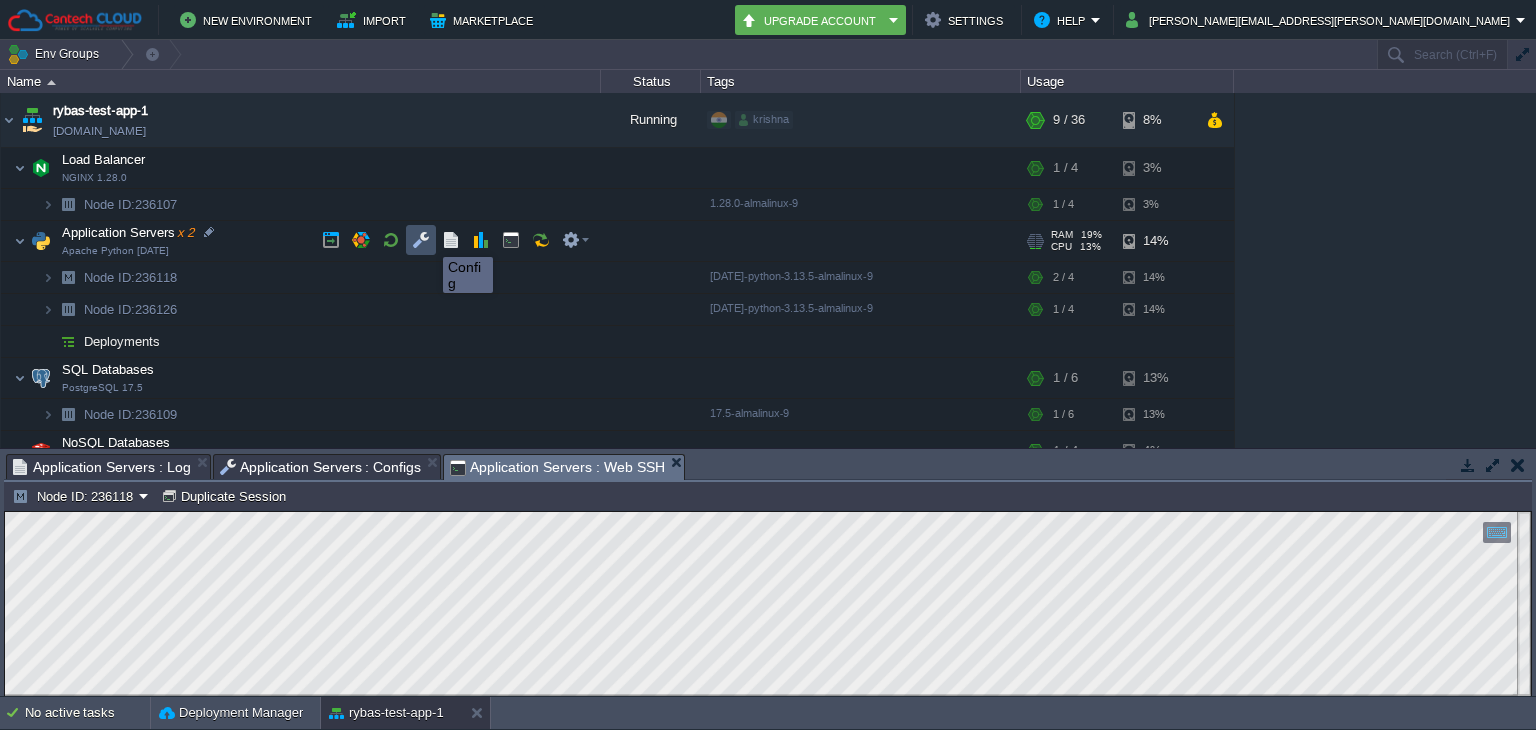 click at bounding box center [421, 240] 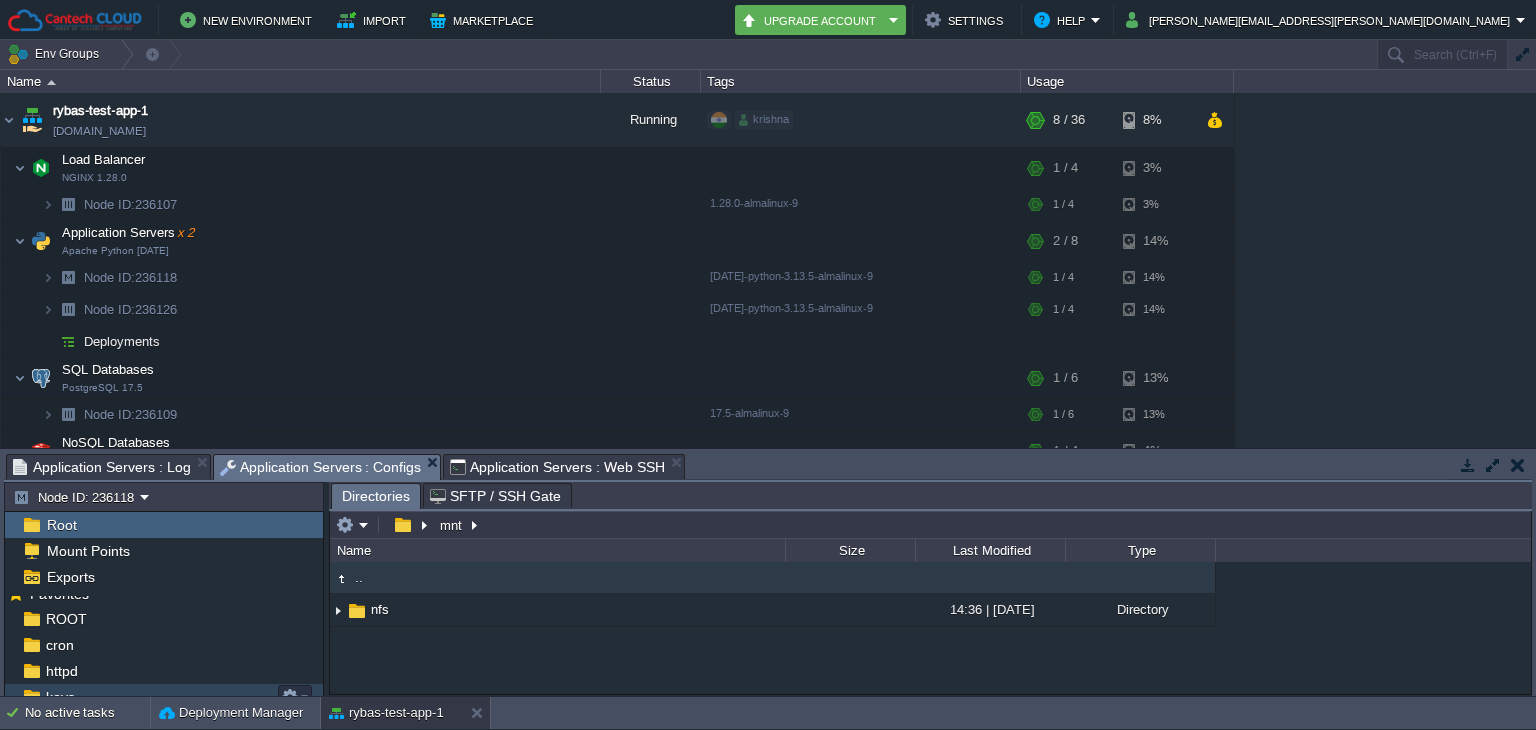 scroll, scrollTop: 0, scrollLeft: 0, axis: both 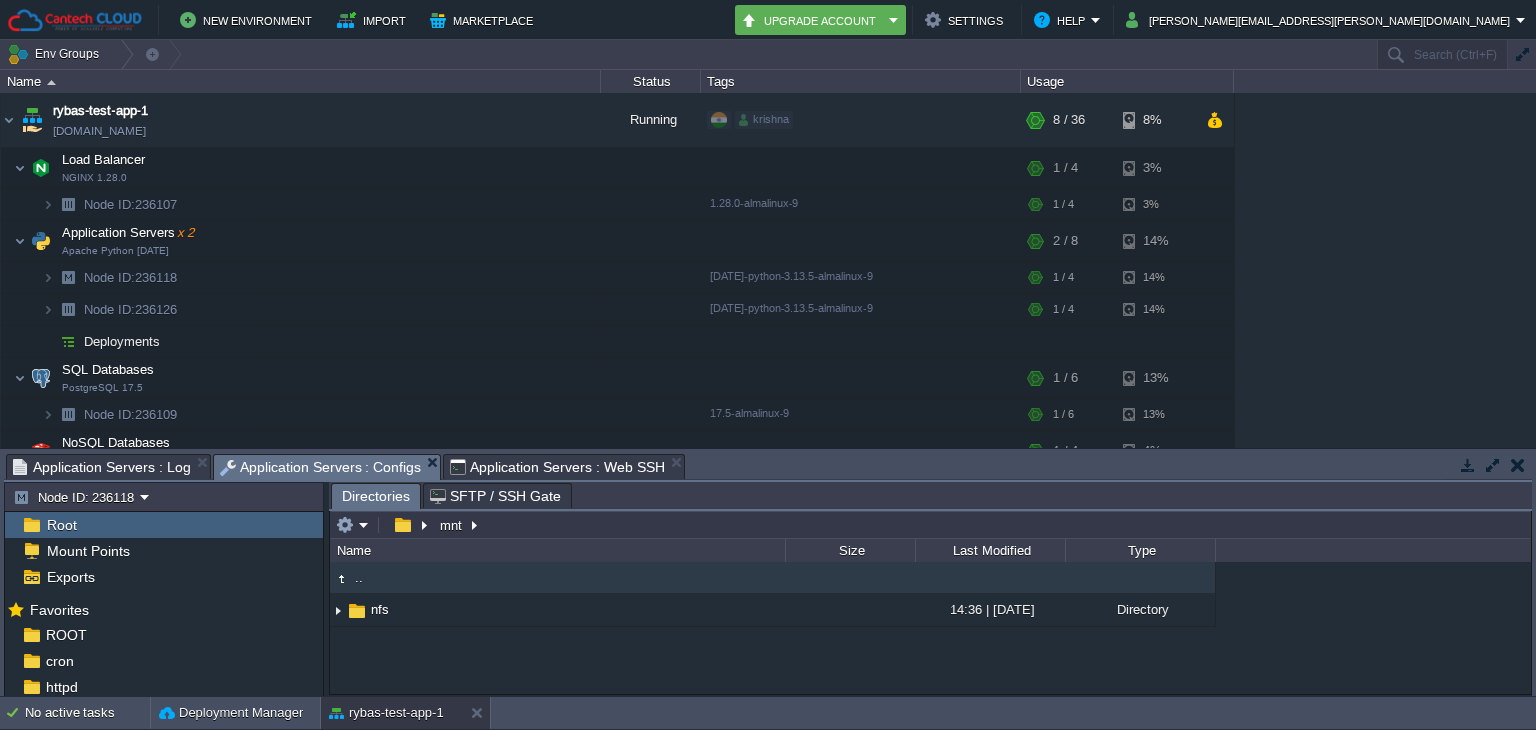 click on "Root" at bounding box center (61, 525) 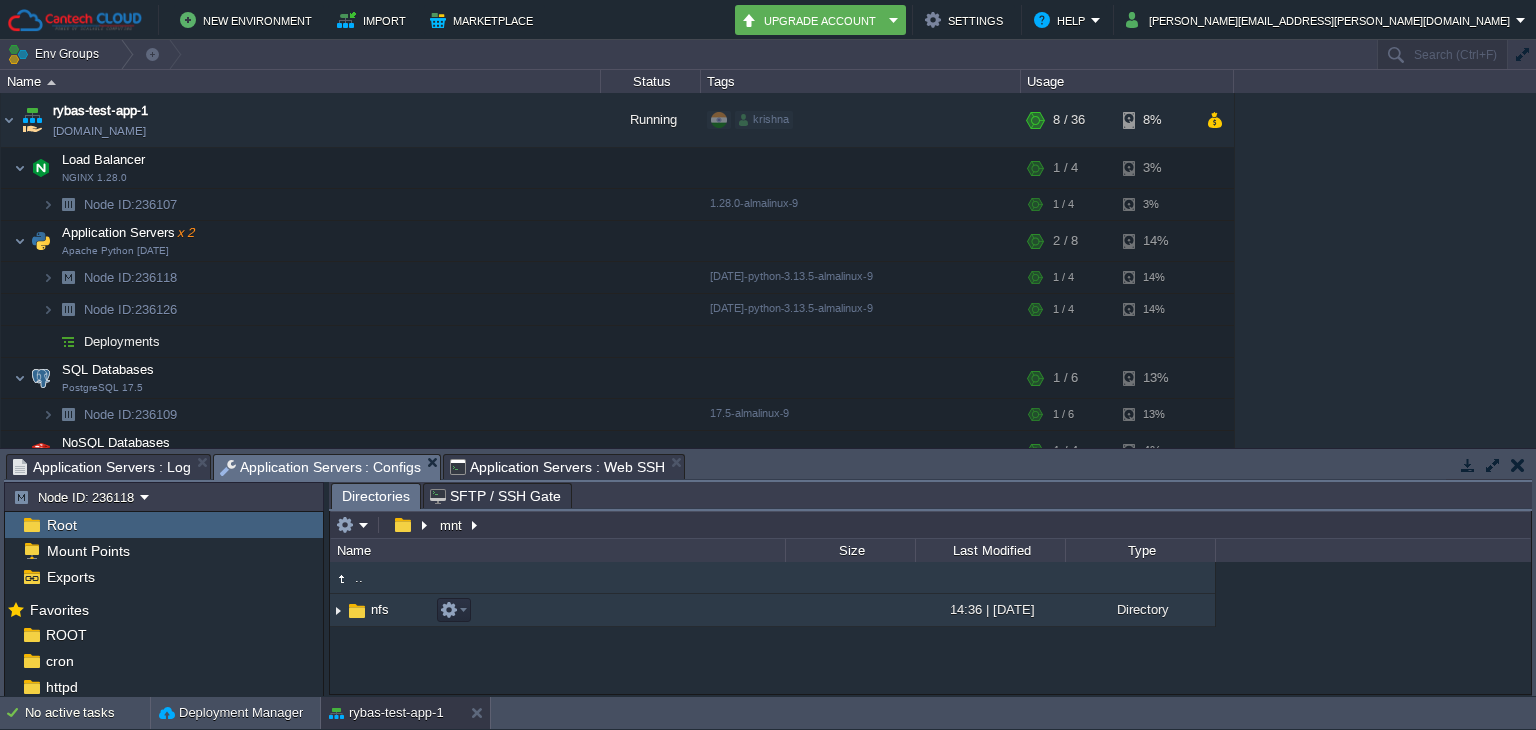 click at bounding box center (338, 610) 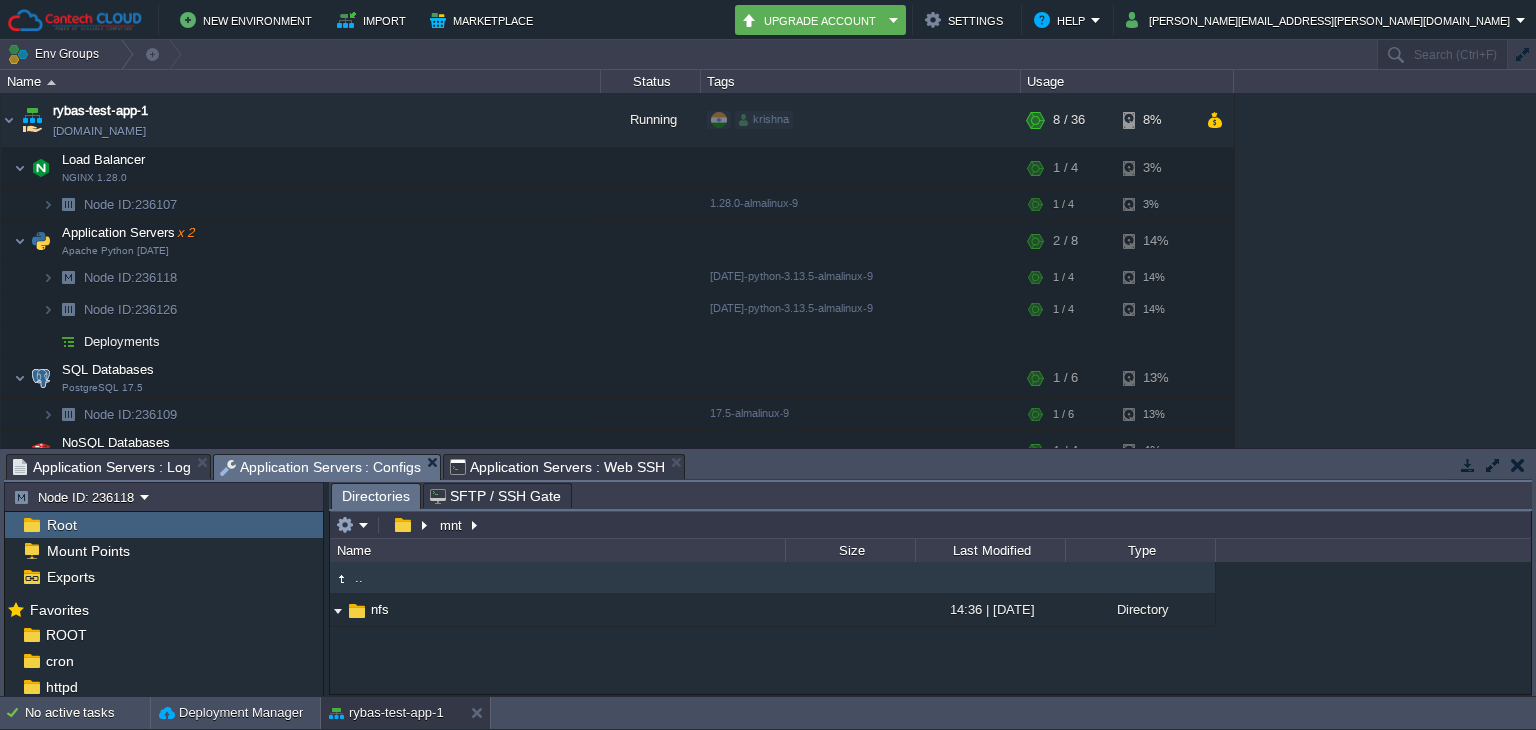 click at bounding box center [1517, 465] 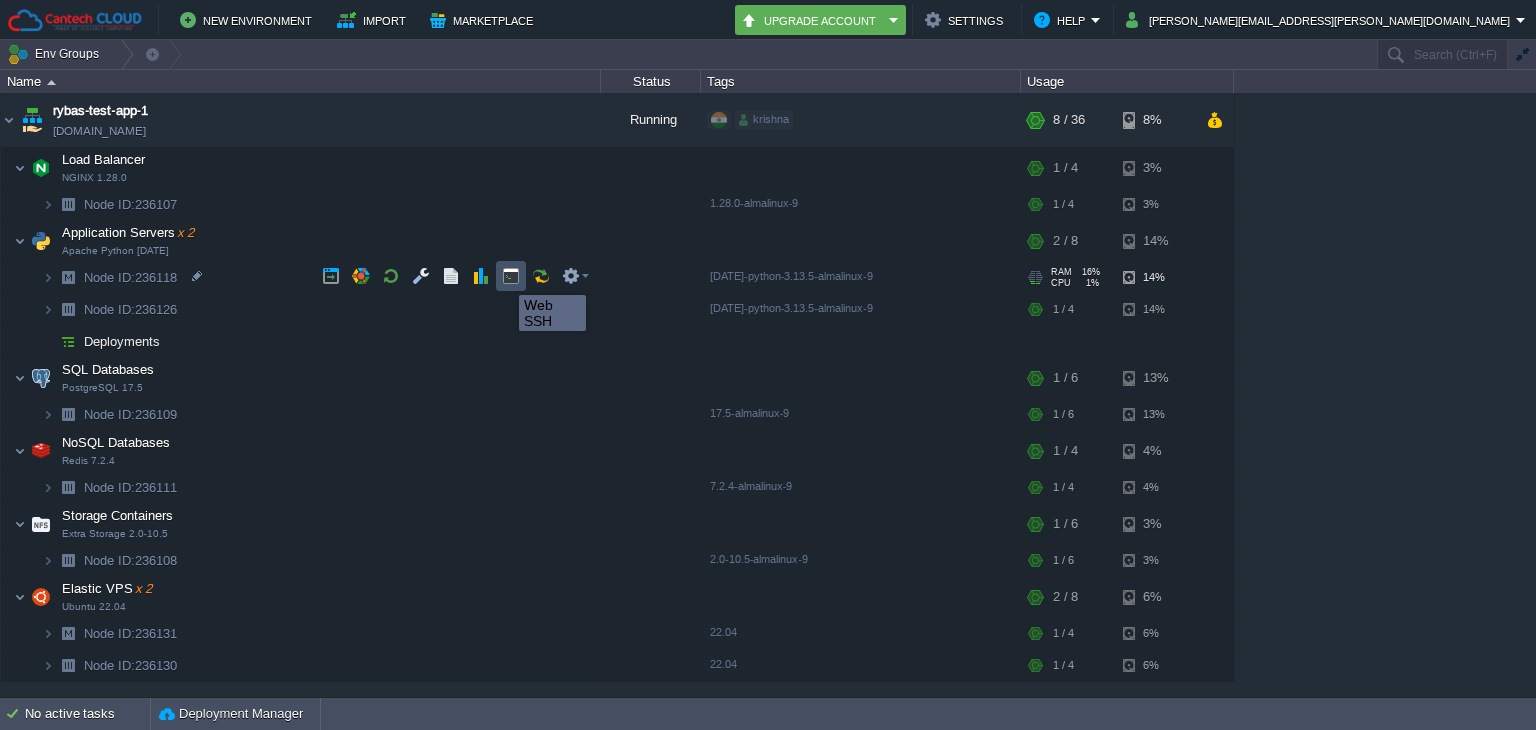 click at bounding box center (511, 276) 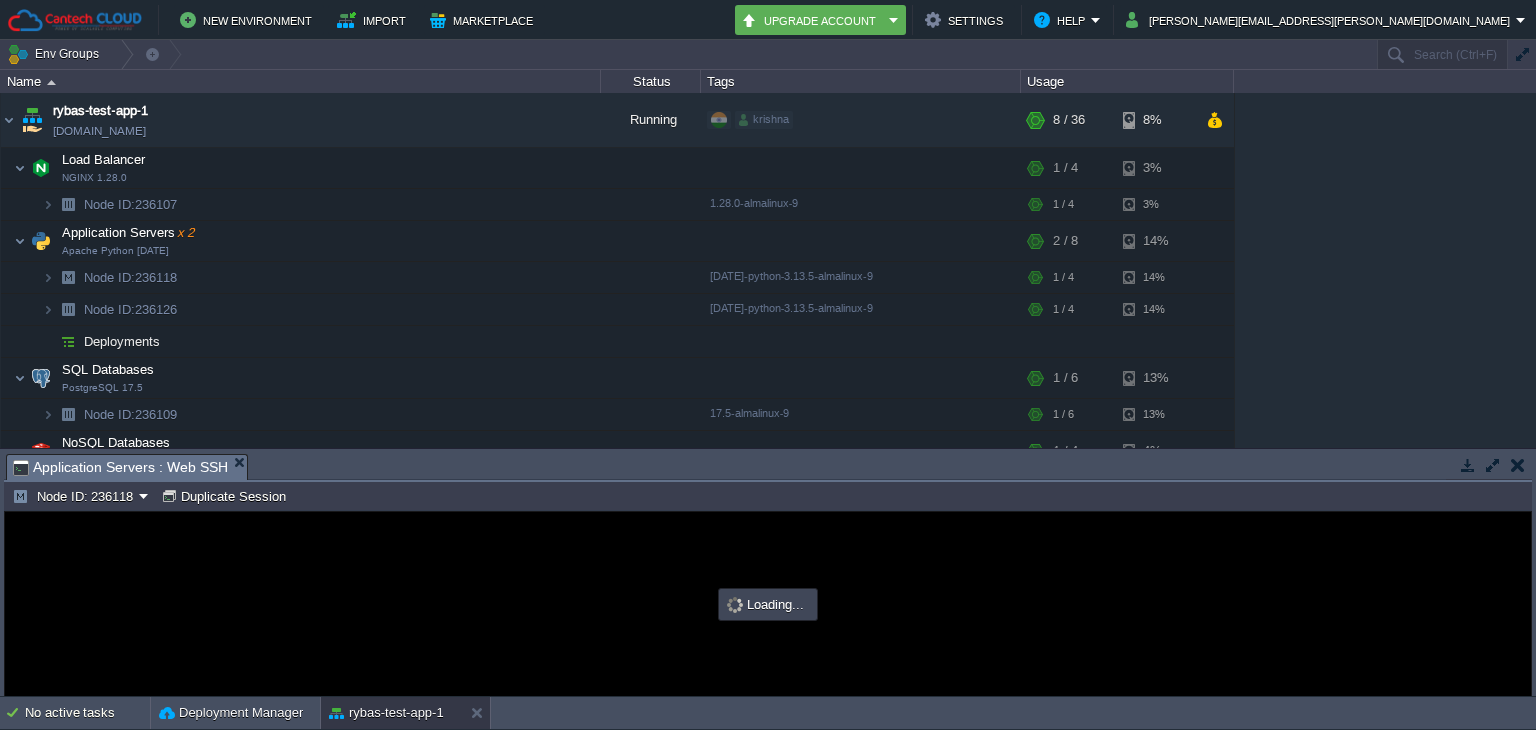 scroll, scrollTop: 0, scrollLeft: 0, axis: both 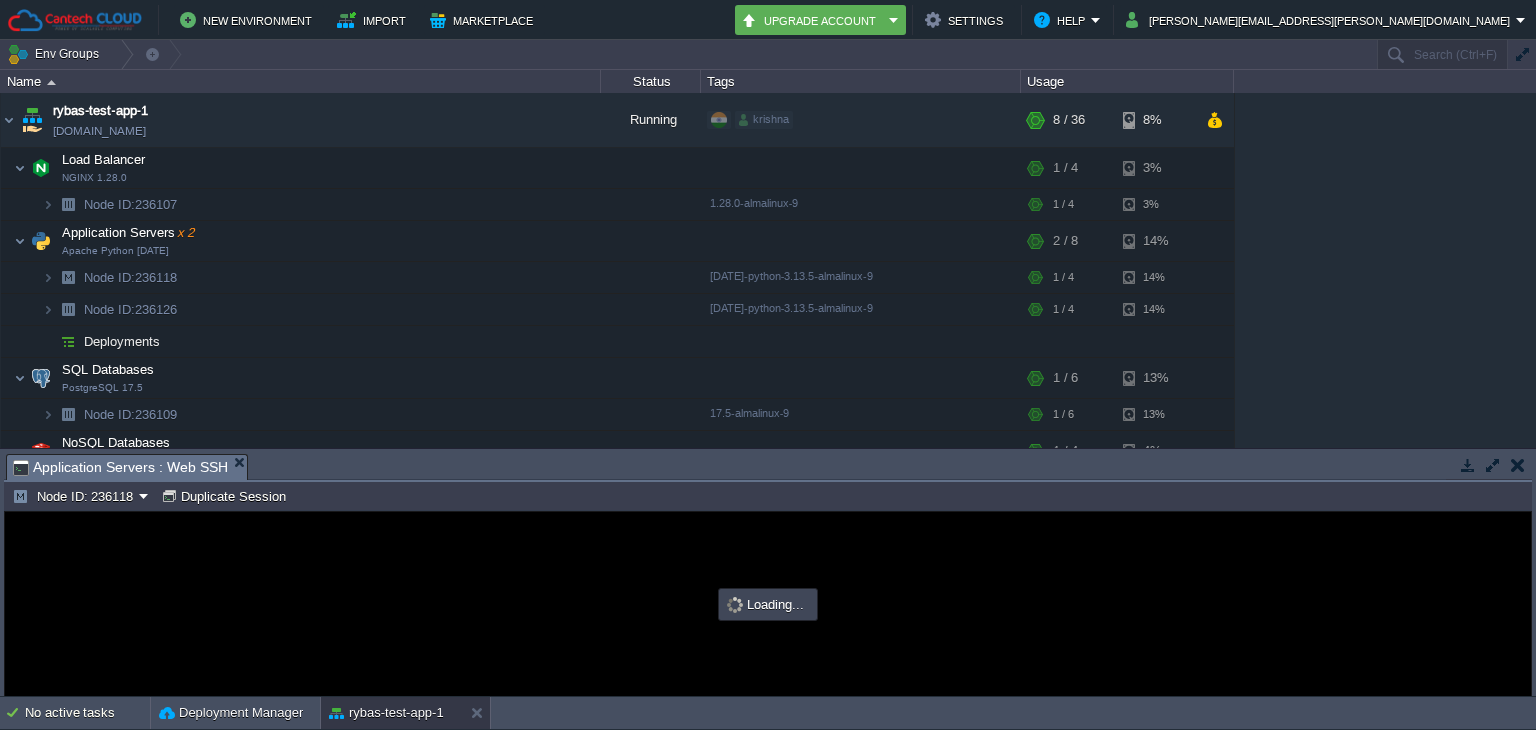 type on "#000000" 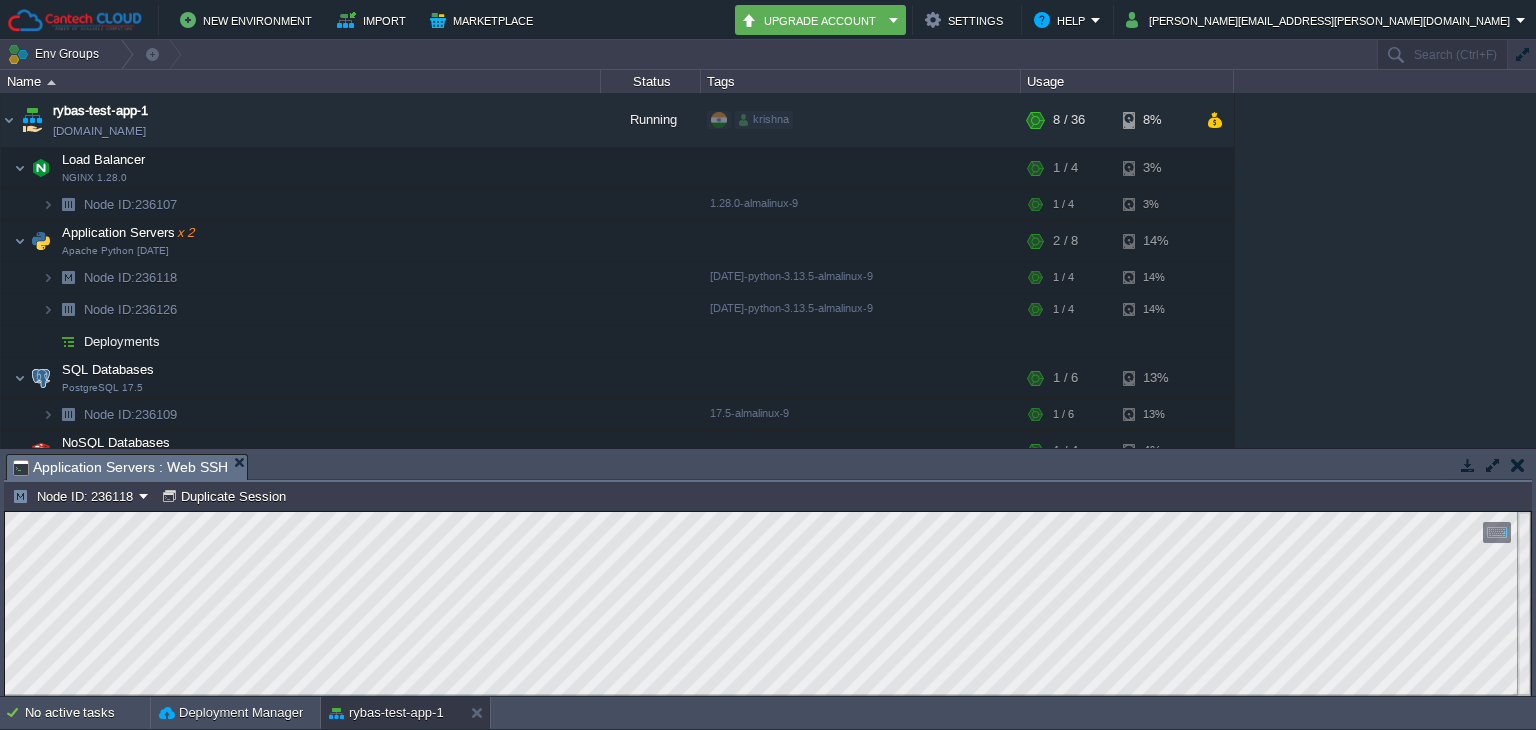click at bounding box center (1518, 465) 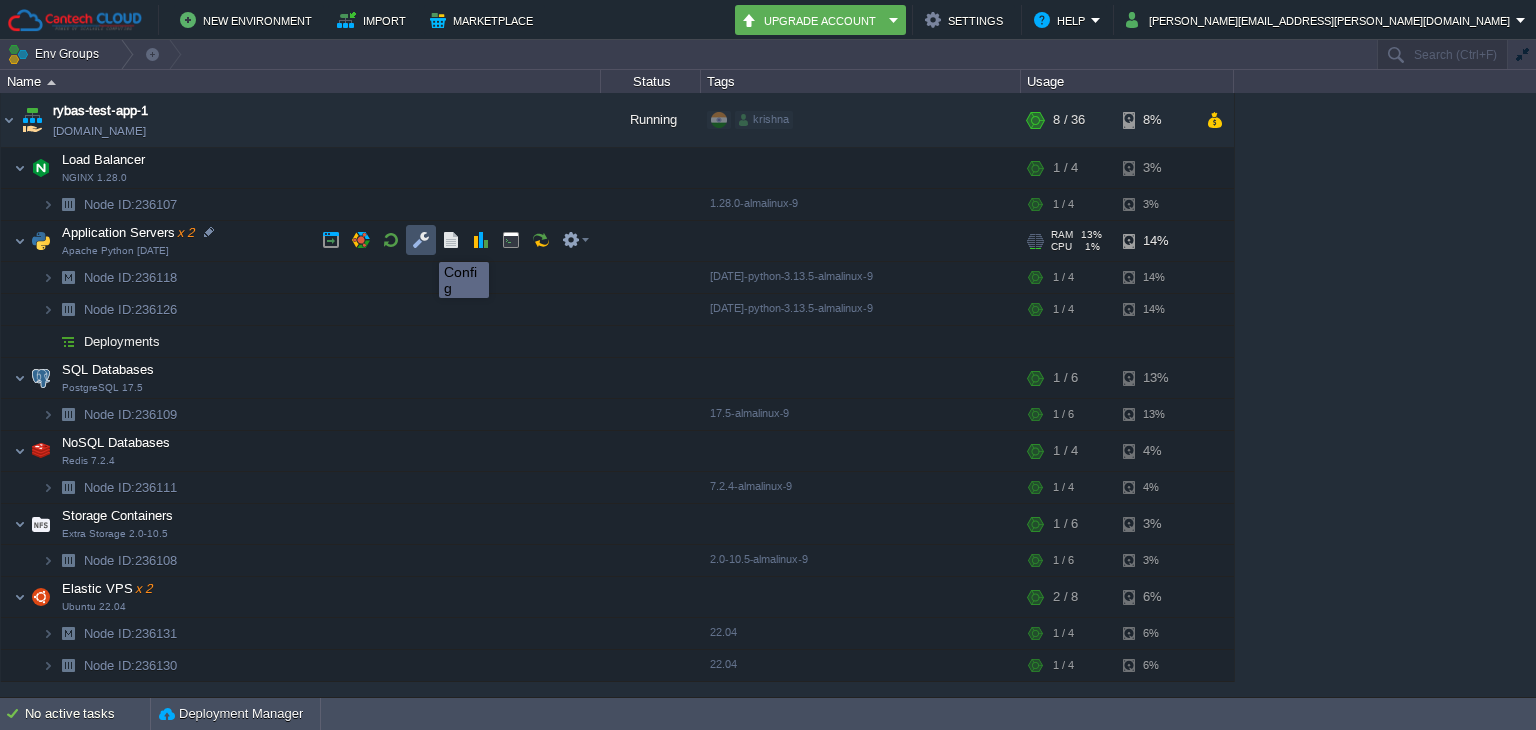click at bounding box center (421, 240) 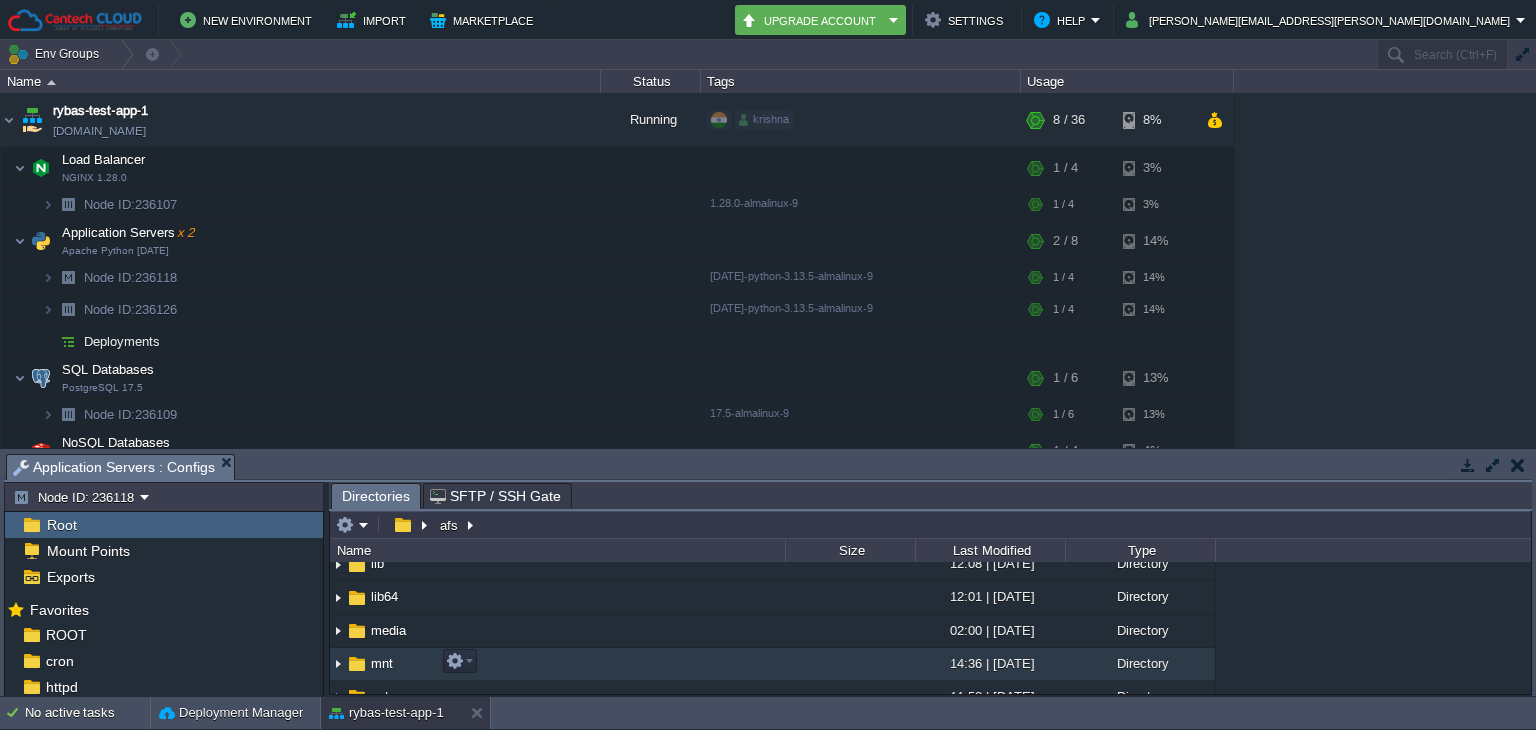 scroll, scrollTop: 227, scrollLeft: 0, axis: vertical 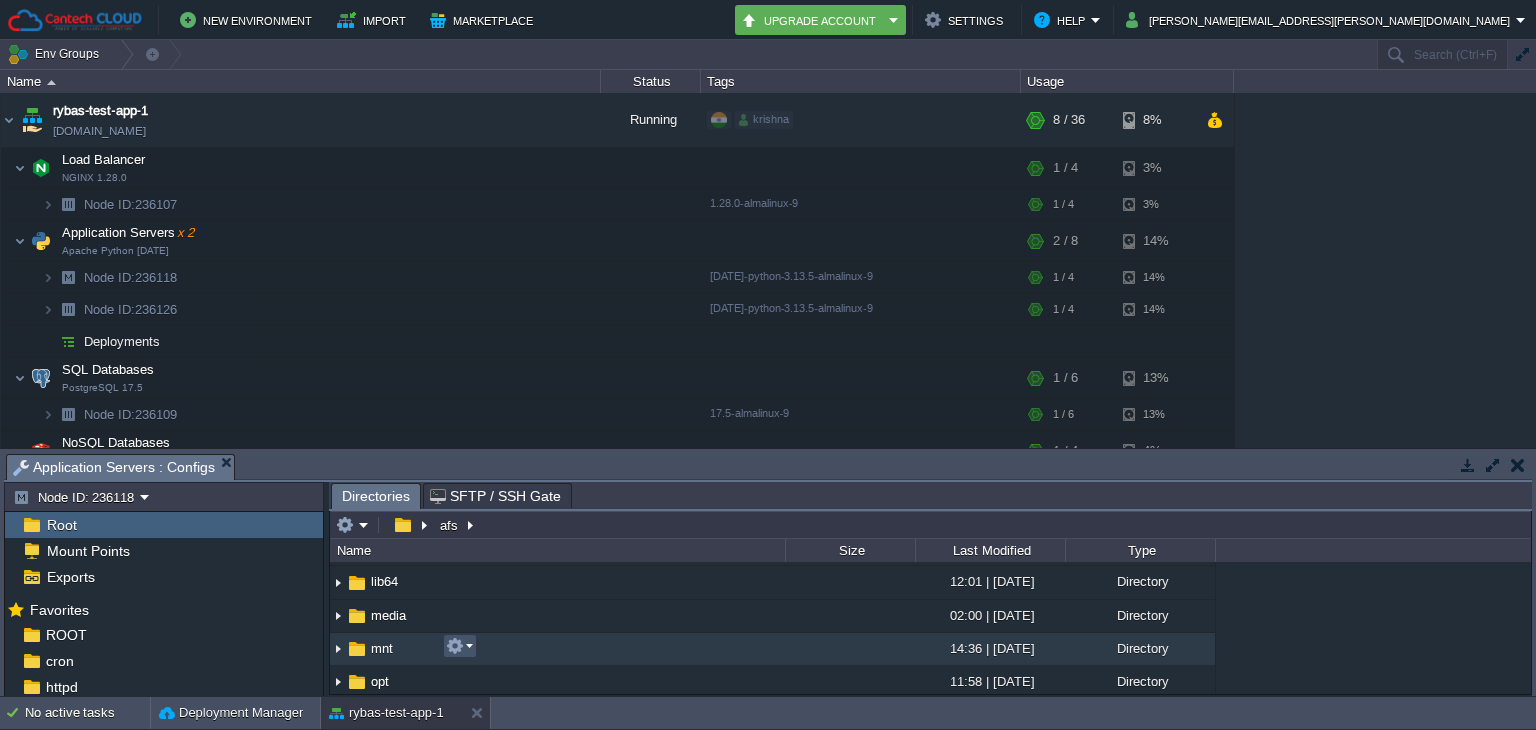 click at bounding box center [455, 646] 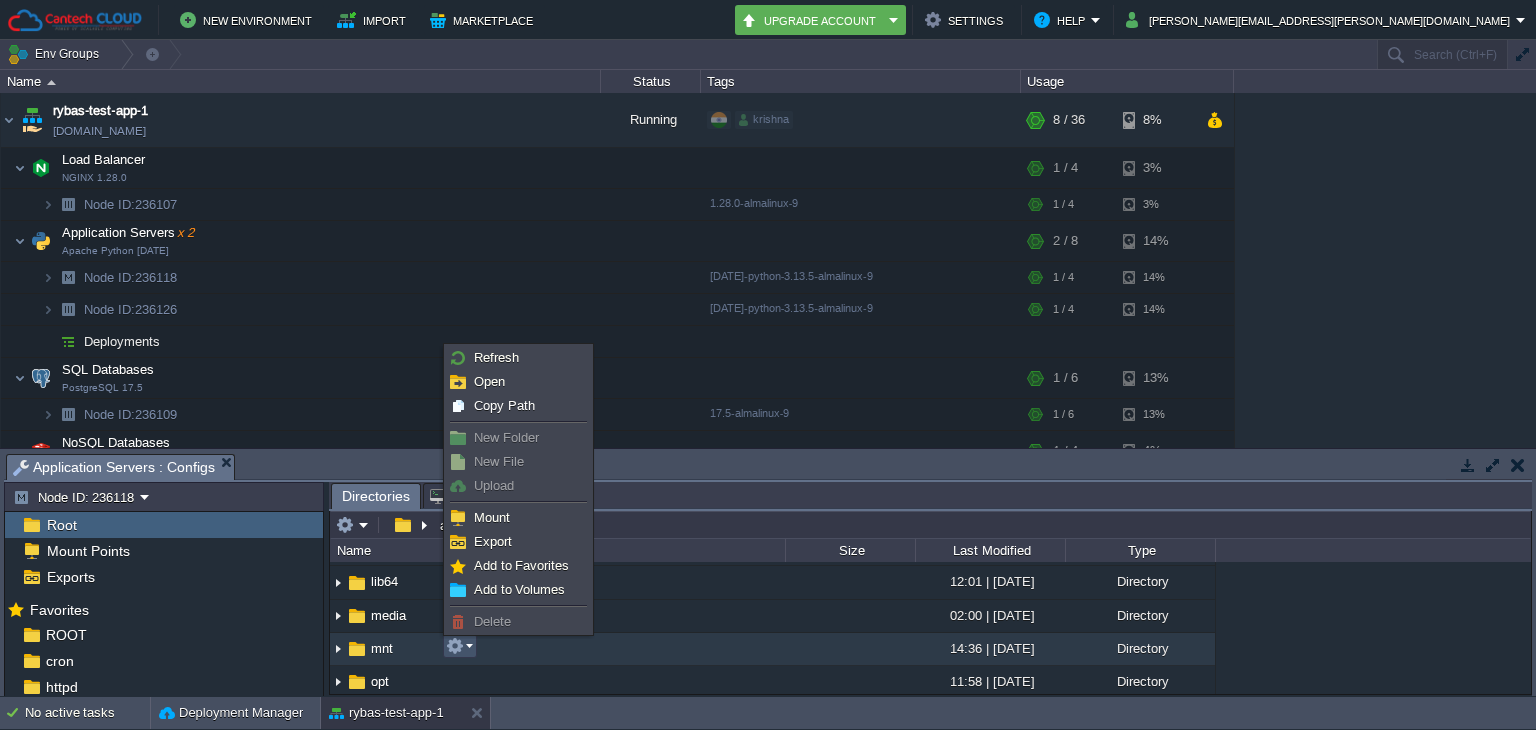 click on "Delete" at bounding box center (492, 621) 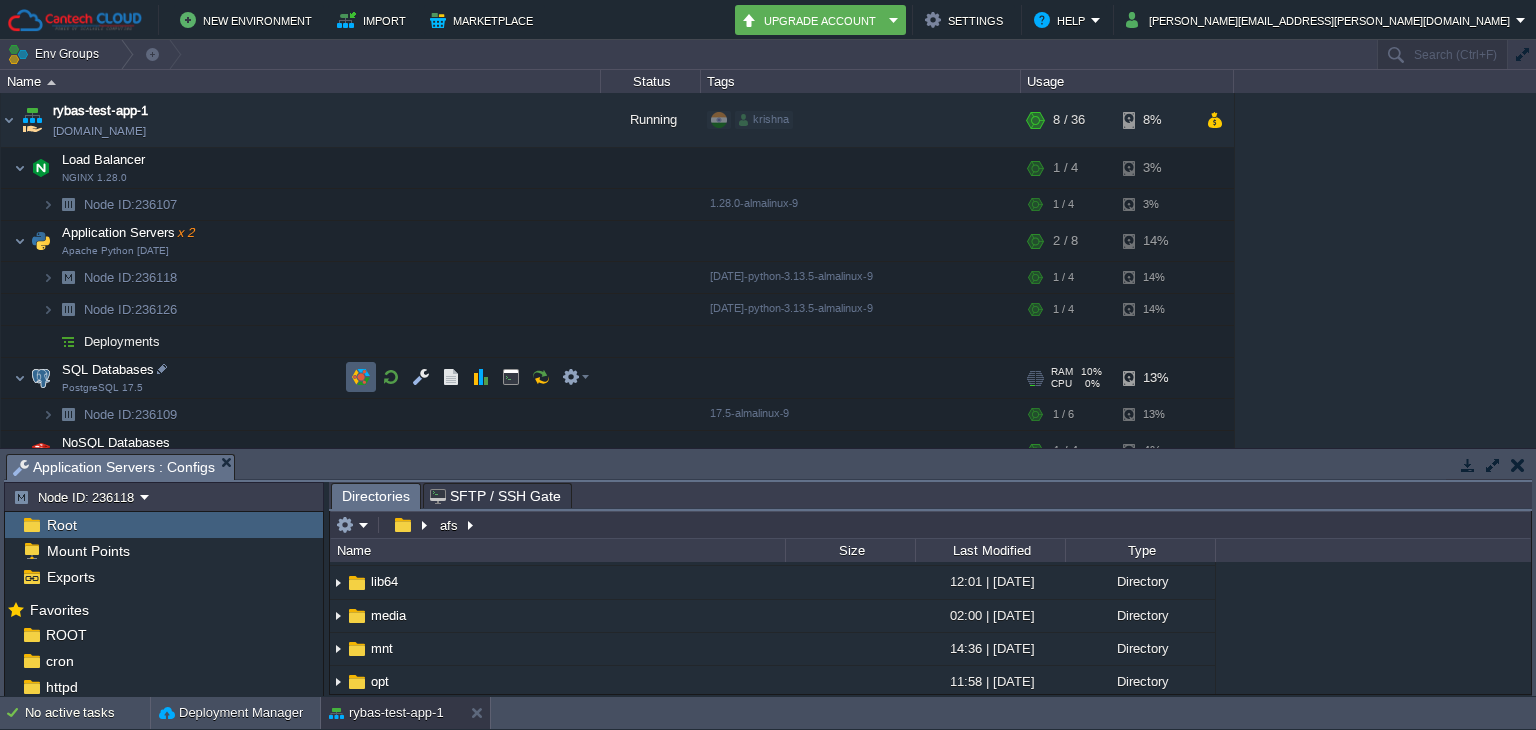 click at bounding box center (361, 377) 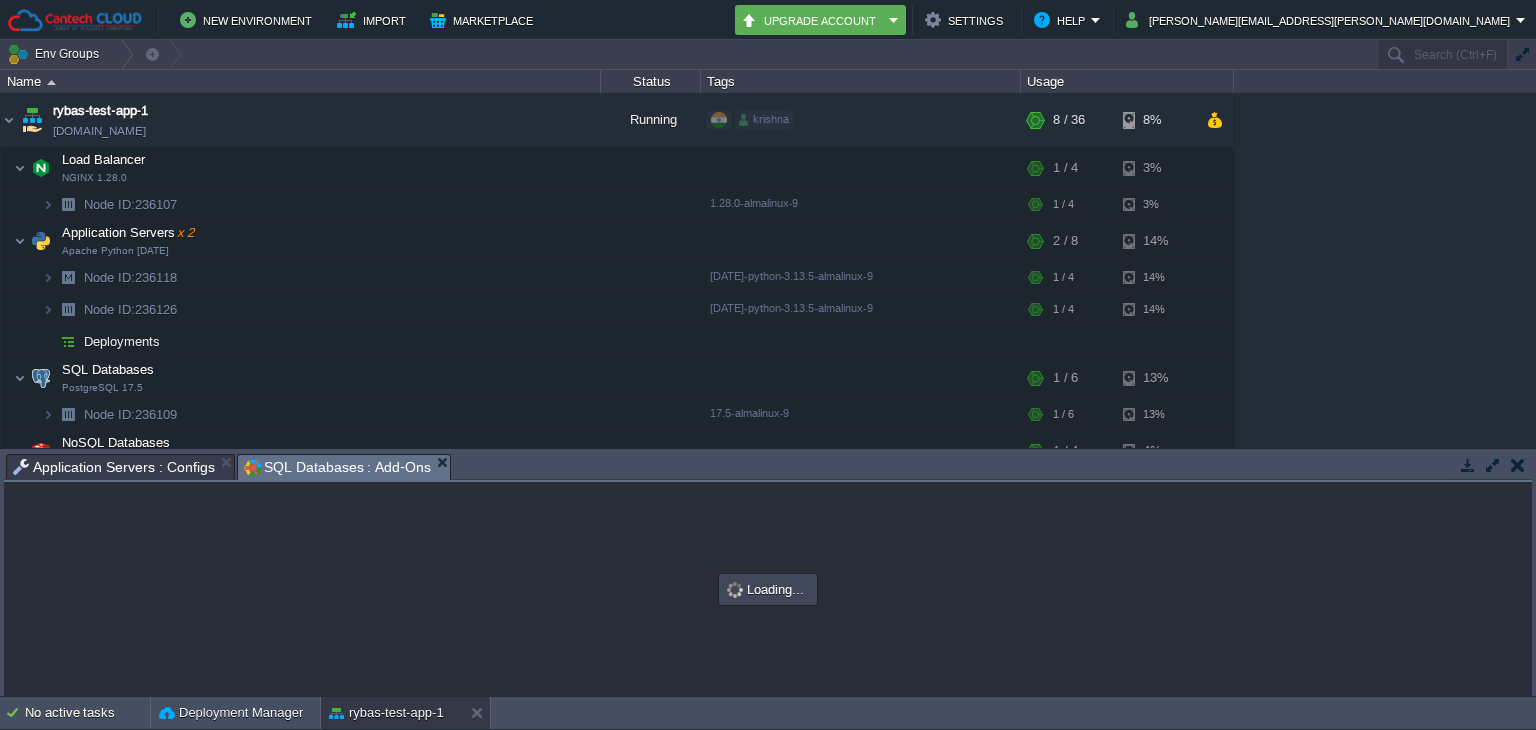 click at bounding box center (1518, 465) 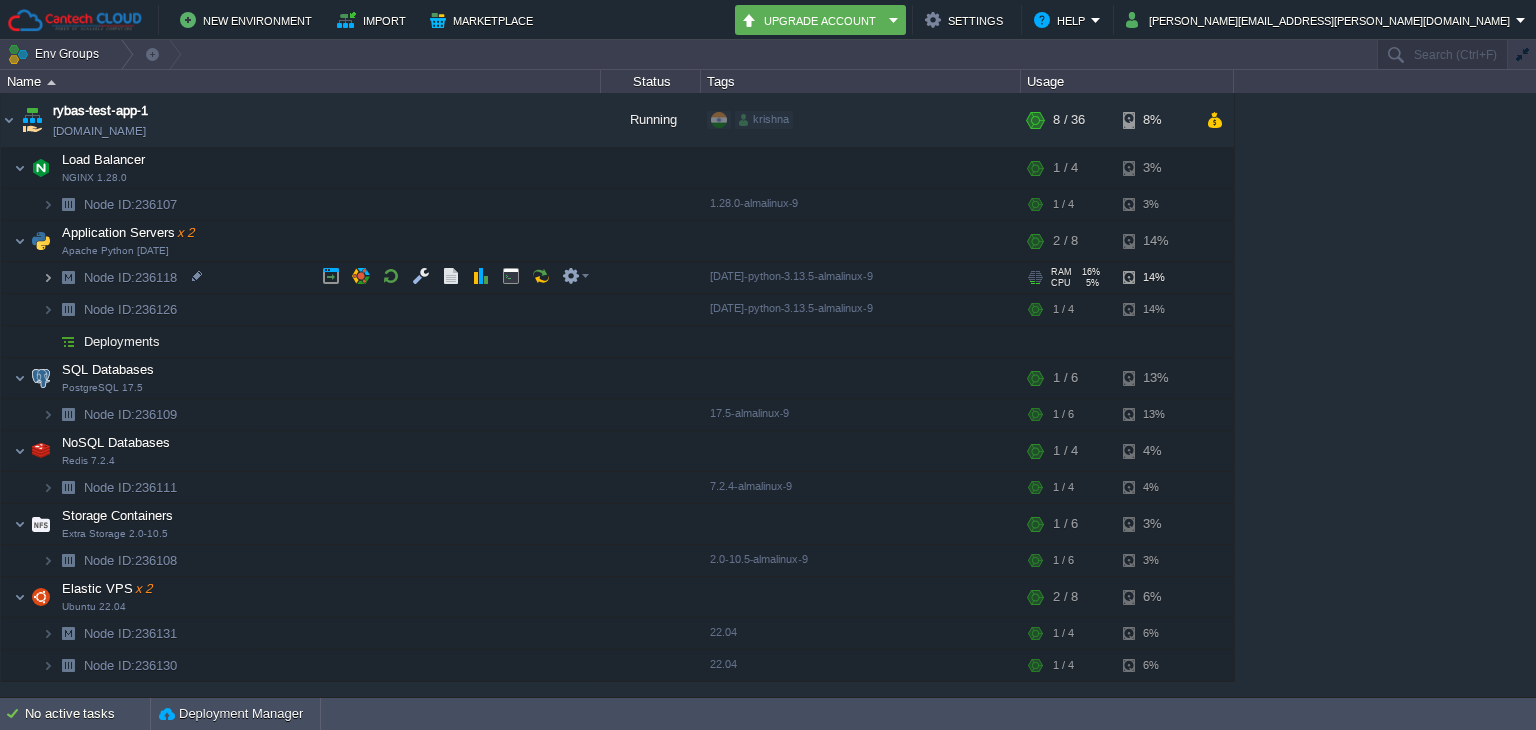click at bounding box center [48, 277] 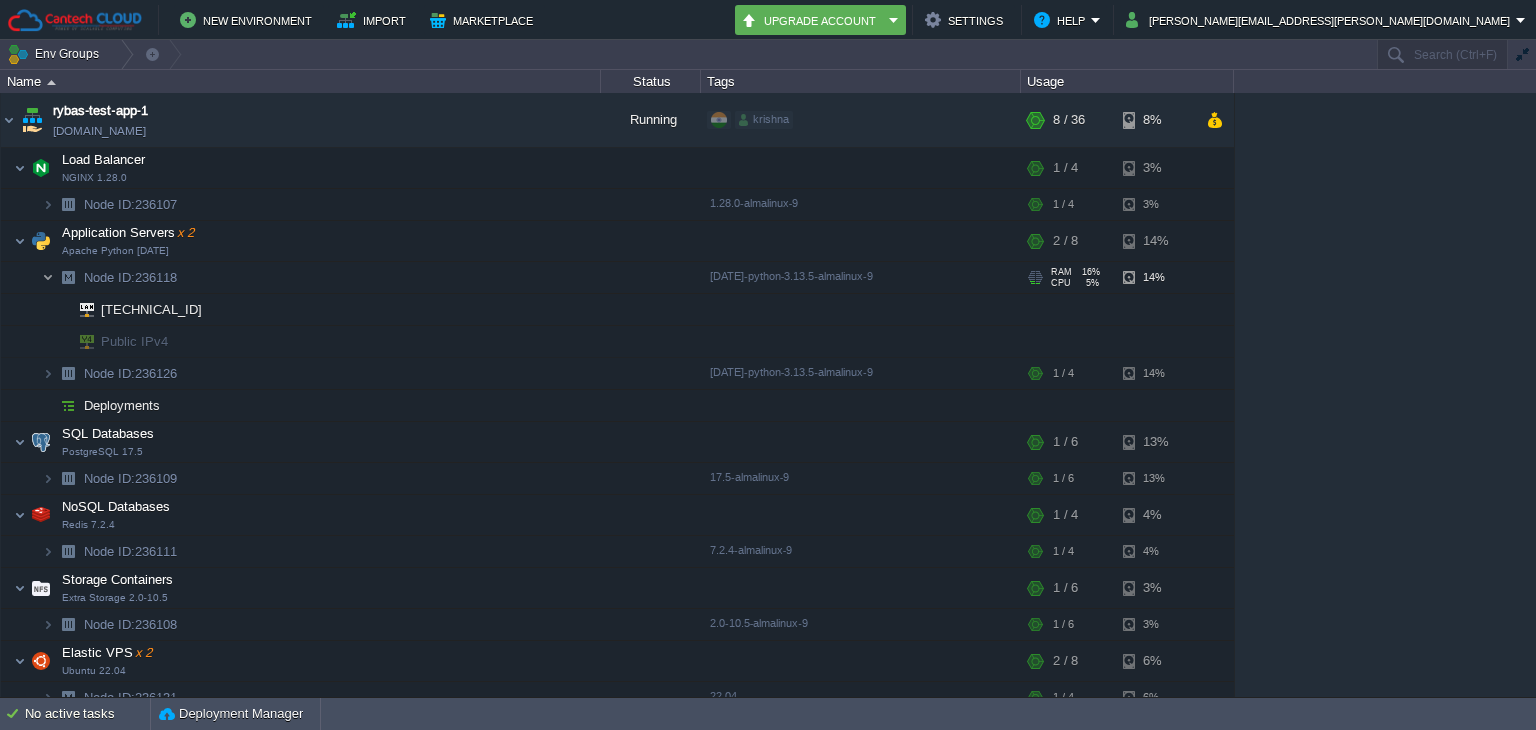 click at bounding box center [48, 277] 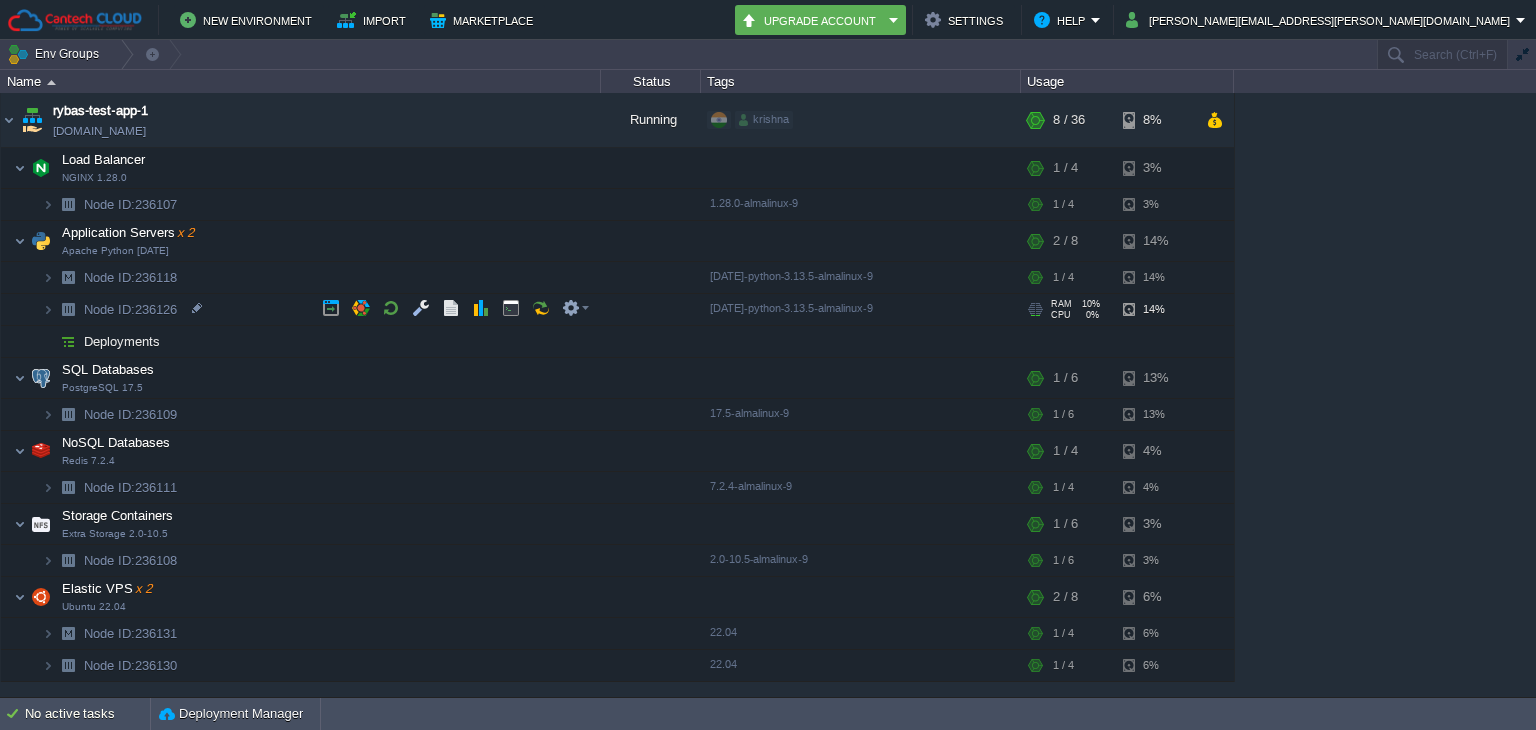 click at bounding box center (68, 309) 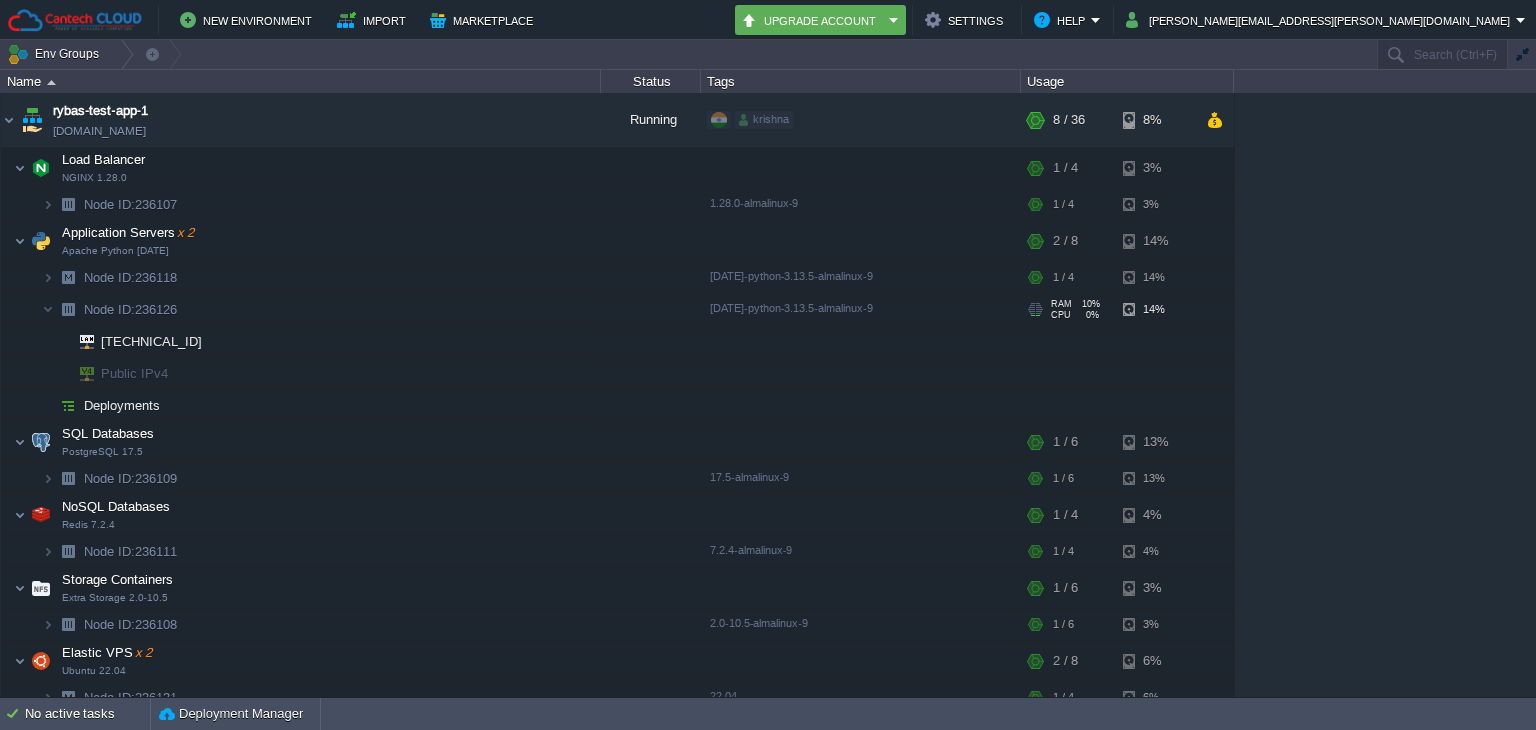 click at bounding box center [68, 309] 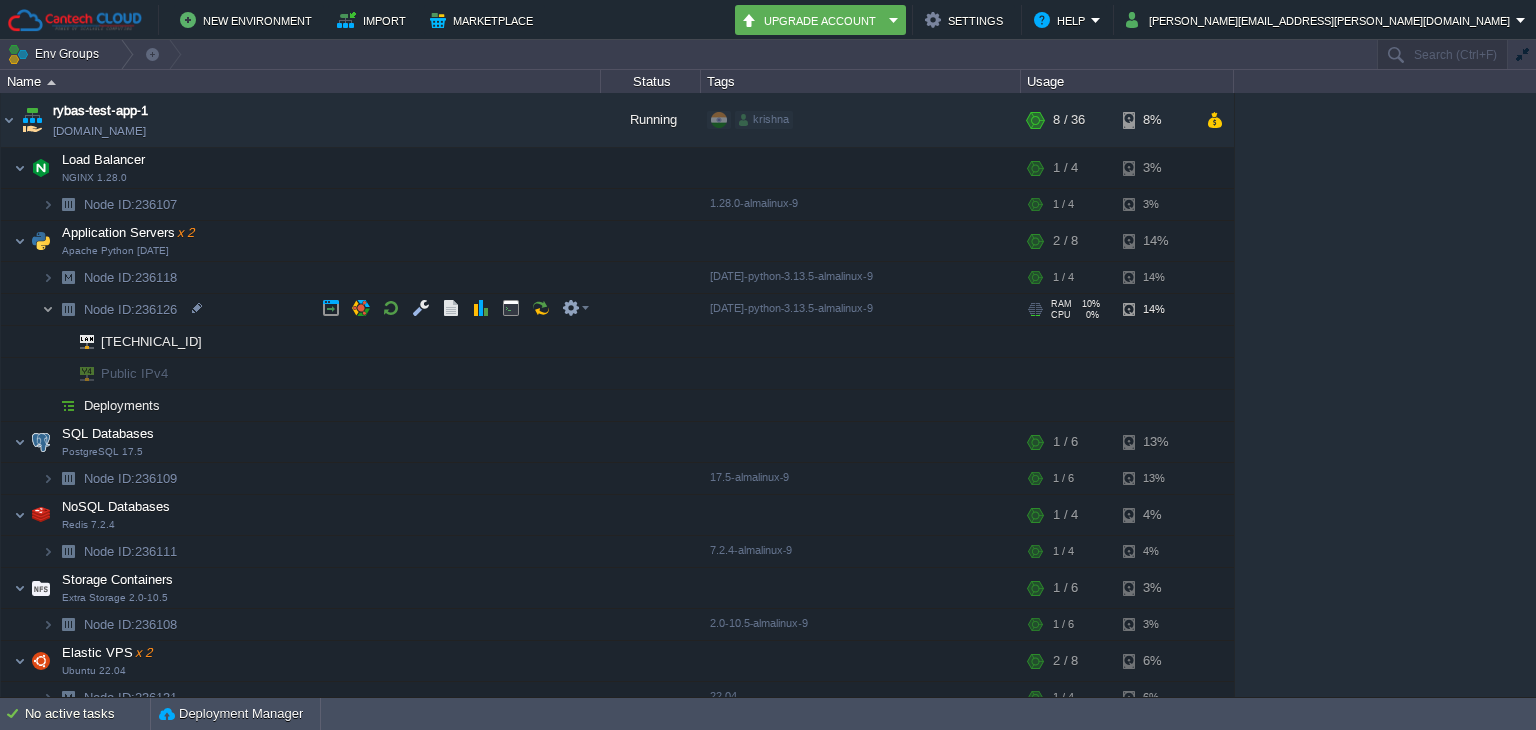 click at bounding box center (48, 309) 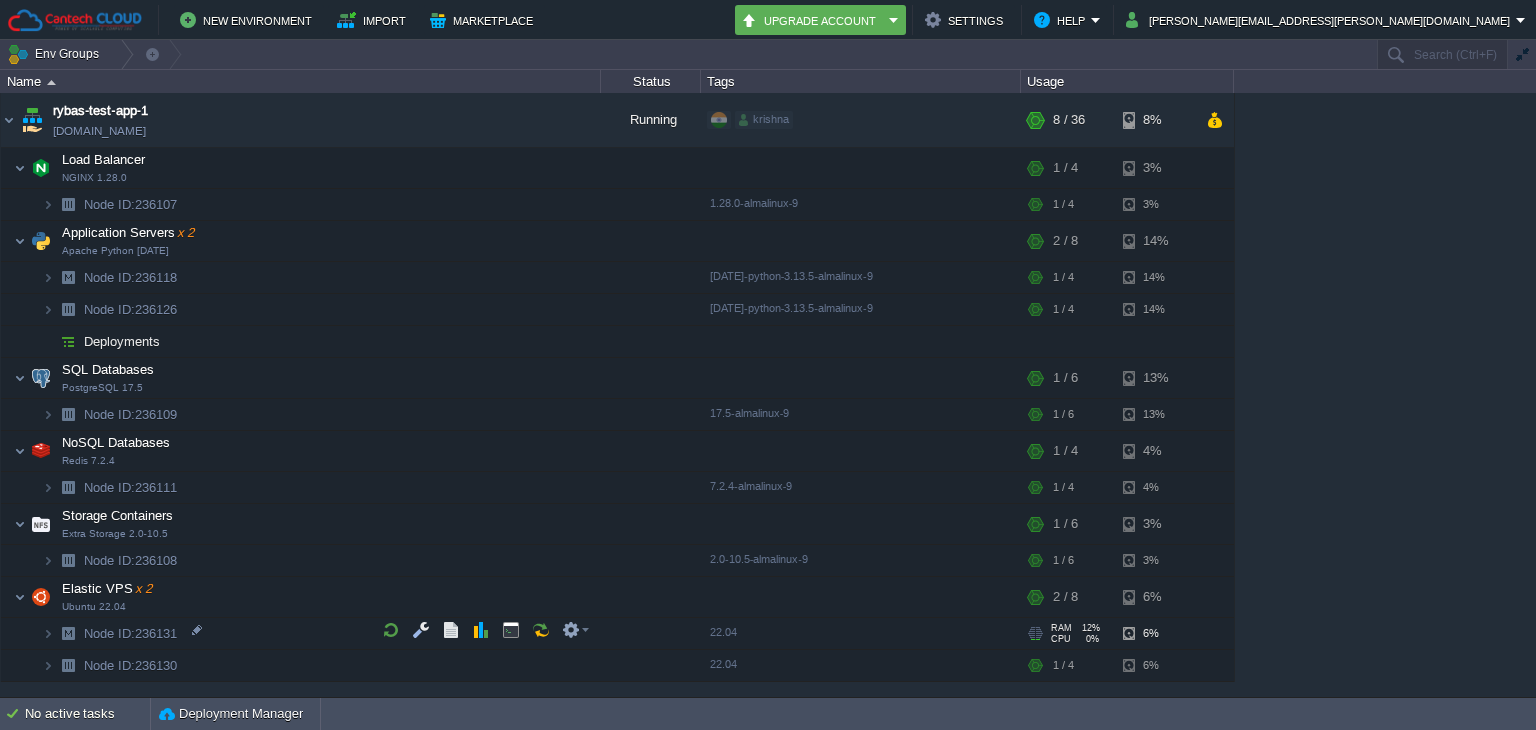 click on "Node ID:  236131" at bounding box center [301, 634] 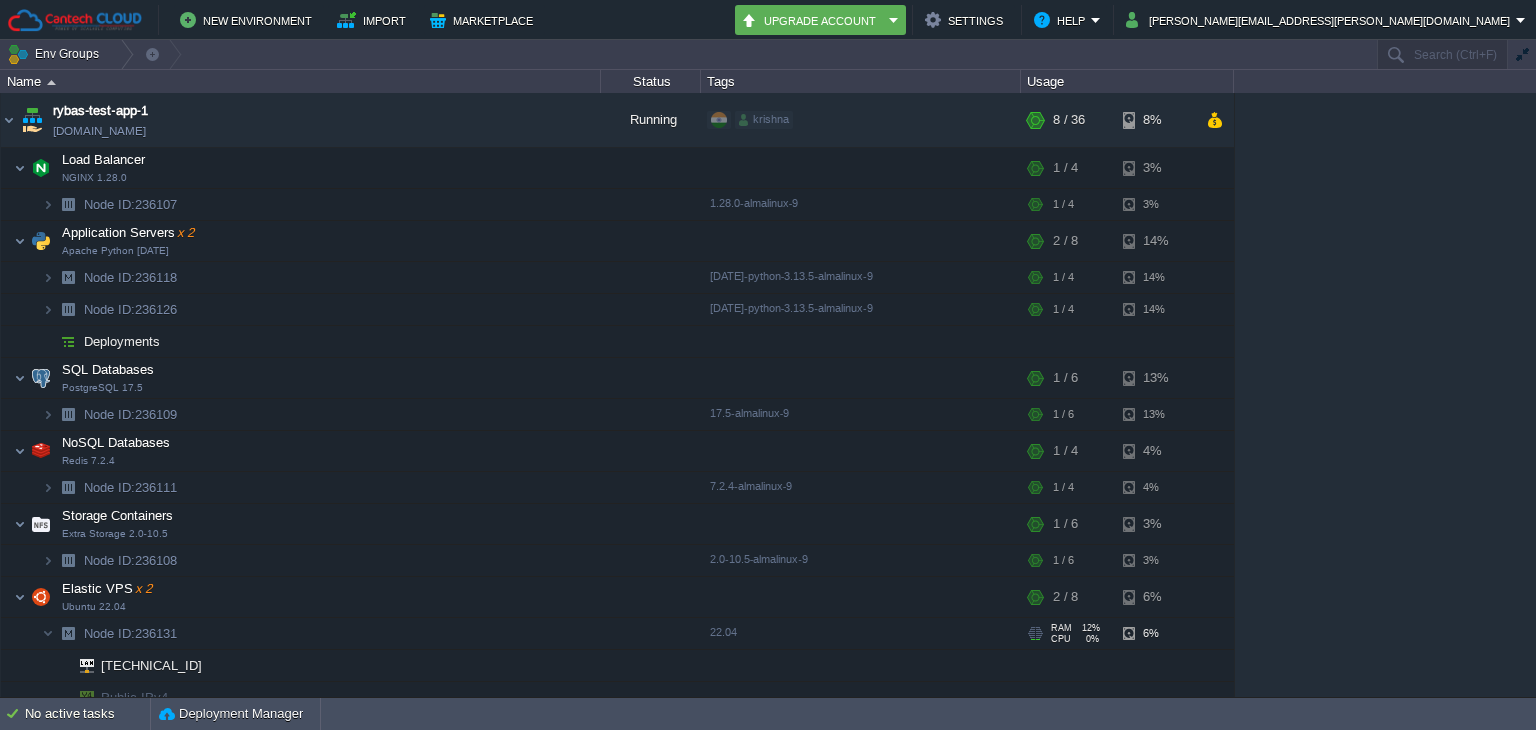 click on "Node ID:  236131" at bounding box center (301, 634) 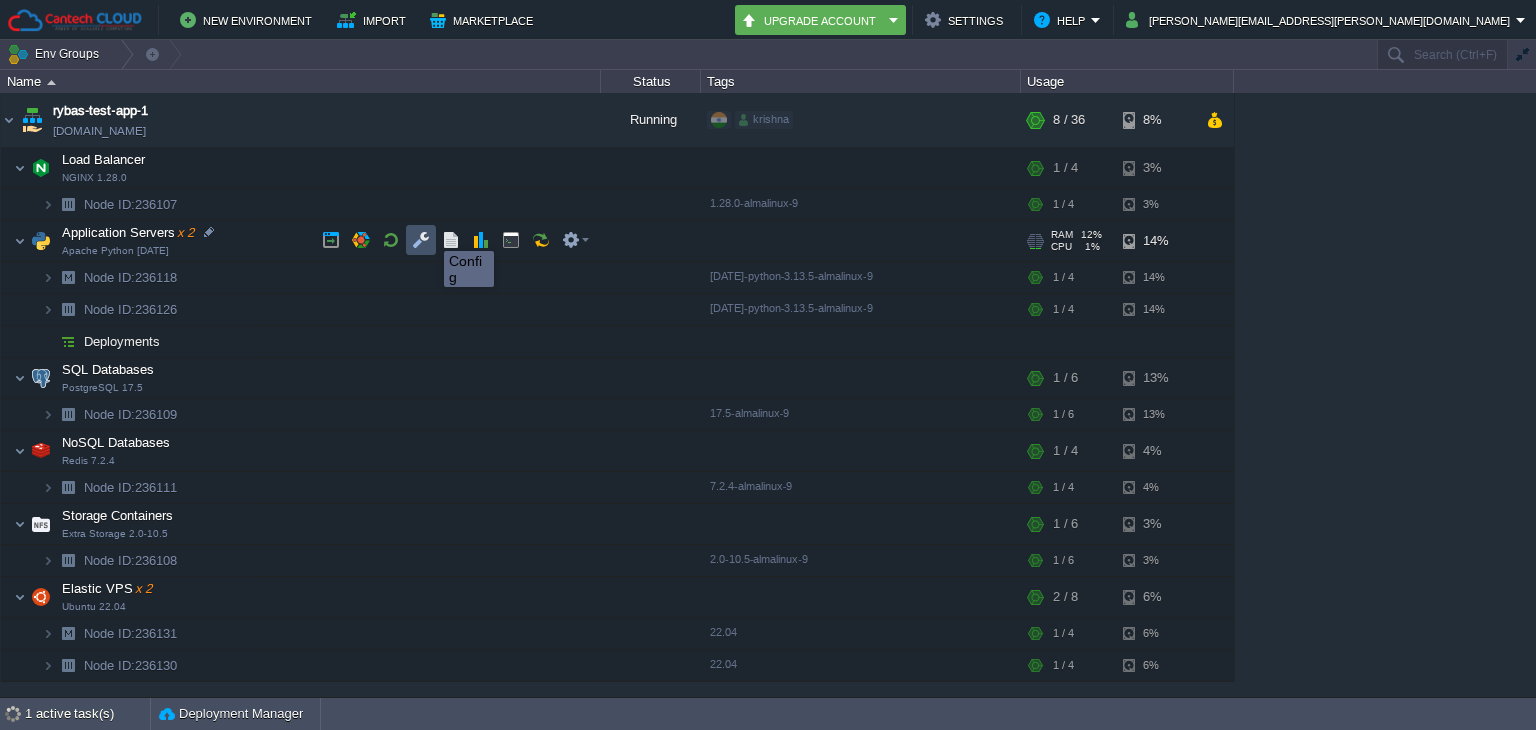 click at bounding box center [421, 240] 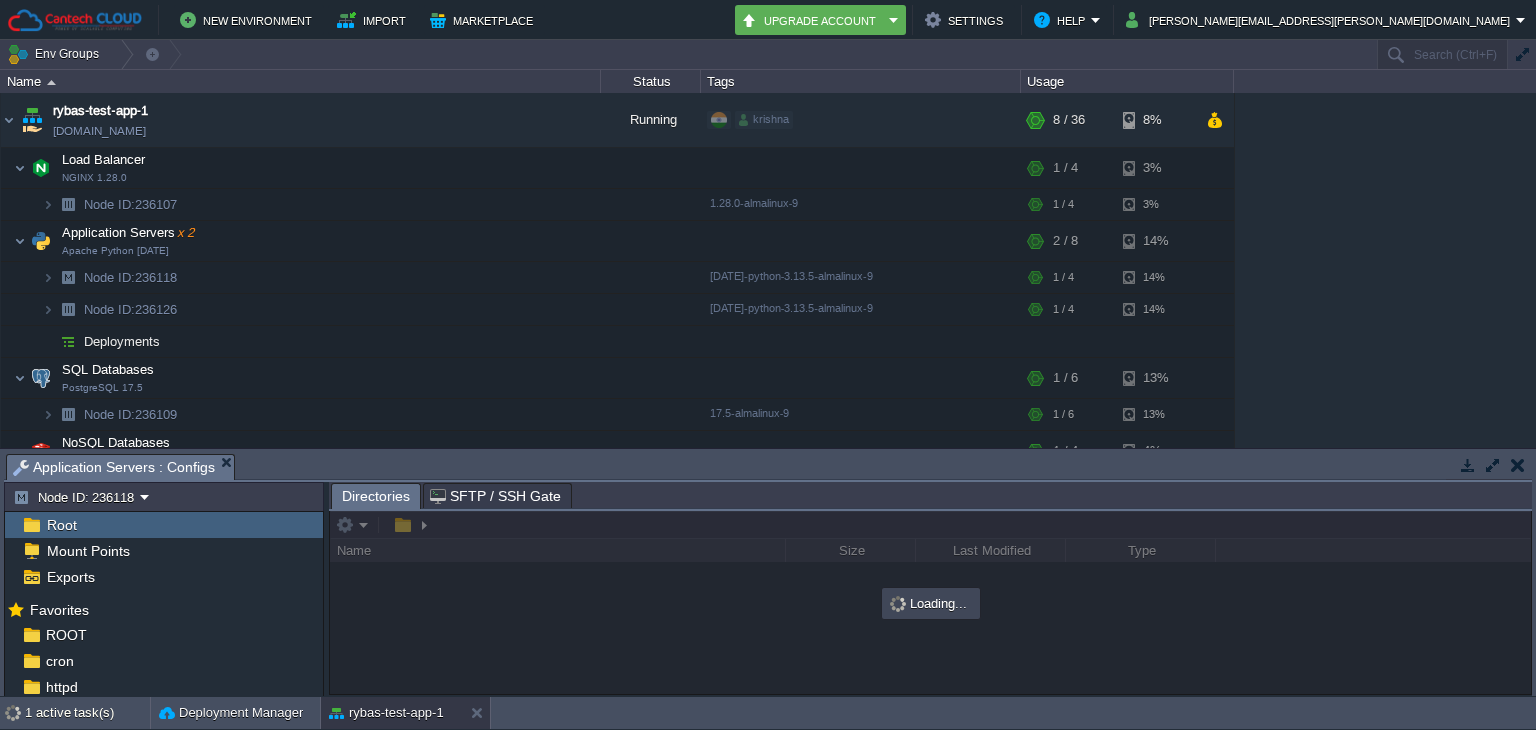 click on "Root" at bounding box center (164, 525) 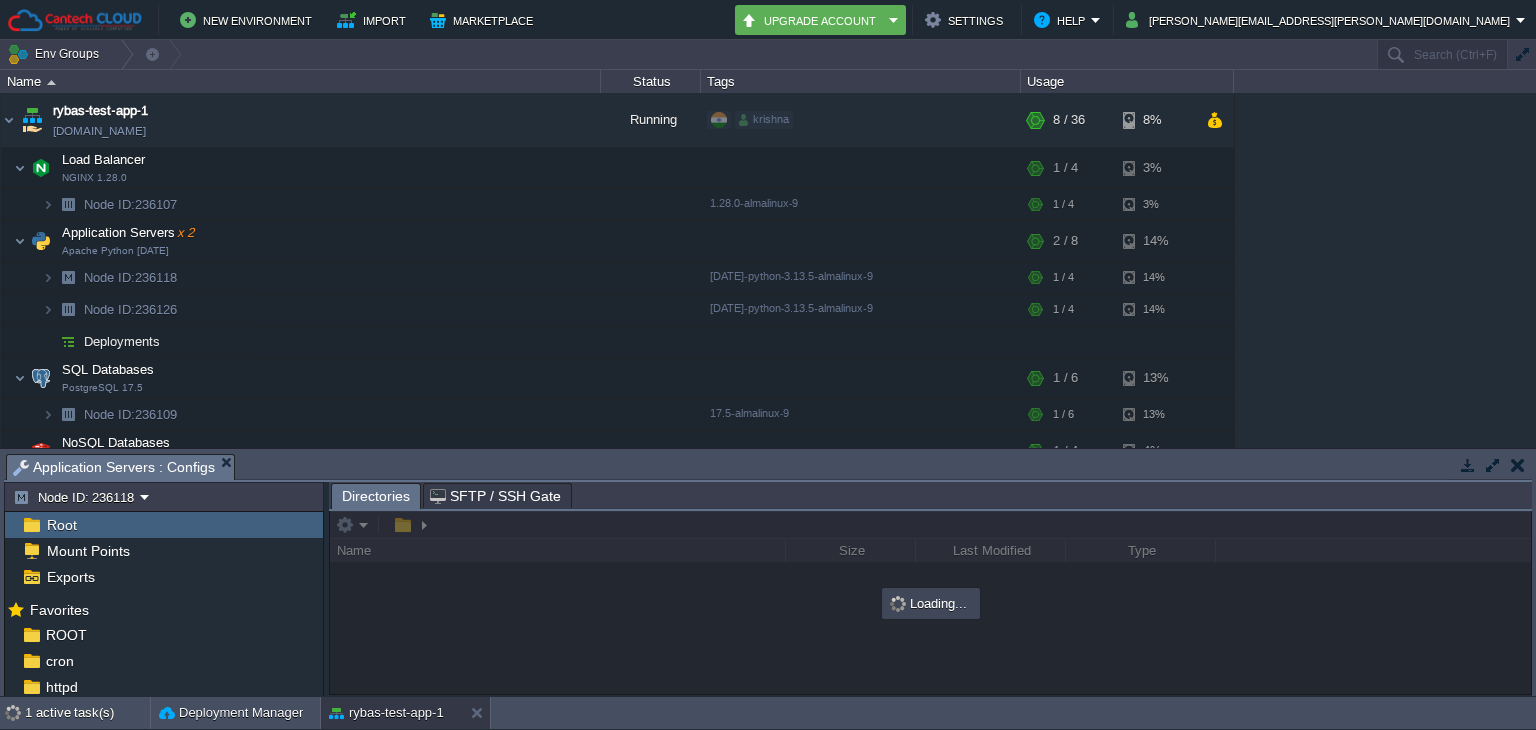 click on "Root" at bounding box center [164, 525] 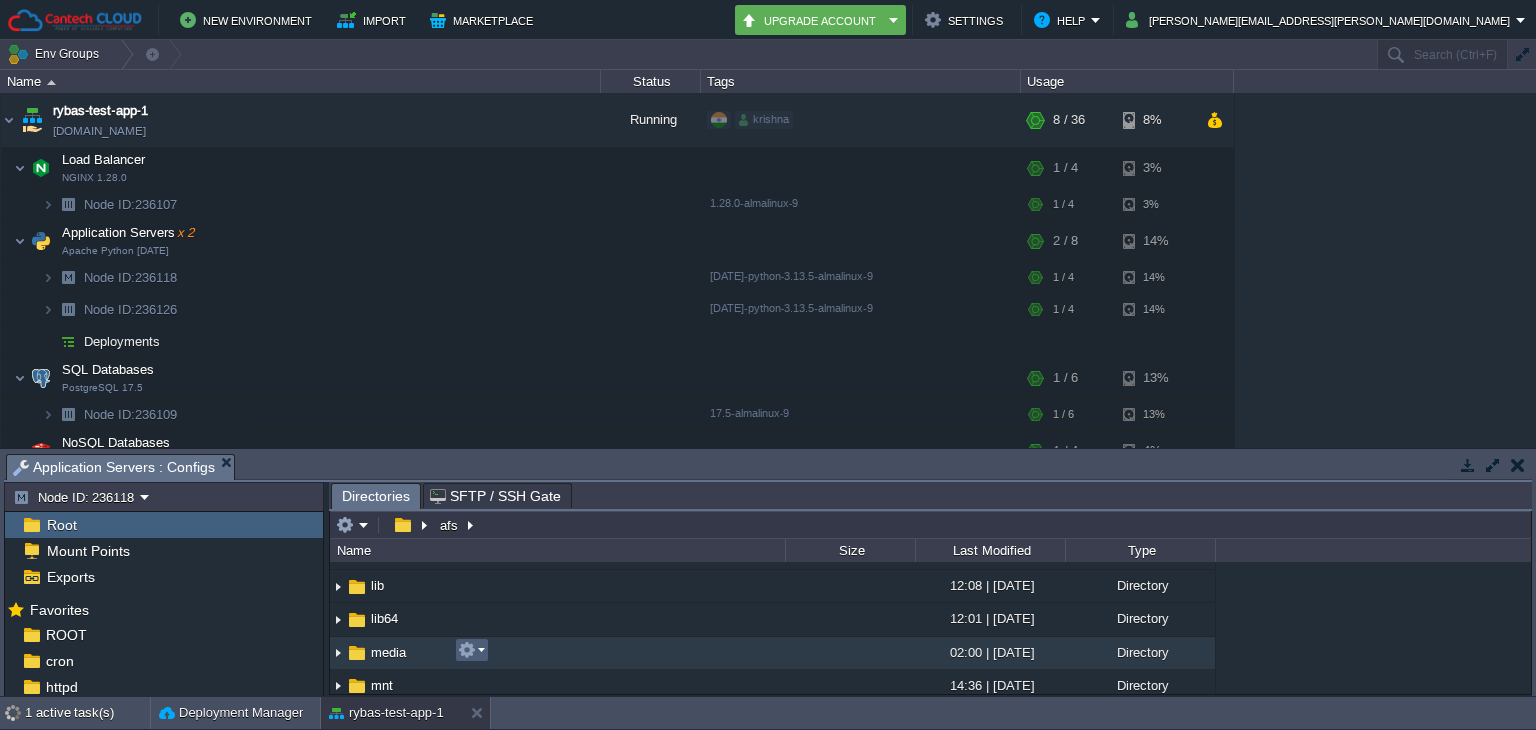 scroll, scrollTop: 215, scrollLeft: 0, axis: vertical 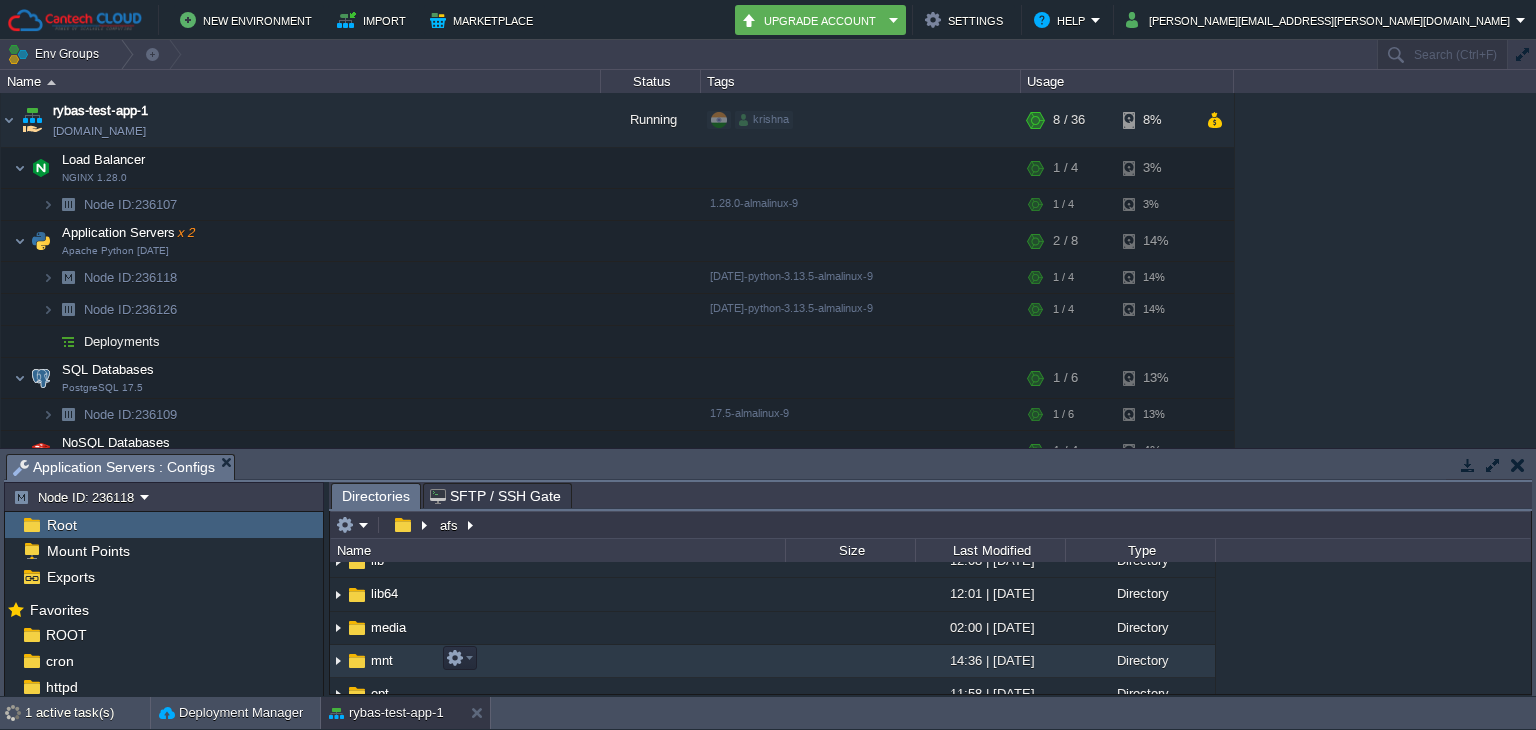 click on "mnt" at bounding box center (382, 660) 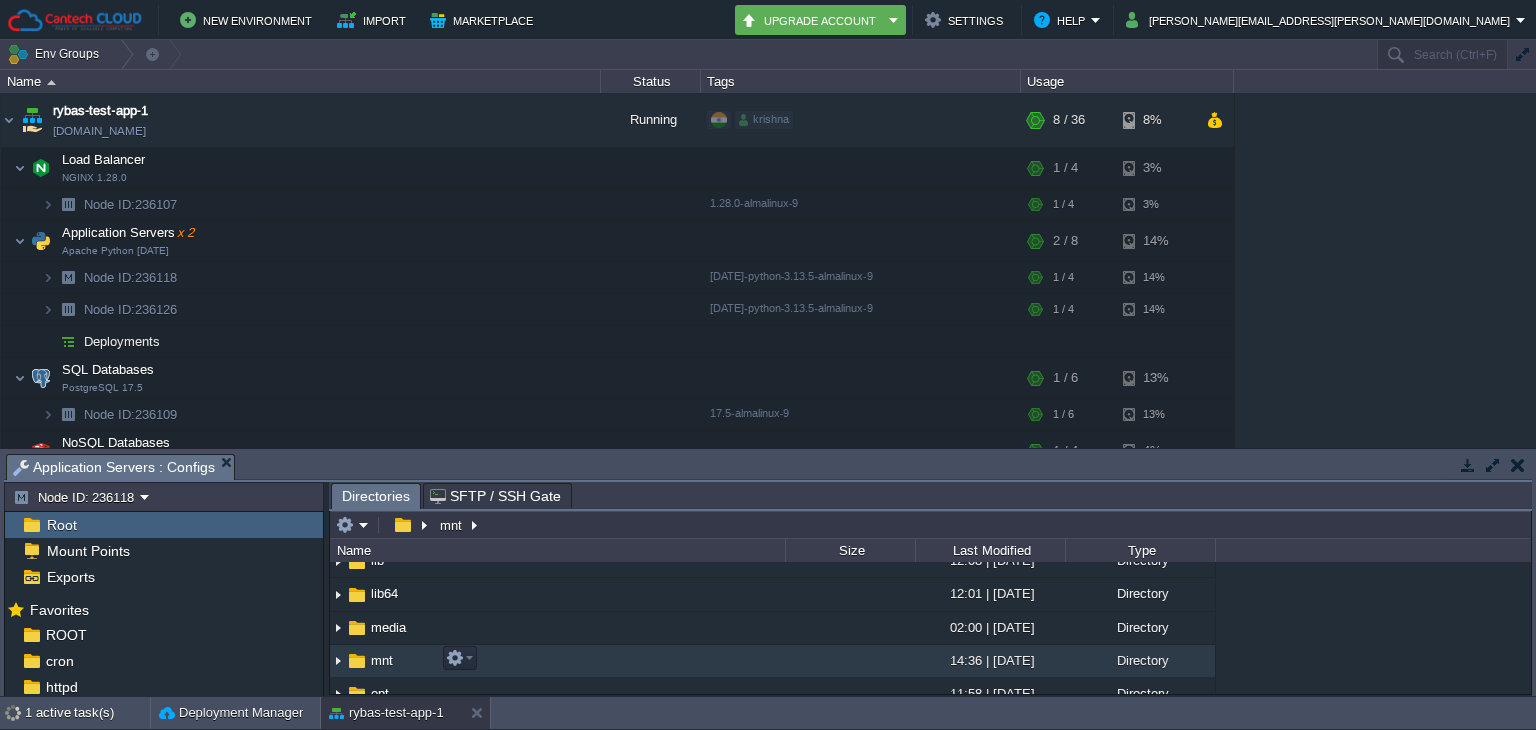 click on "mnt" at bounding box center [382, 660] 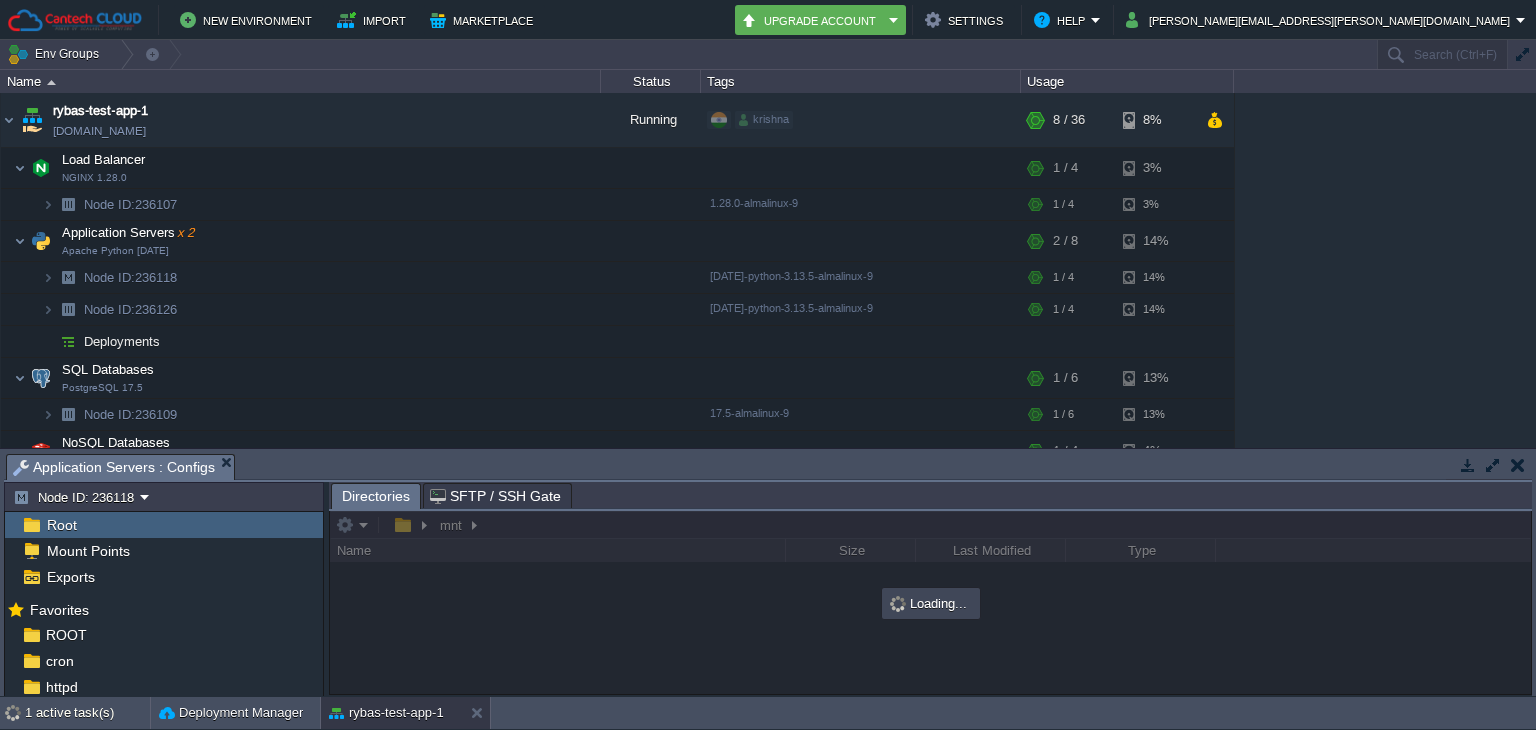 scroll, scrollTop: 0, scrollLeft: 0, axis: both 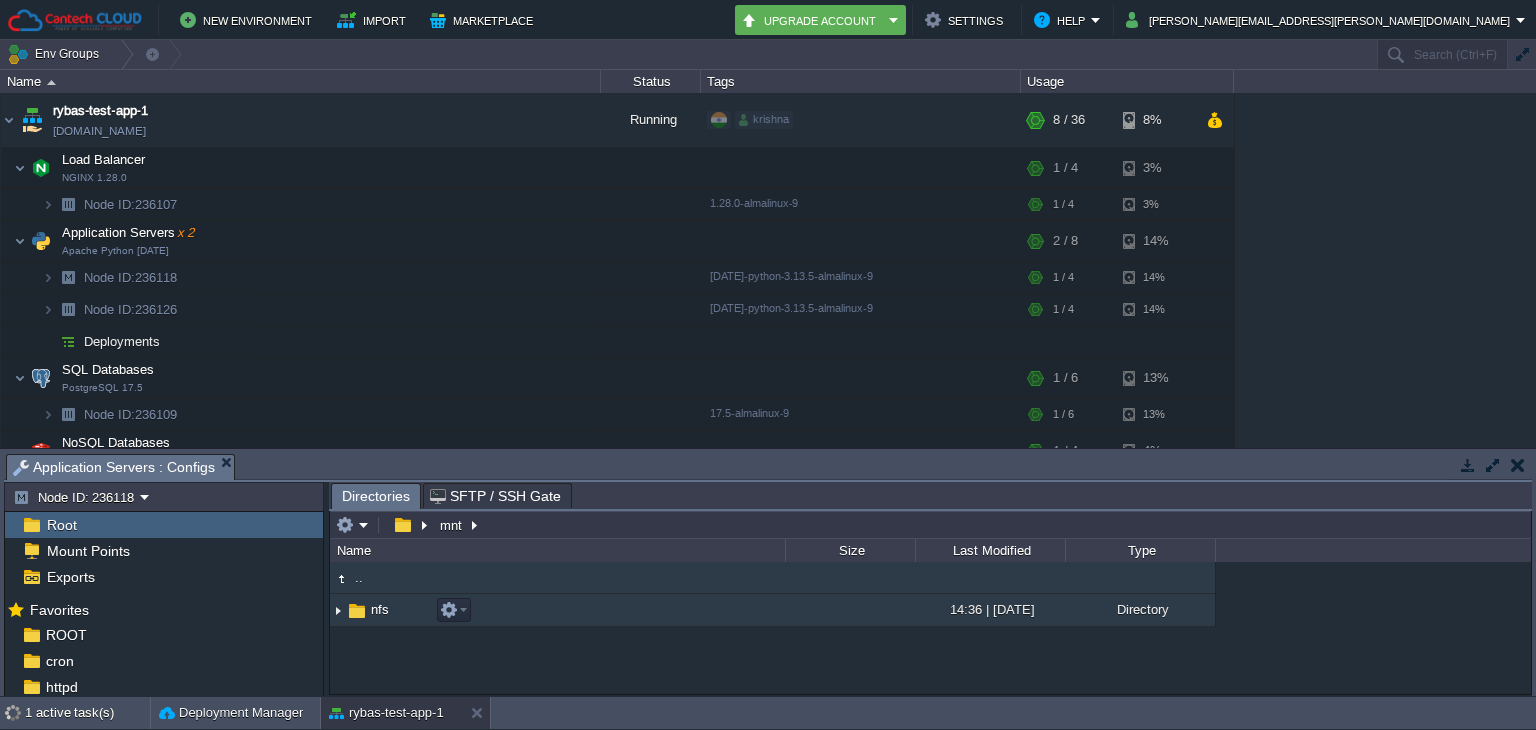 click on "nfs" at bounding box center [557, 610] 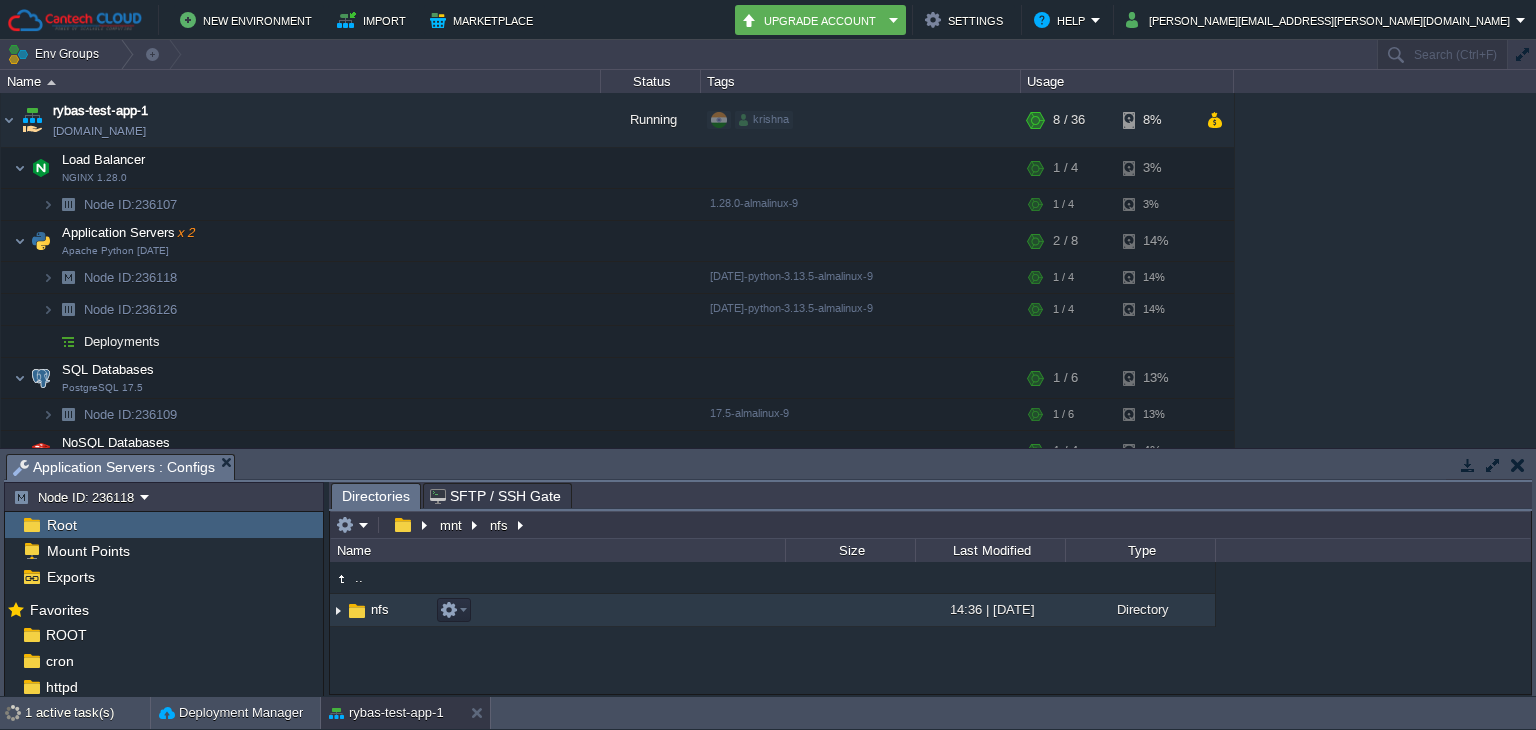 click on "nfs" at bounding box center (557, 610) 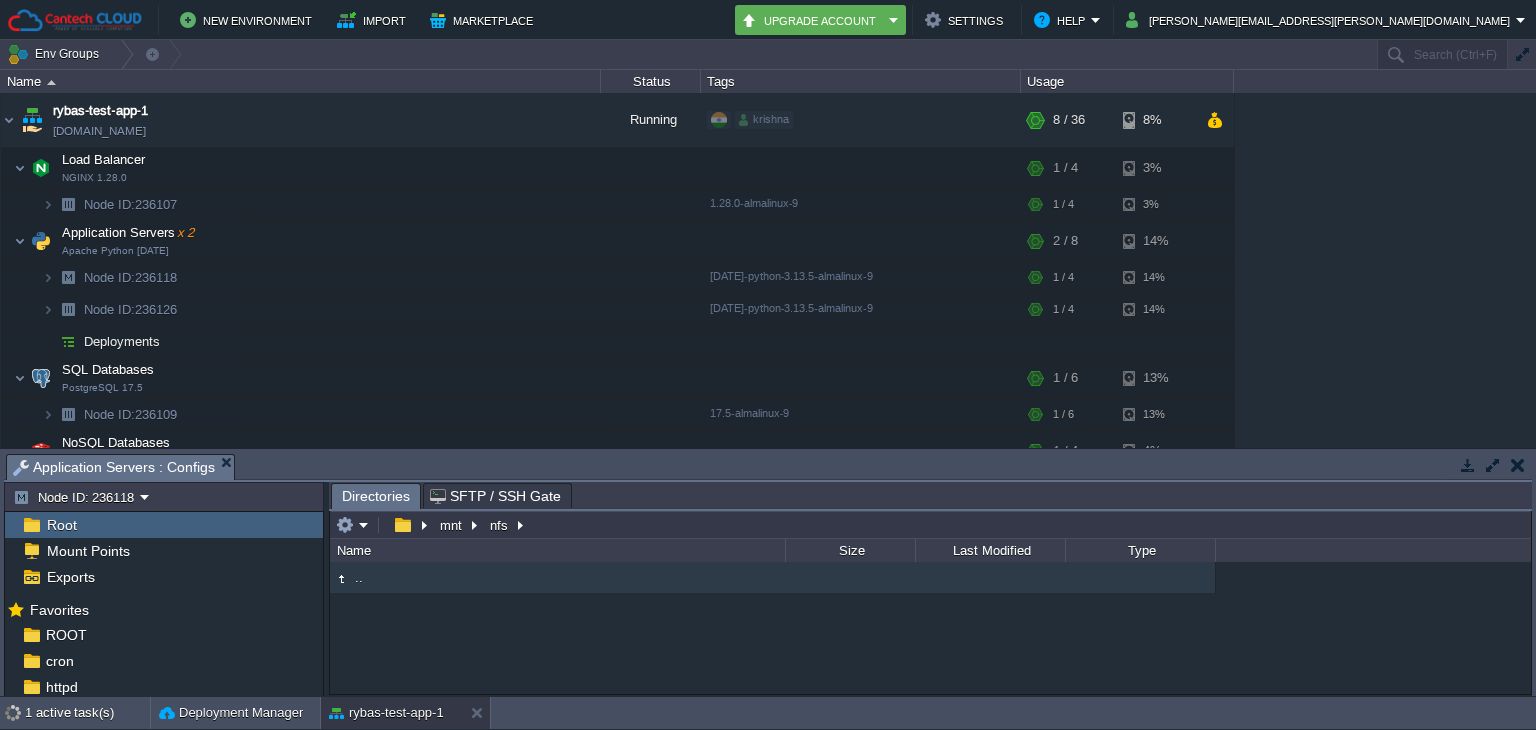 click on ".." at bounding box center (359, 577) 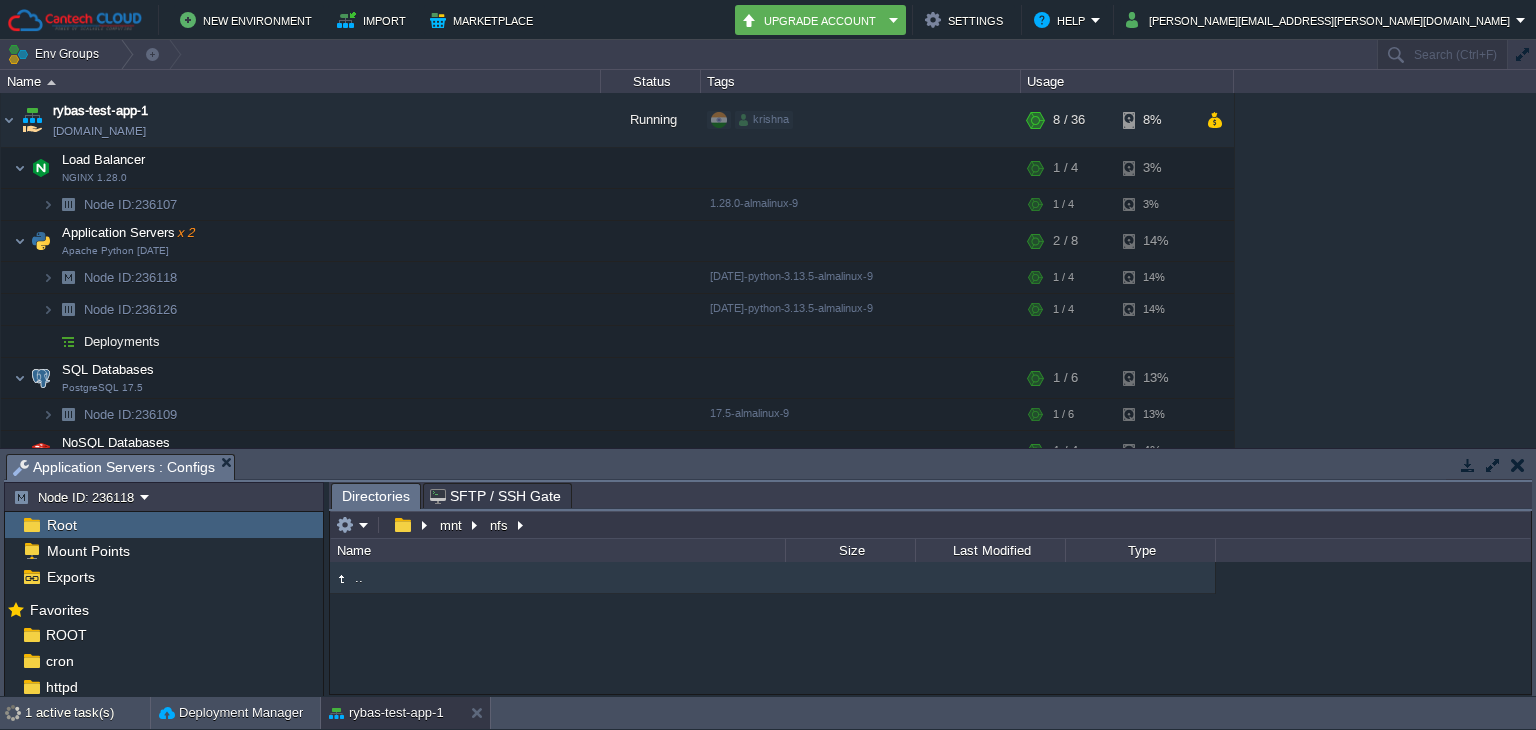 click on ".." at bounding box center (359, 577) 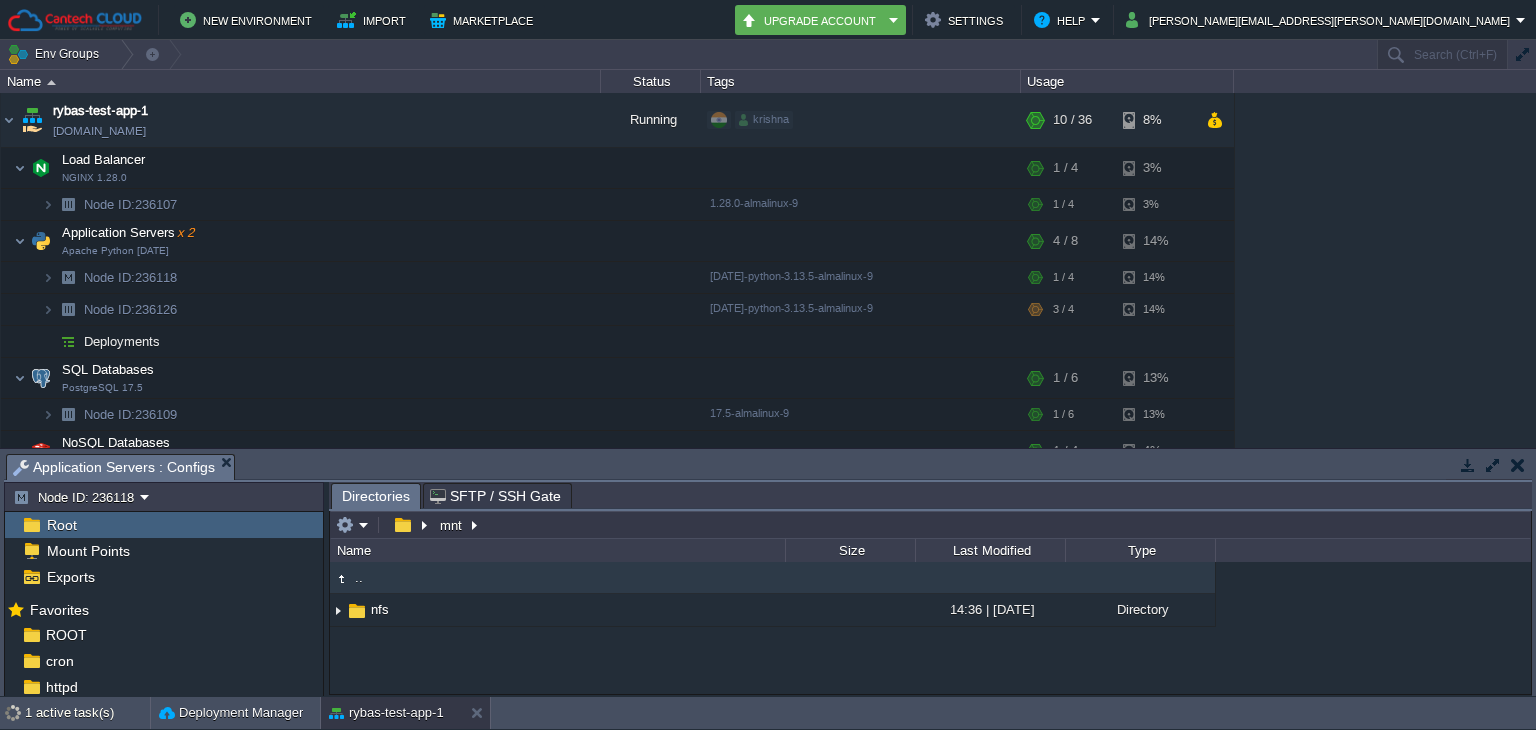 click on ".. nfs 14:36   |   [DATE] Directory" at bounding box center (930, 628) 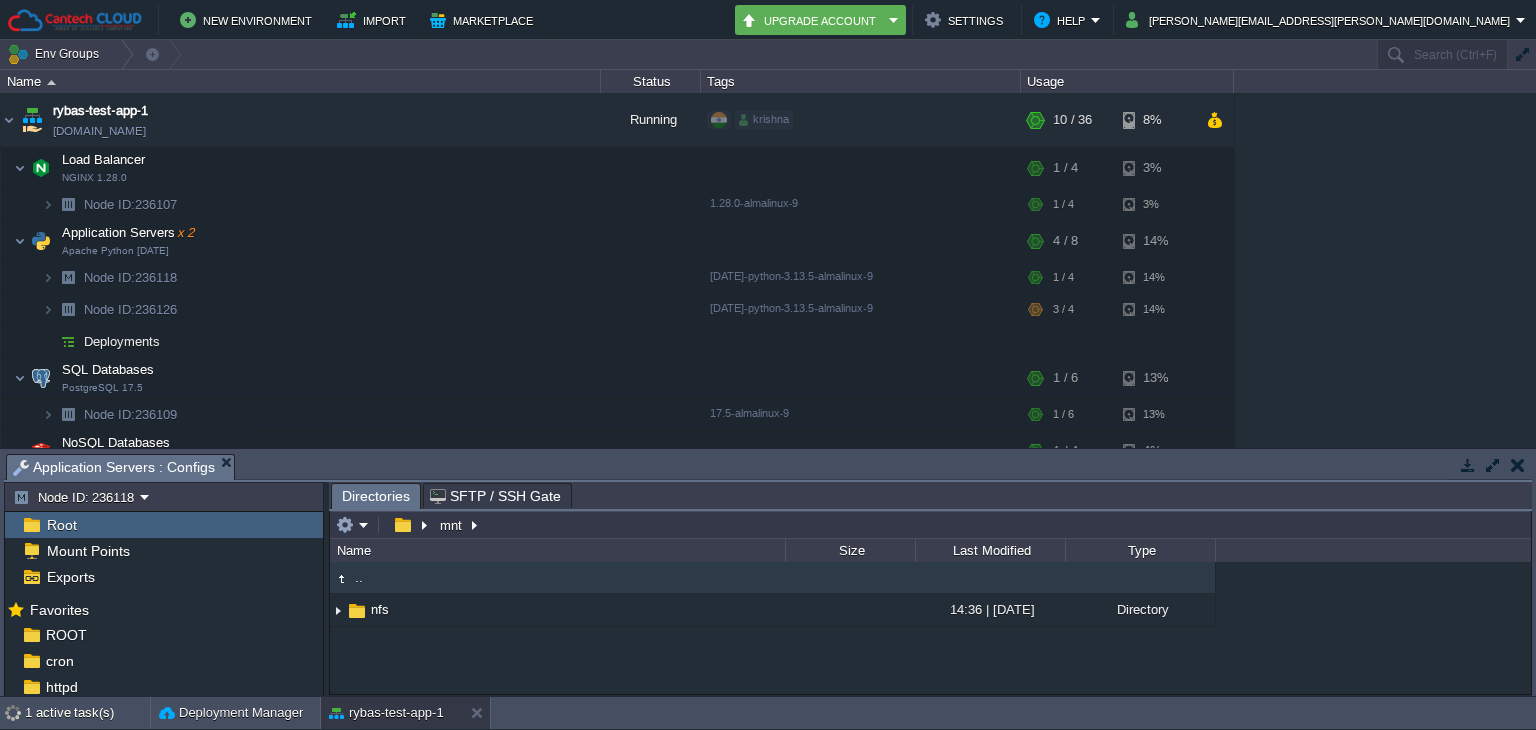 type on "/mnt" 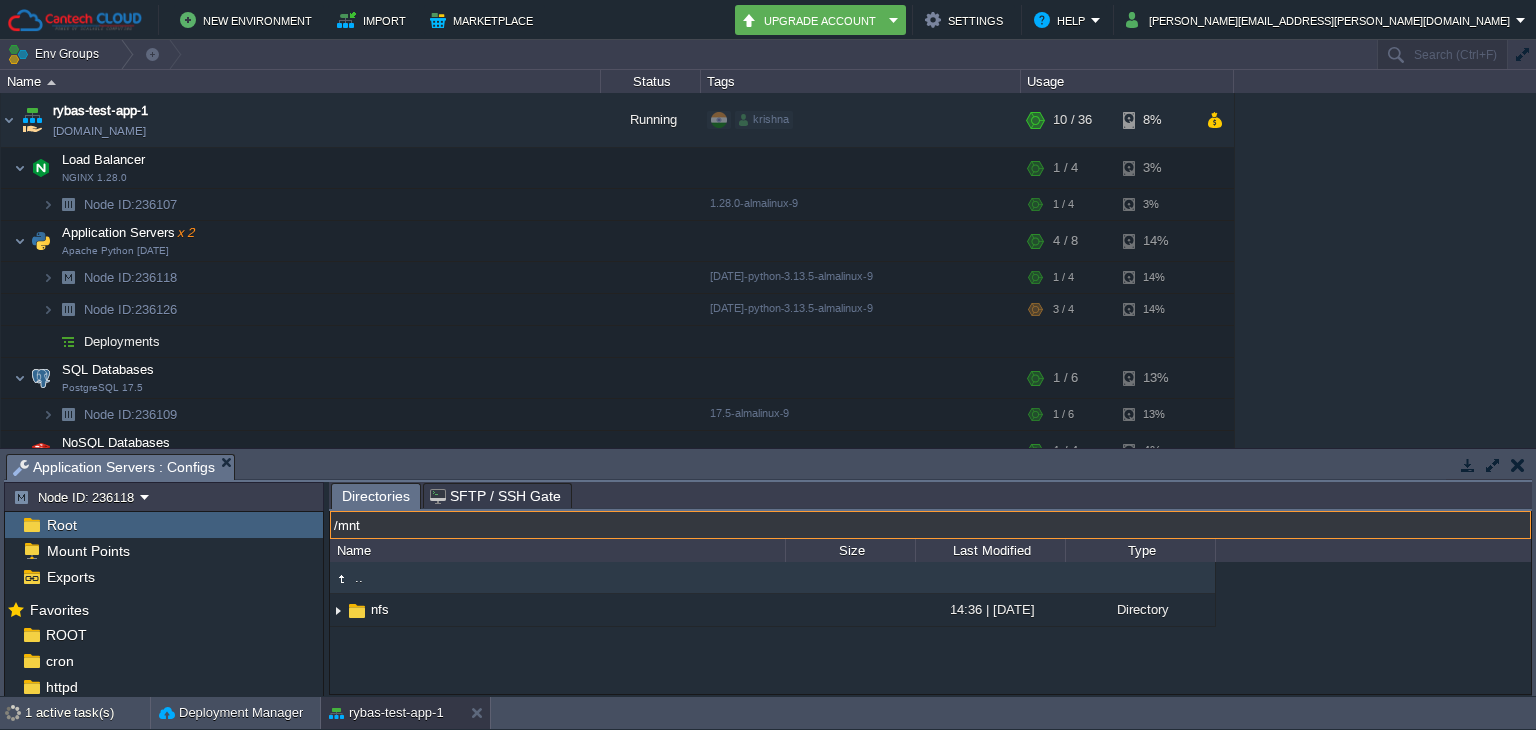 click on "/mnt" at bounding box center [930, 525] 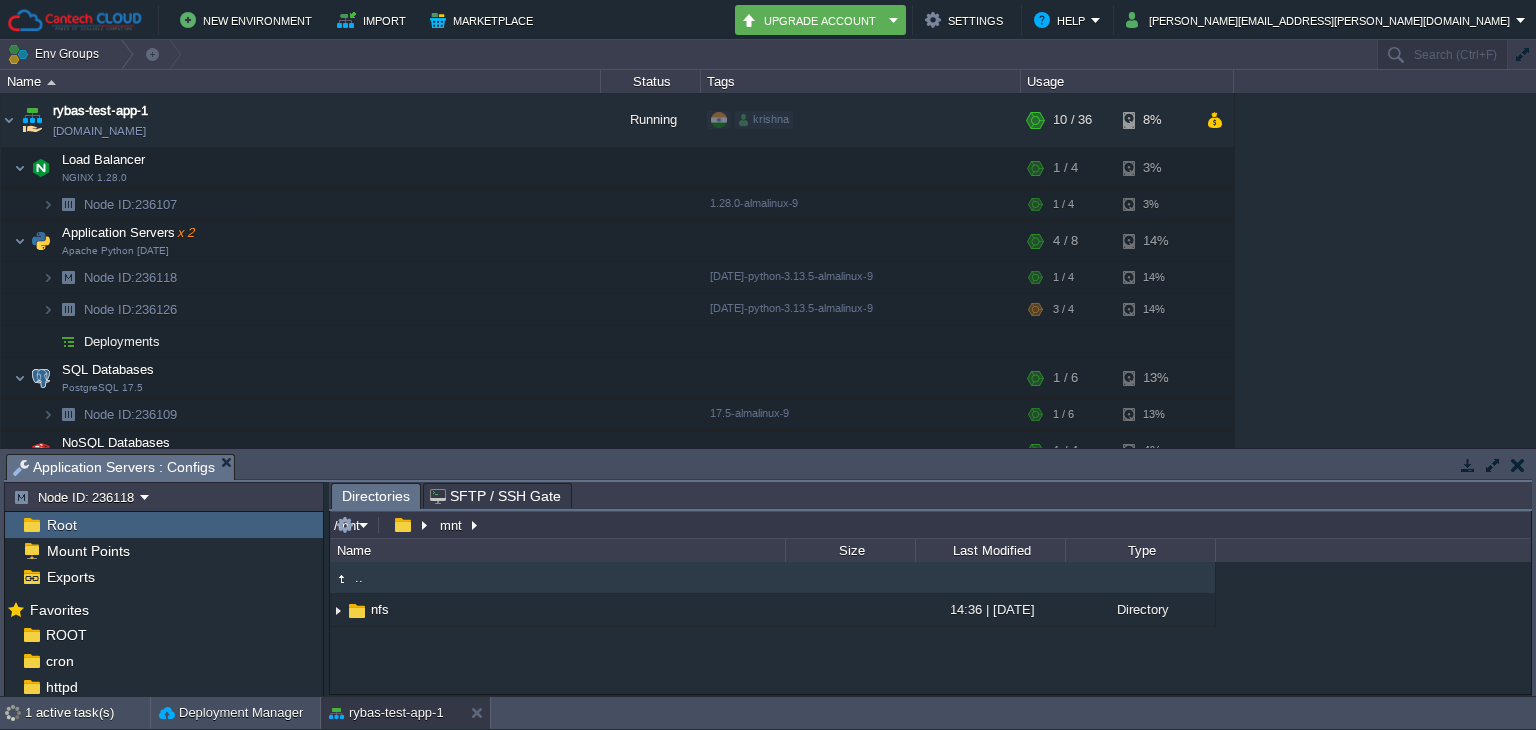 type 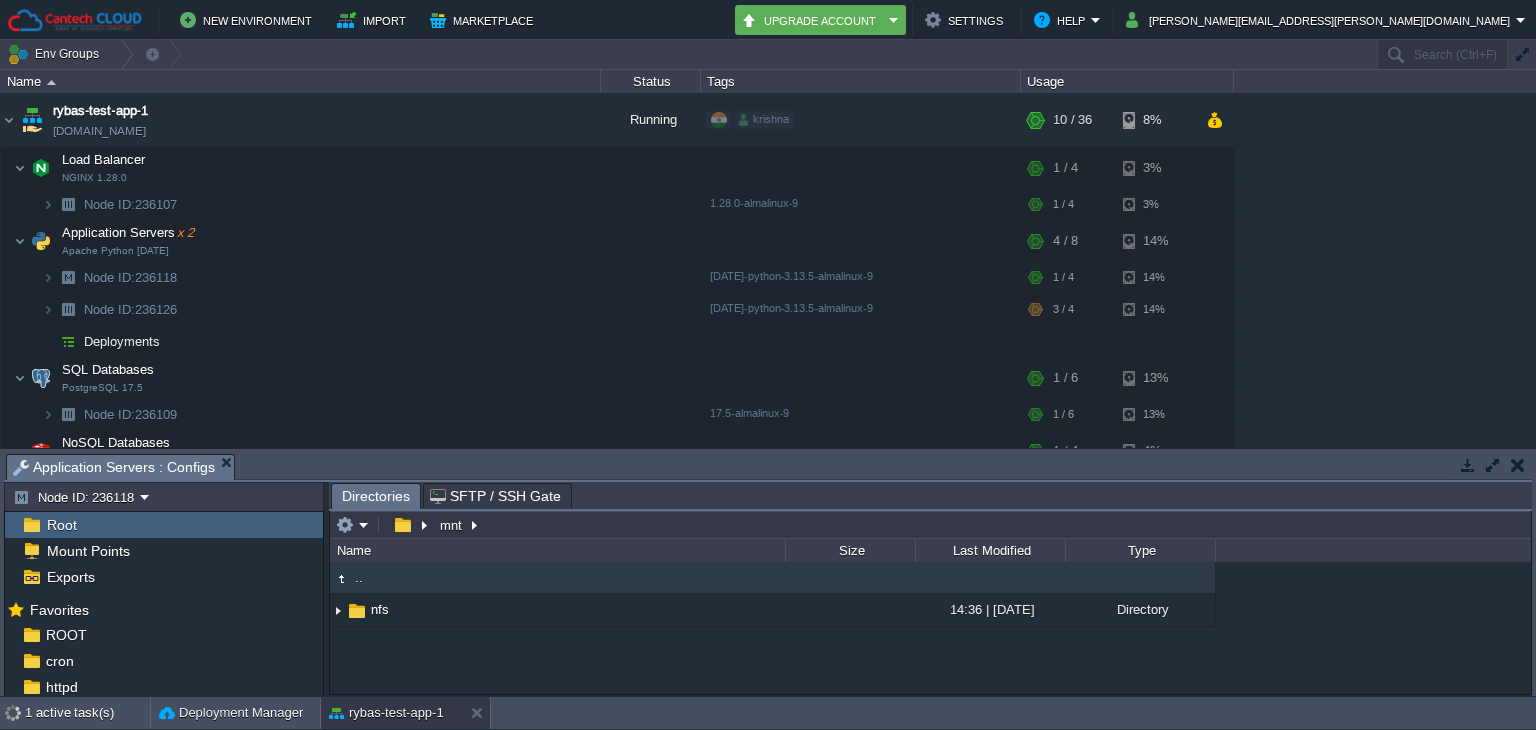 click on ".. nfs 14:36   |   [DATE] Directory" at bounding box center [930, 628] 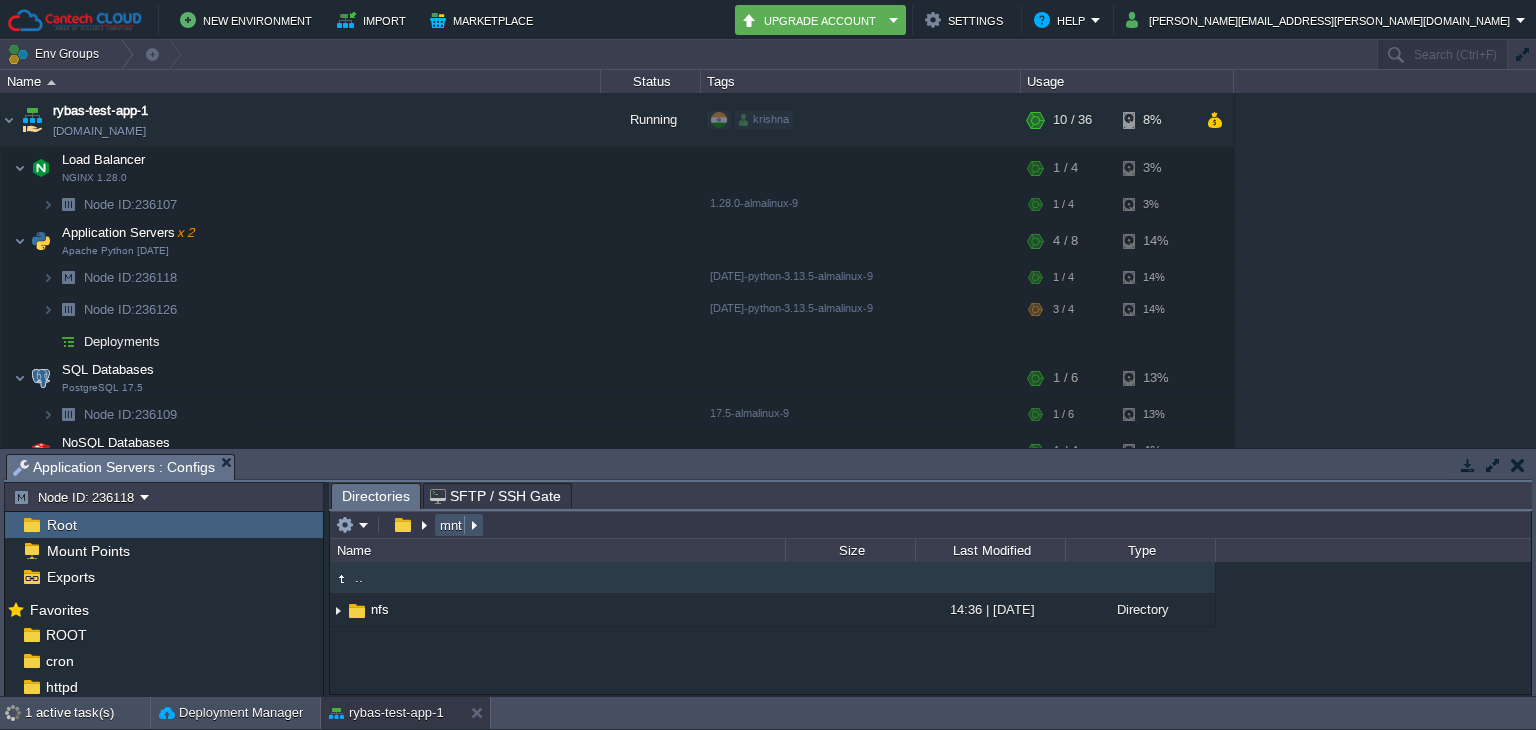 click on "mnt" at bounding box center (452, 525) 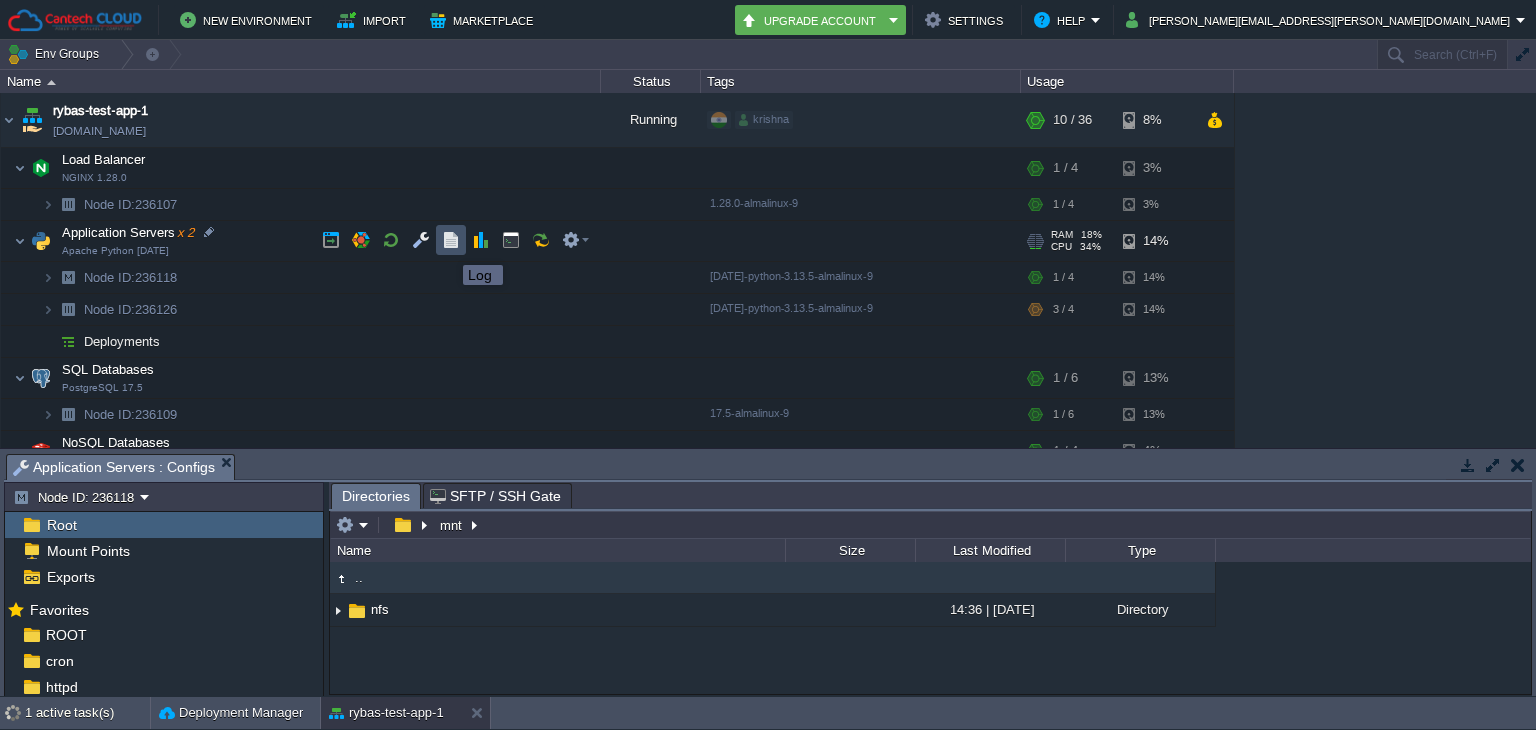 click at bounding box center (451, 240) 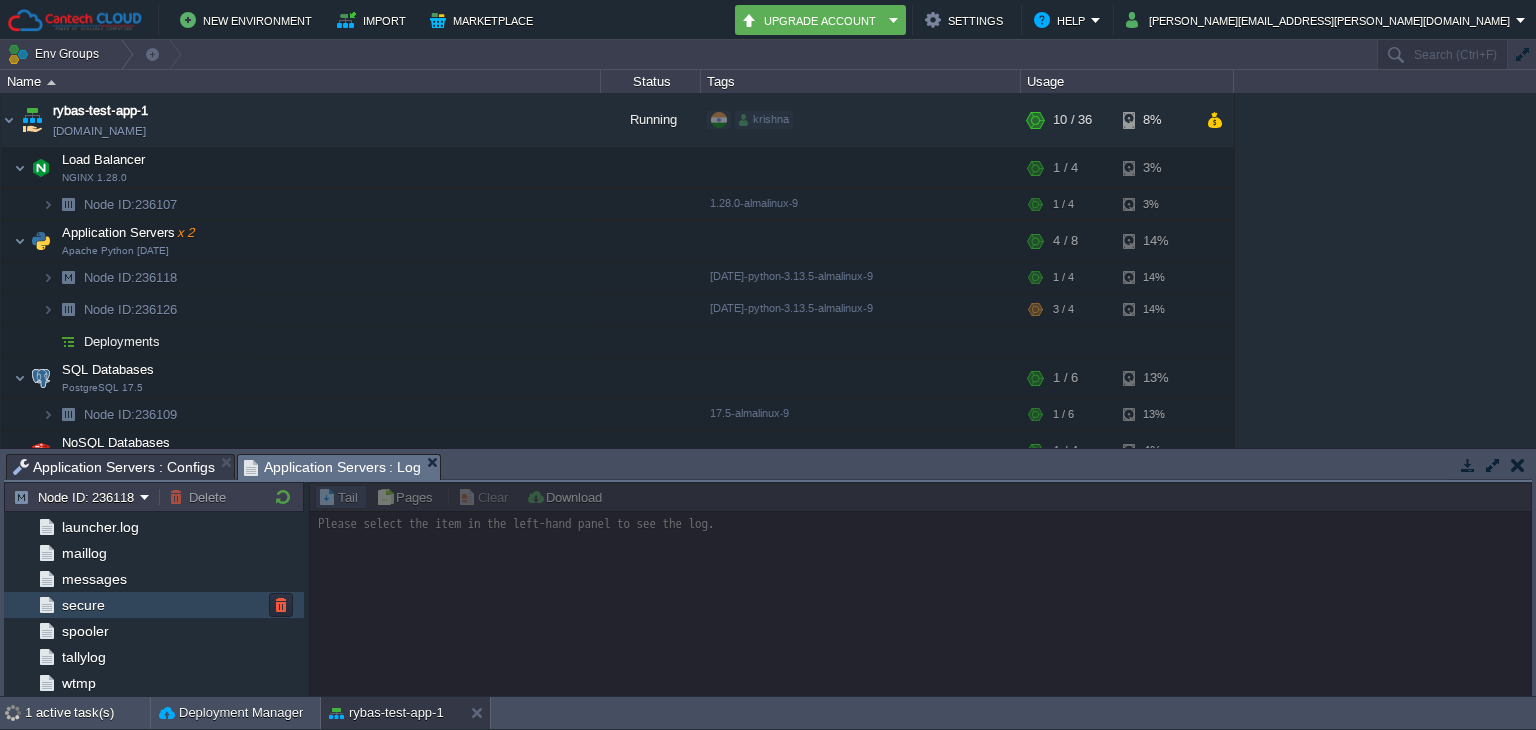 scroll, scrollTop: 0, scrollLeft: 0, axis: both 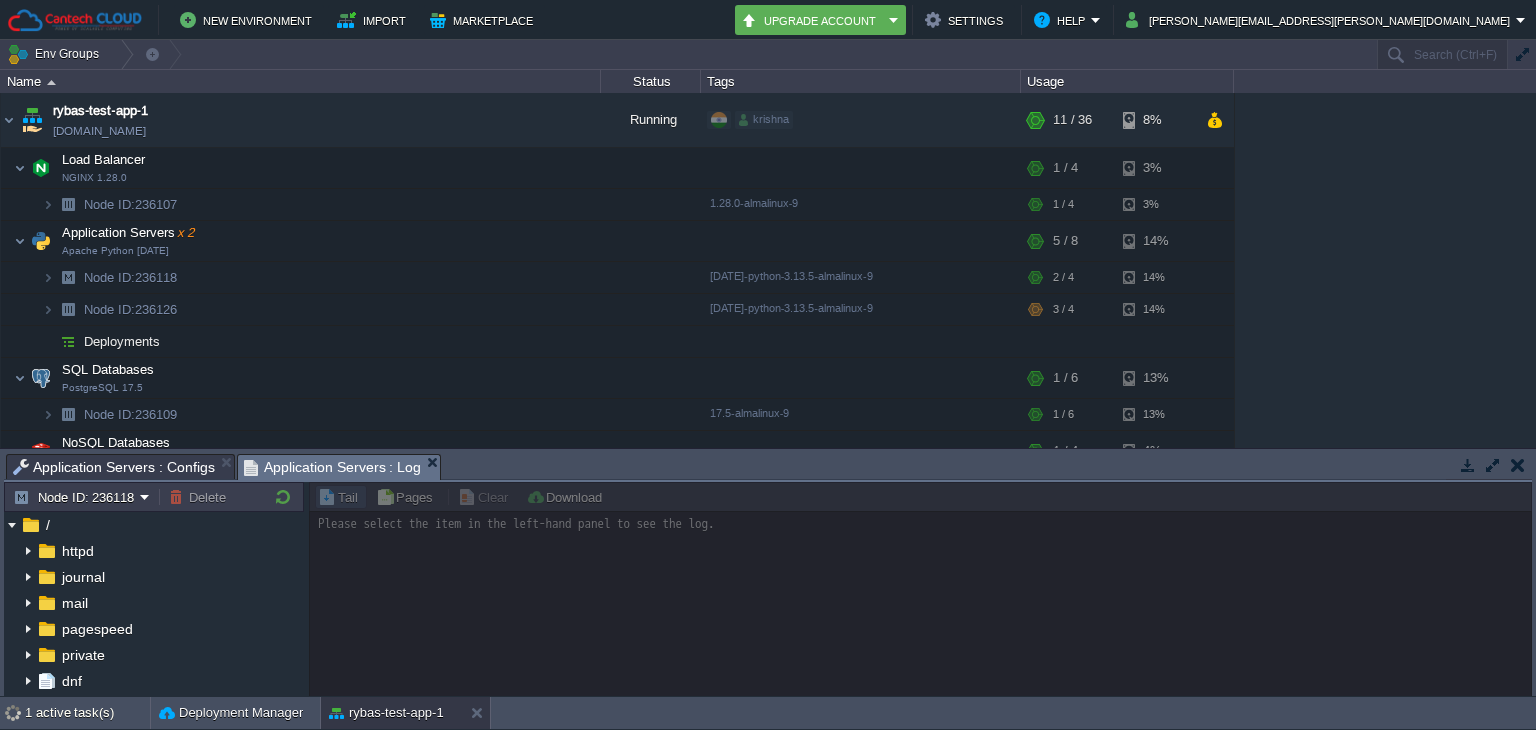 click on "Application Servers : Log" at bounding box center (342, 467) 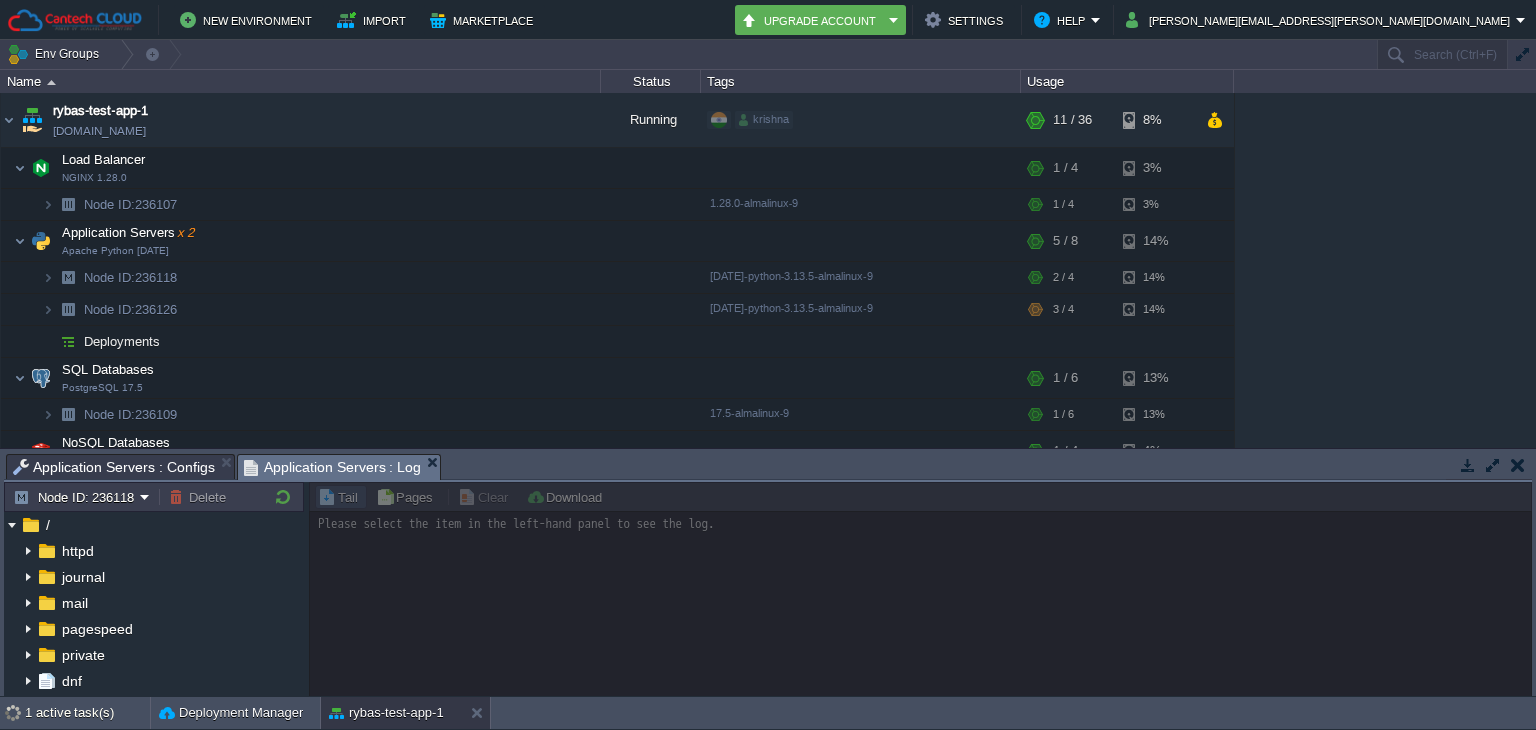 click at bounding box center [1518, 465] 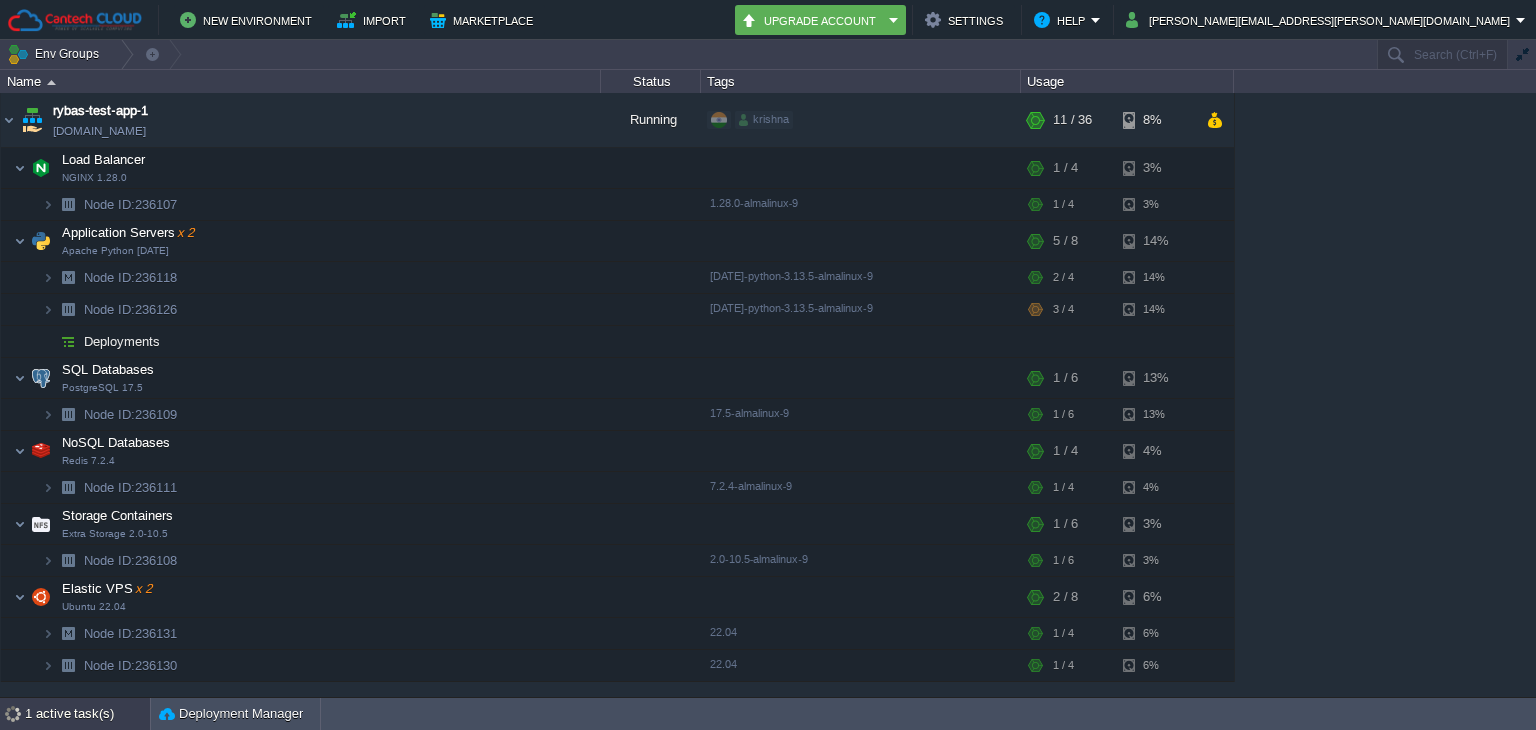 click on "1 active task(s)" at bounding box center (87, 714) 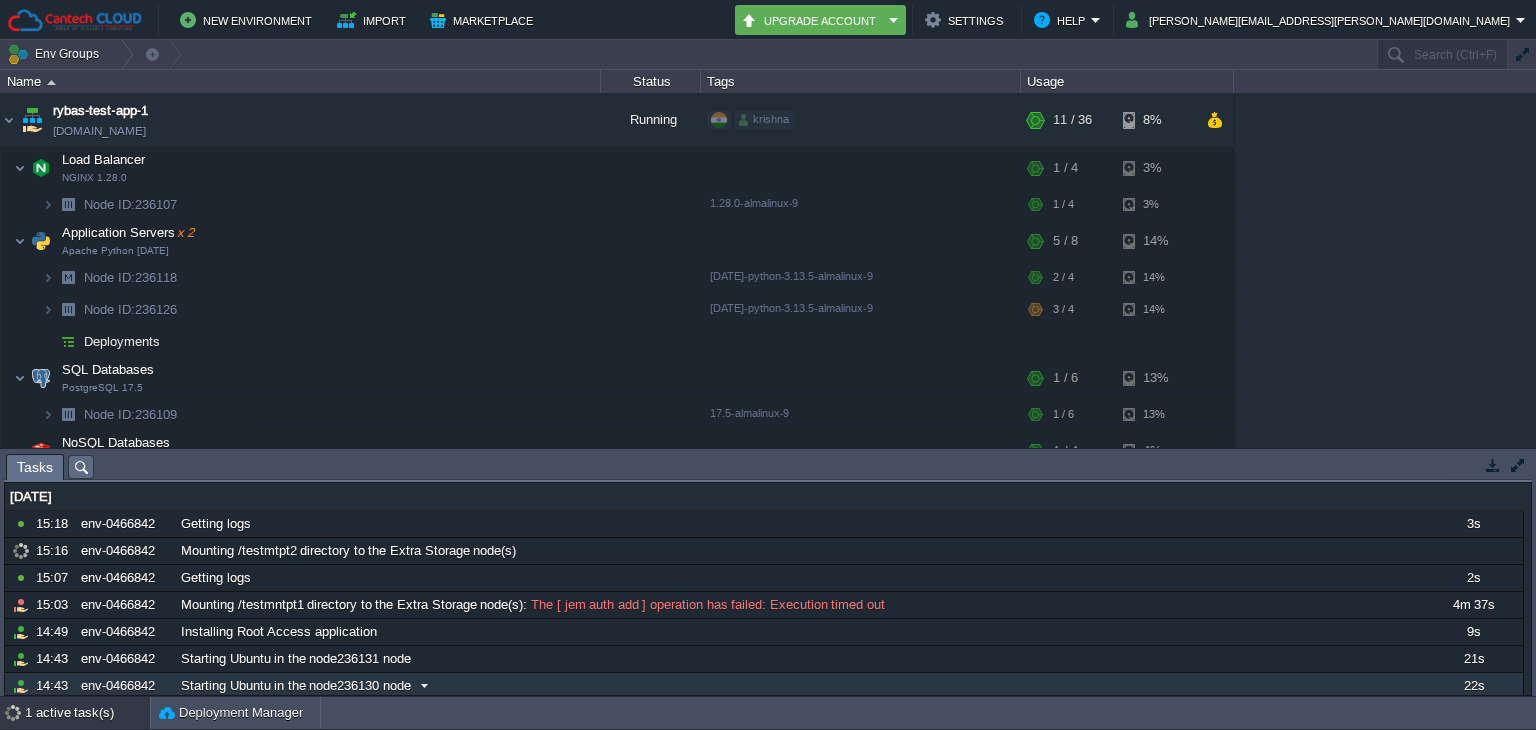 scroll, scrollTop: 136, scrollLeft: 0, axis: vertical 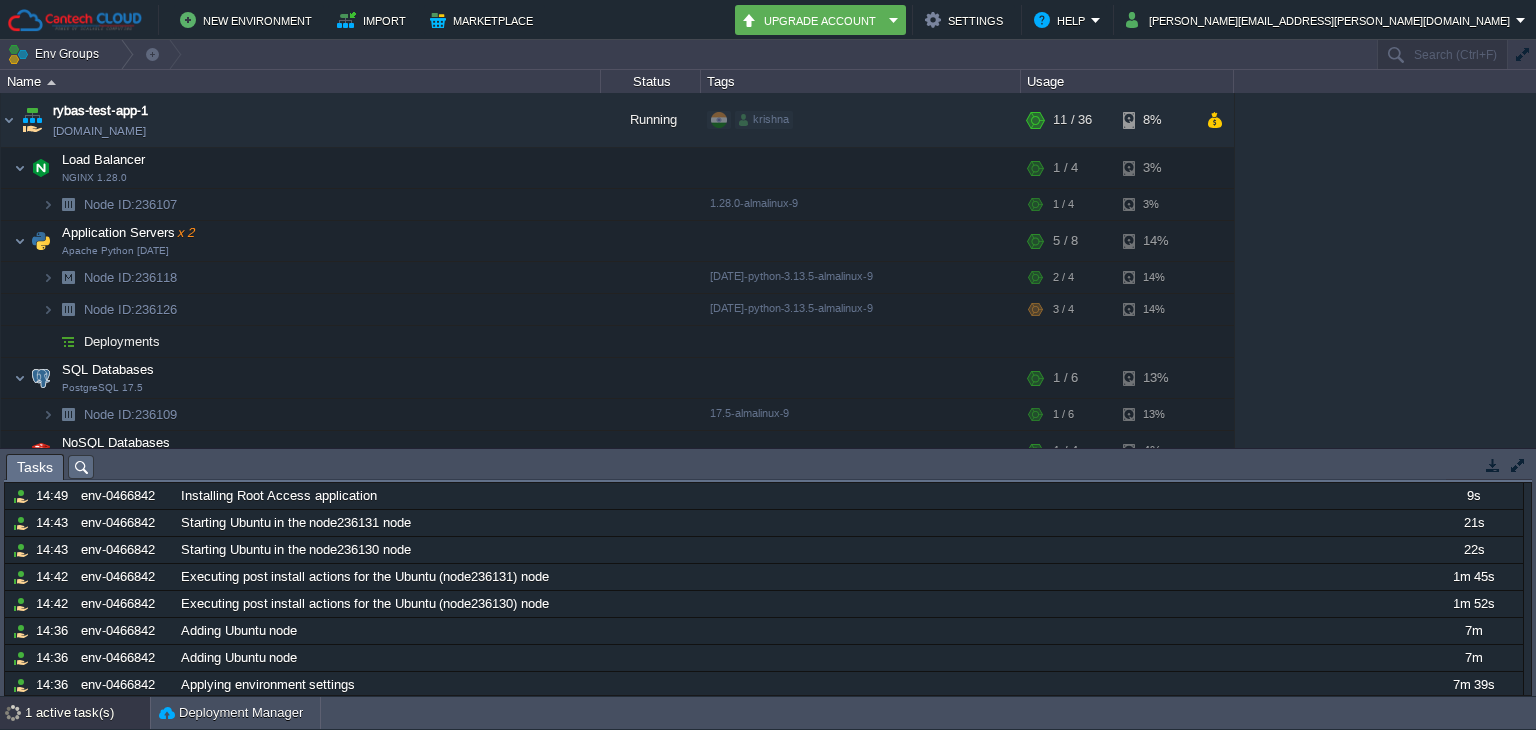 click on "rybas-test-app-1 [DOMAIN_NAME] Running                               krishna              + Add to Env Group                                                                                                                                                            RAM                 12%                                         CPU                 11%                             11 / 36                    8%       Load Balancer NGINX 1.28.0                                                                                                                                                            RAM                 6%                                         CPU                 0%                             1 / 4                    3%     Node ID:  236107                                                1.28.0-almalinux-9                                                                                                                                                                            RAM" at bounding box center (768, 270) 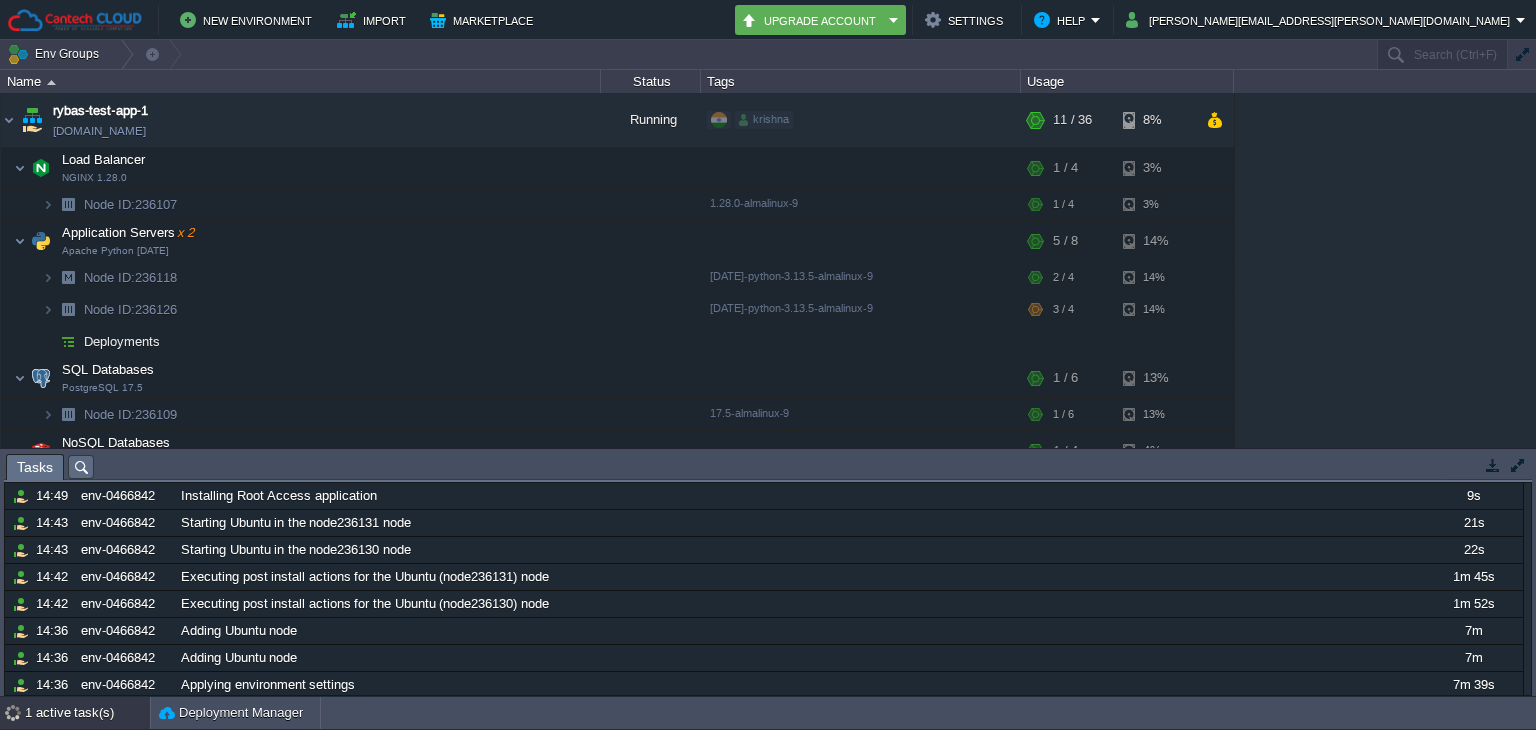 click on "1 active task(s)" at bounding box center [87, 713] 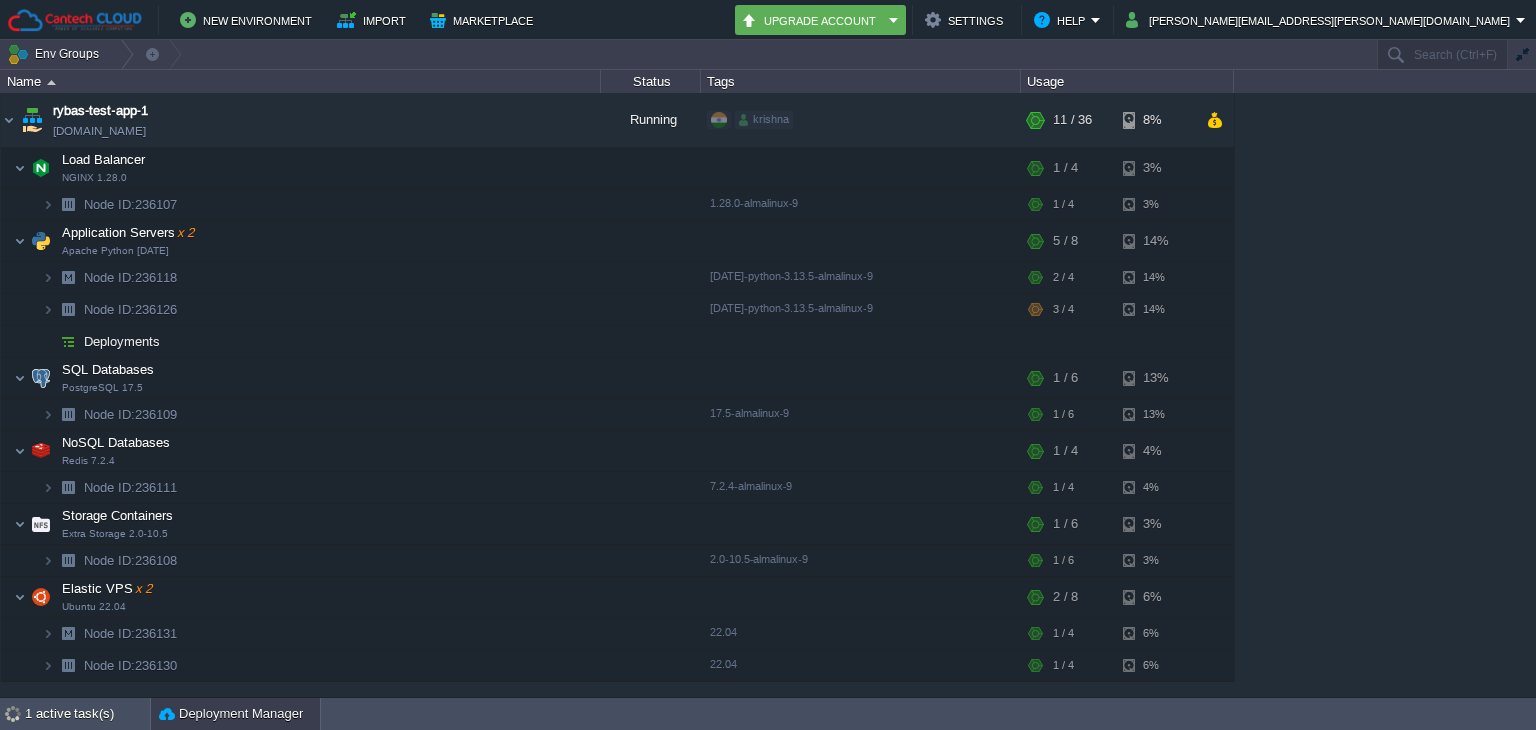 click on "Deployment Manager" at bounding box center [231, 714] 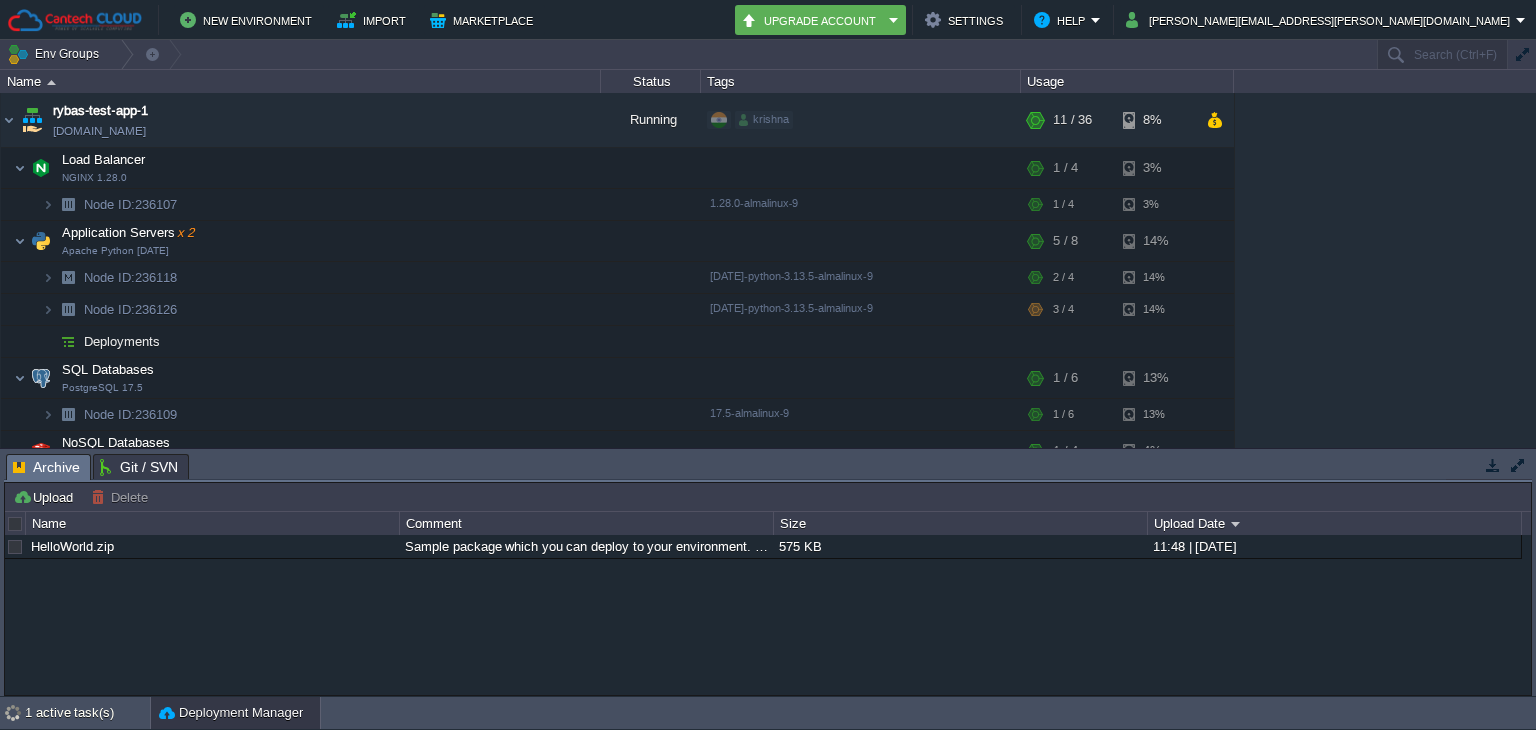 click on "Deployment Manager" at bounding box center (231, 713) 